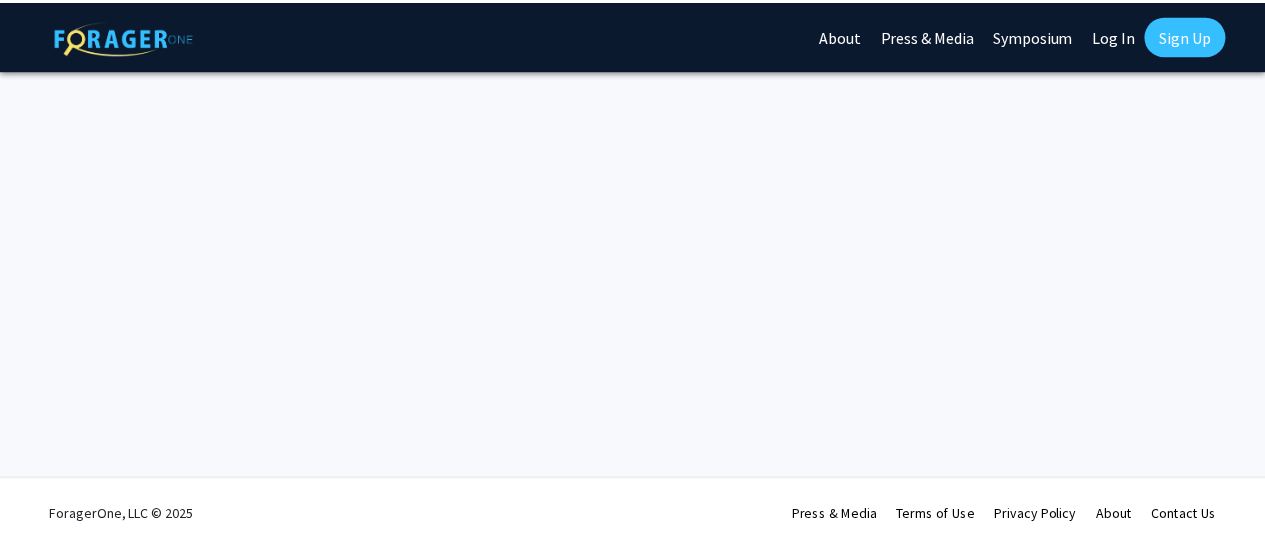 scroll, scrollTop: 0, scrollLeft: 0, axis: both 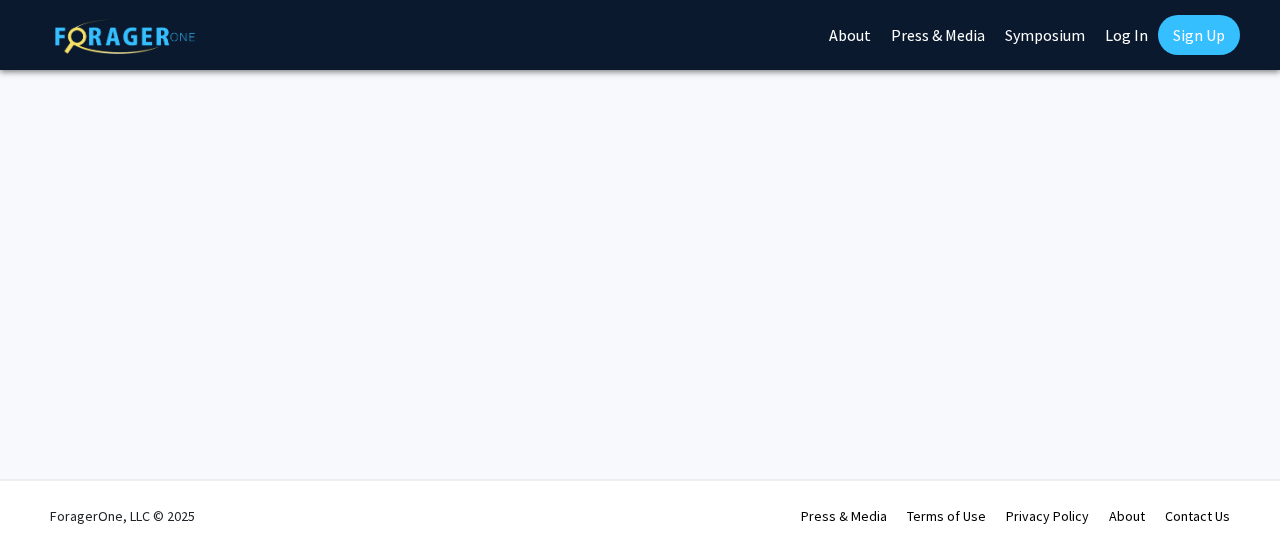 click on "Log In" 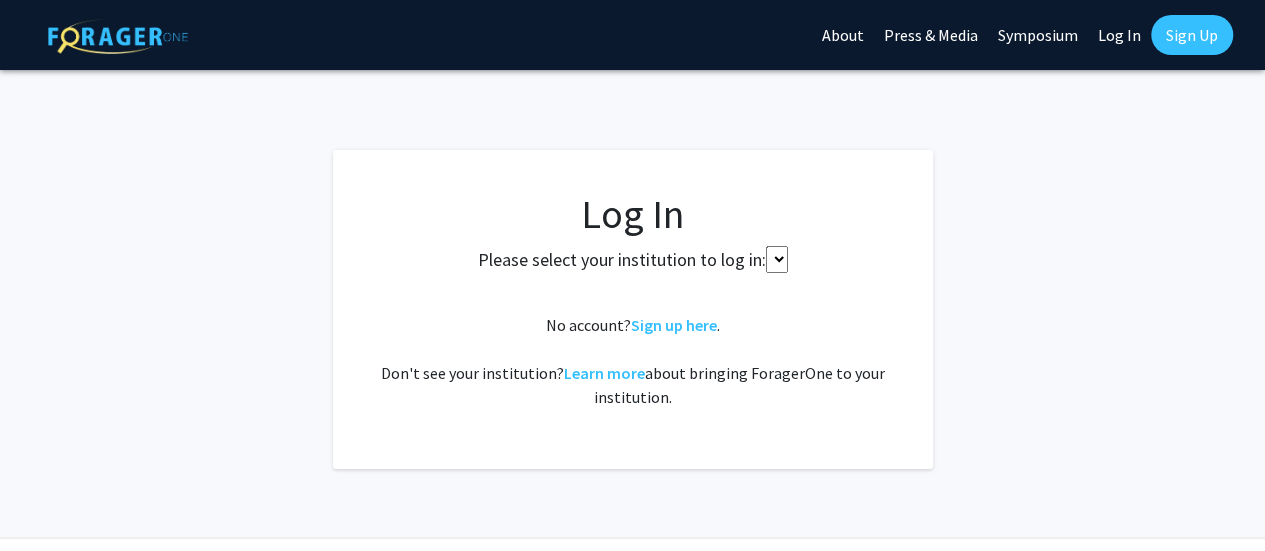 select 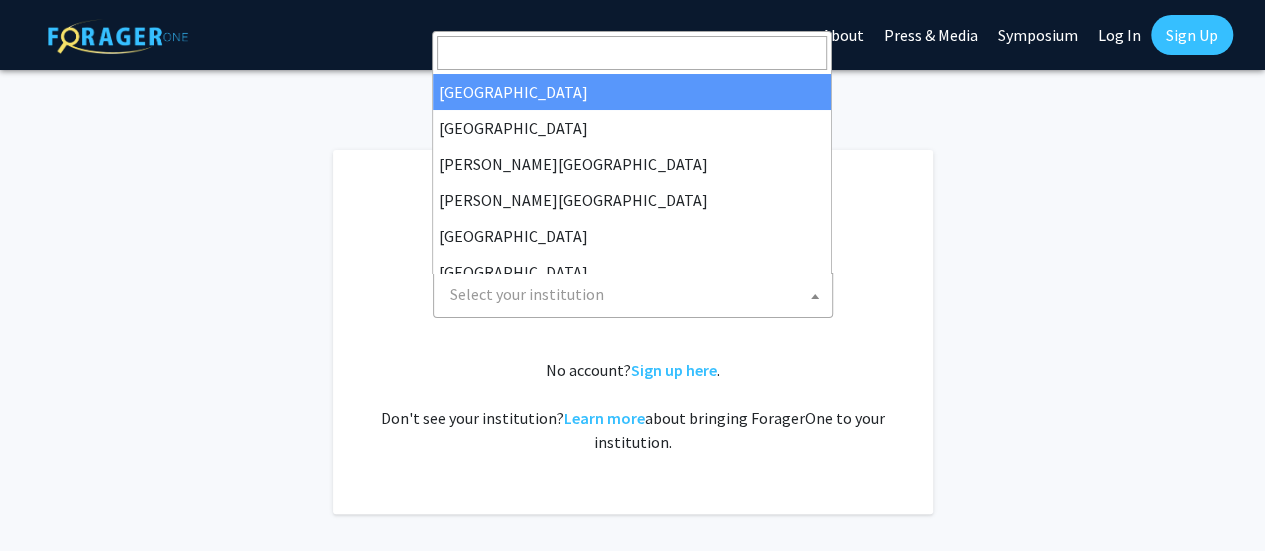 click on "Select your institution" at bounding box center [637, 294] 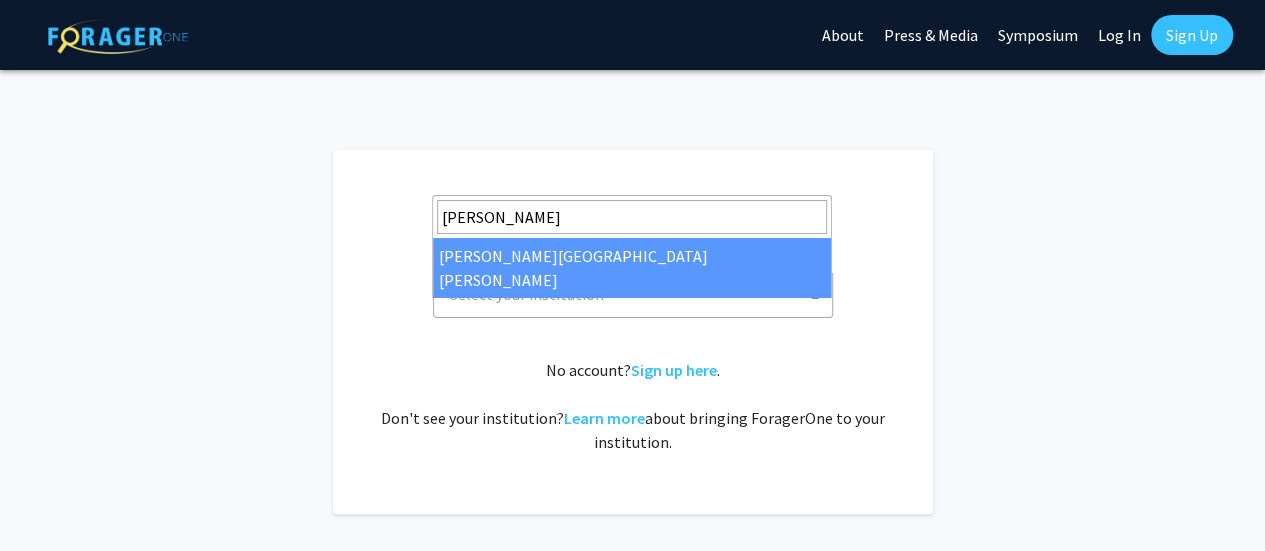 type on "john" 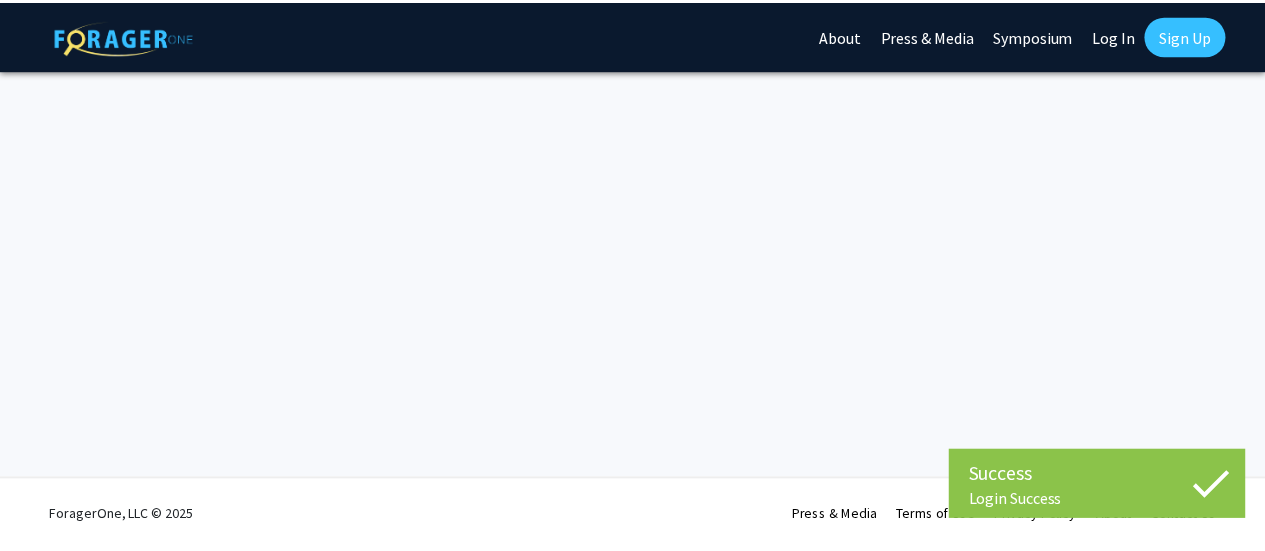 scroll, scrollTop: 0, scrollLeft: 0, axis: both 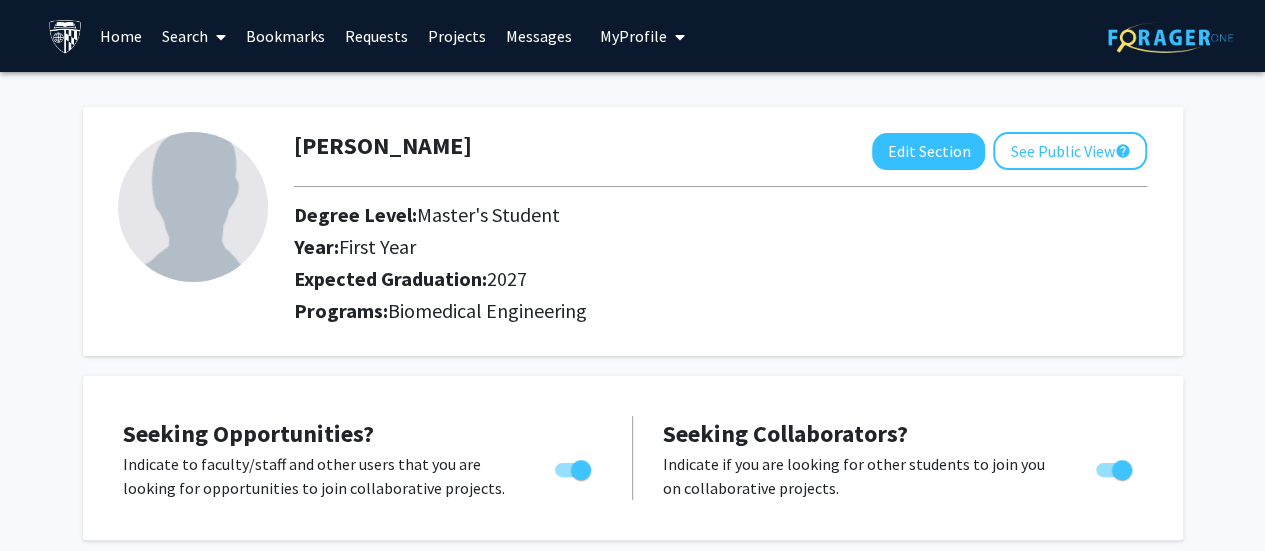 click on "Bookmarks" at bounding box center [285, 36] 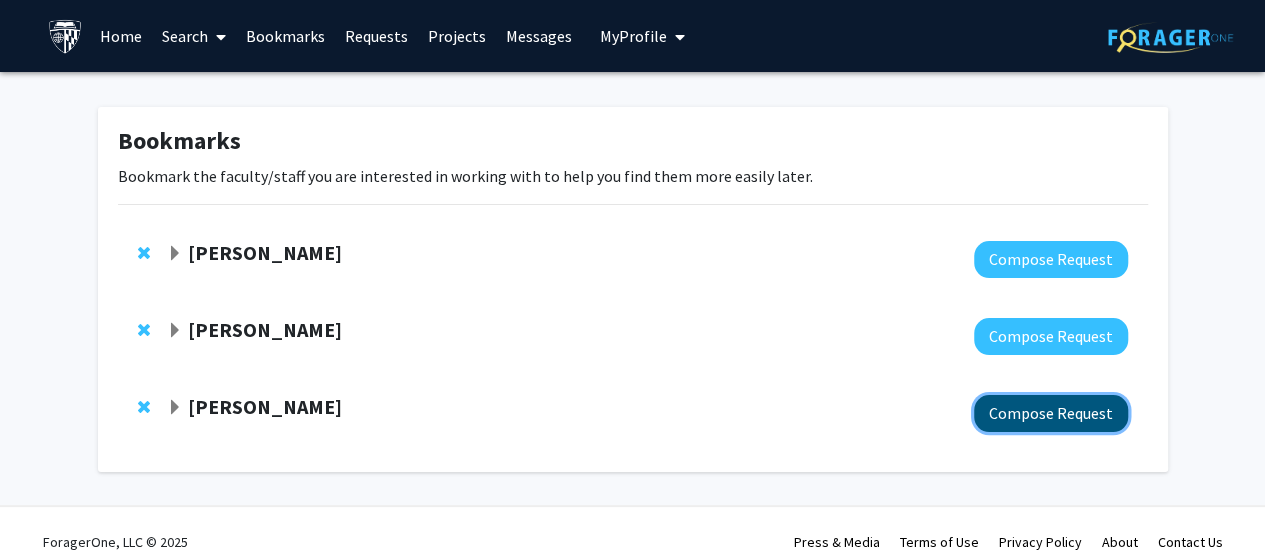 click on "Compose Request" 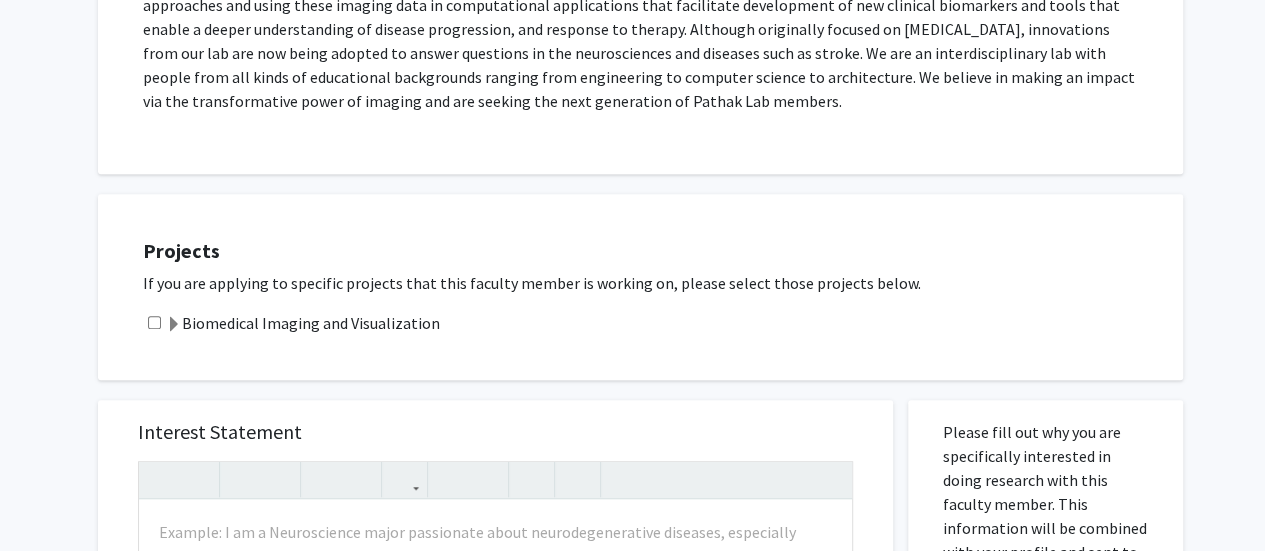 scroll, scrollTop: 493, scrollLeft: 0, axis: vertical 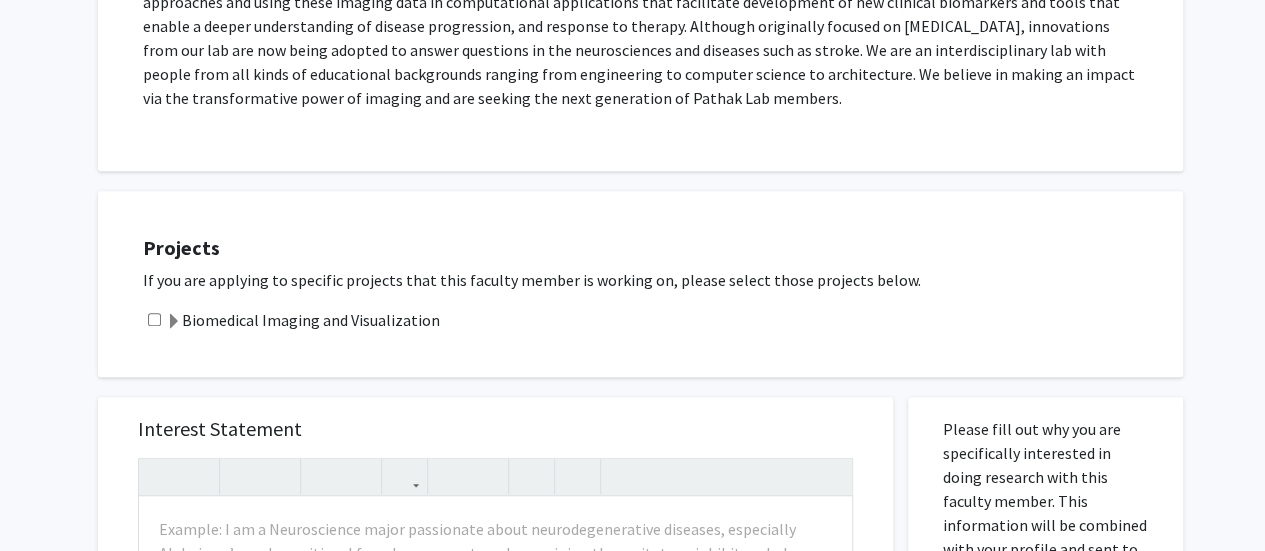 click 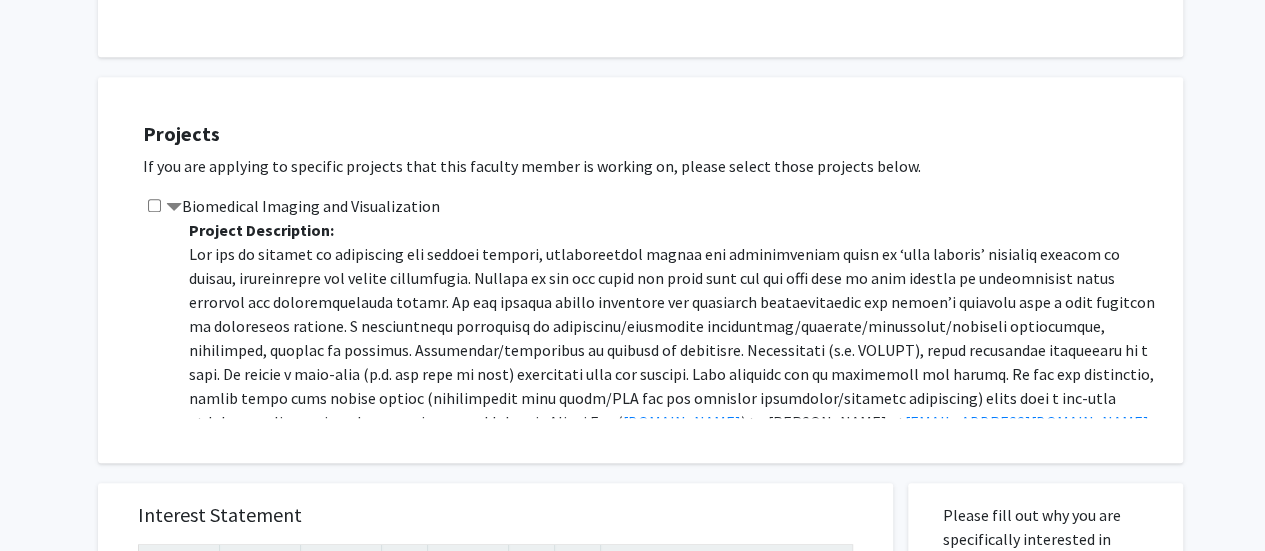 scroll, scrollTop: 611, scrollLeft: 0, axis: vertical 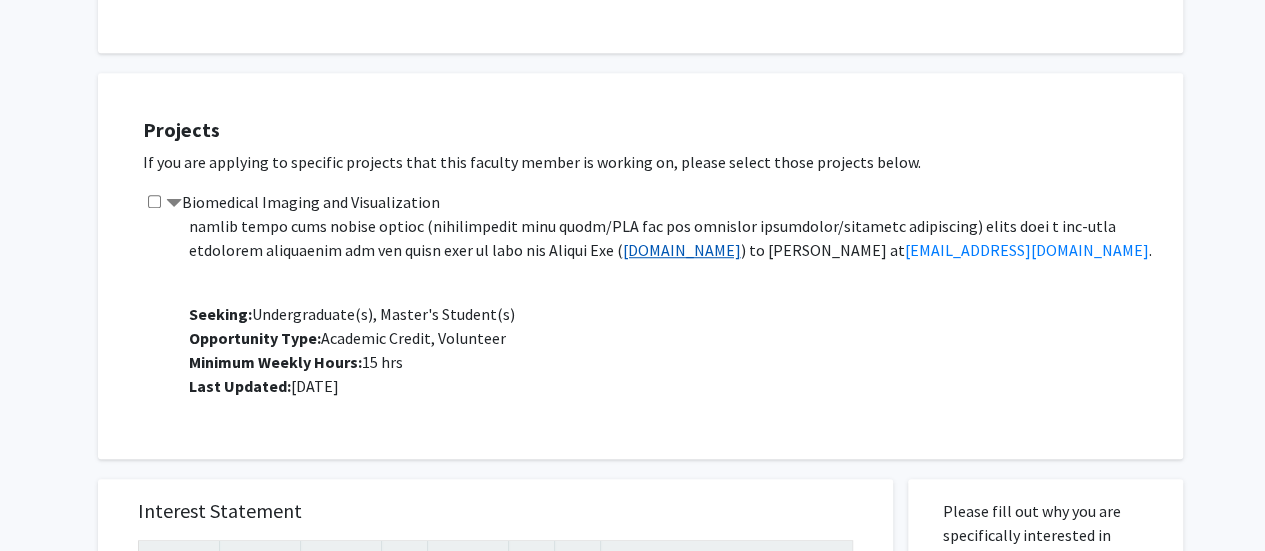 click on "[DOMAIN_NAME]" 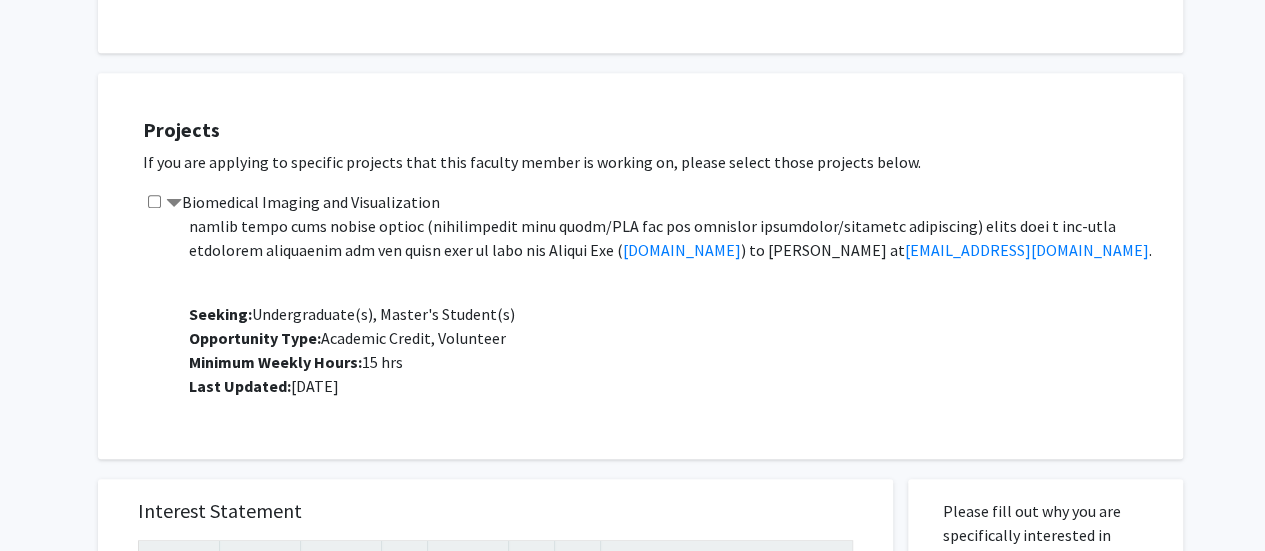 scroll, scrollTop: 0, scrollLeft: 0, axis: both 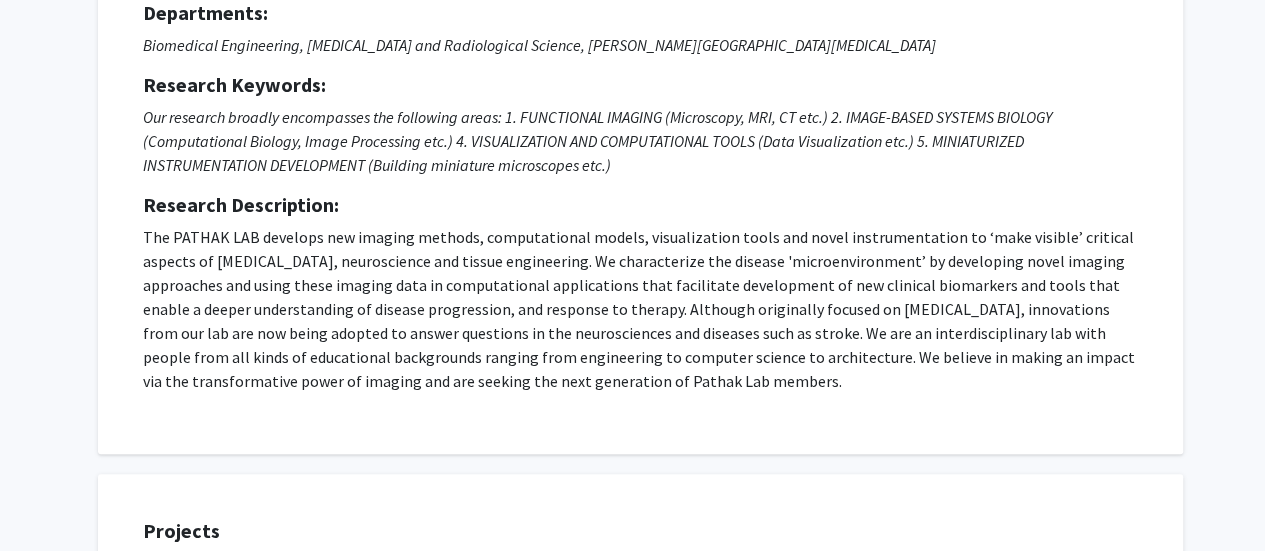 click on "The PATHAK LAB develops new imaging methods, computational models, visualization tools and novel instrumentation to ‘make visible’ critical aspects of [MEDICAL_DATA], neuroscience and tissue engineering. We characterize the disease 'microenvironment’ by developing novel imaging approaches and using these imaging data in computational applications that facilitate development of new clinical biomarkers and tools that enable a deeper understanding of disease progression, and response to therapy. Although originally focused on [MEDICAL_DATA], innovations from our lab are now being adopted to answer questions in the neurosciences and diseases such as stroke. We are an interdisciplinary lab with people from all kinds of educational backgrounds ranging from engineering to computer science to architecture. We believe in making an impact via the transformative power of imaging and are seeking the next generation of Pathak Lab members." 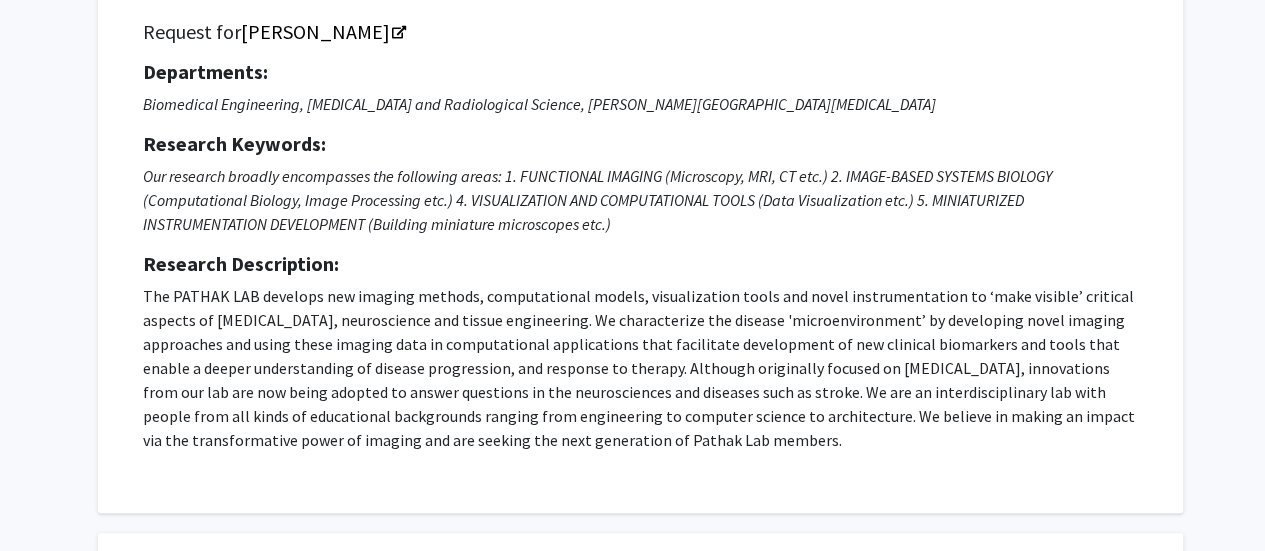 scroll, scrollTop: 152, scrollLeft: 0, axis: vertical 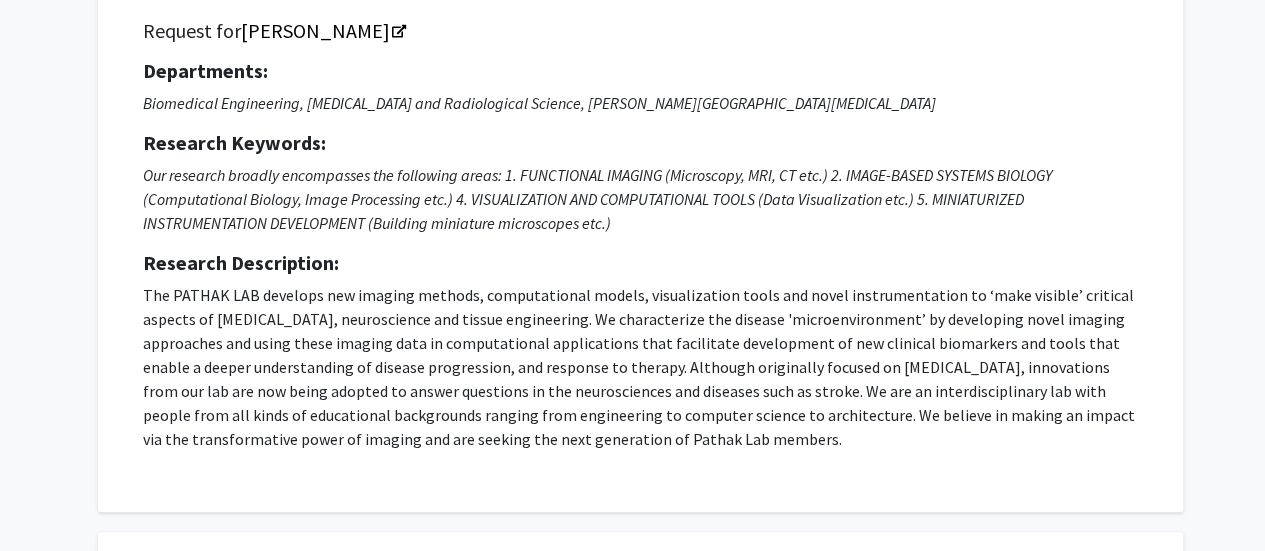 click on "The PATHAK LAB develops new imaging methods, computational models, visualization tools and novel instrumentation to ‘make visible’ critical aspects of [MEDICAL_DATA], neuroscience and tissue engineering. We characterize the disease 'microenvironment’ by developing novel imaging approaches and using these imaging data in computational applications that facilitate development of new clinical biomarkers and tools that enable a deeper understanding of disease progression, and response to therapy. Although originally focused on [MEDICAL_DATA], innovations from our lab are now being adopted to answer questions in the neurosciences and diseases such as stroke. We are an interdisciplinary lab with people from all kinds of educational backgrounds ranging from engineering to computer science to architecture. We believe in making an impact via the transformative power of imaging and are seeking the next generation of Pathak Lab members." 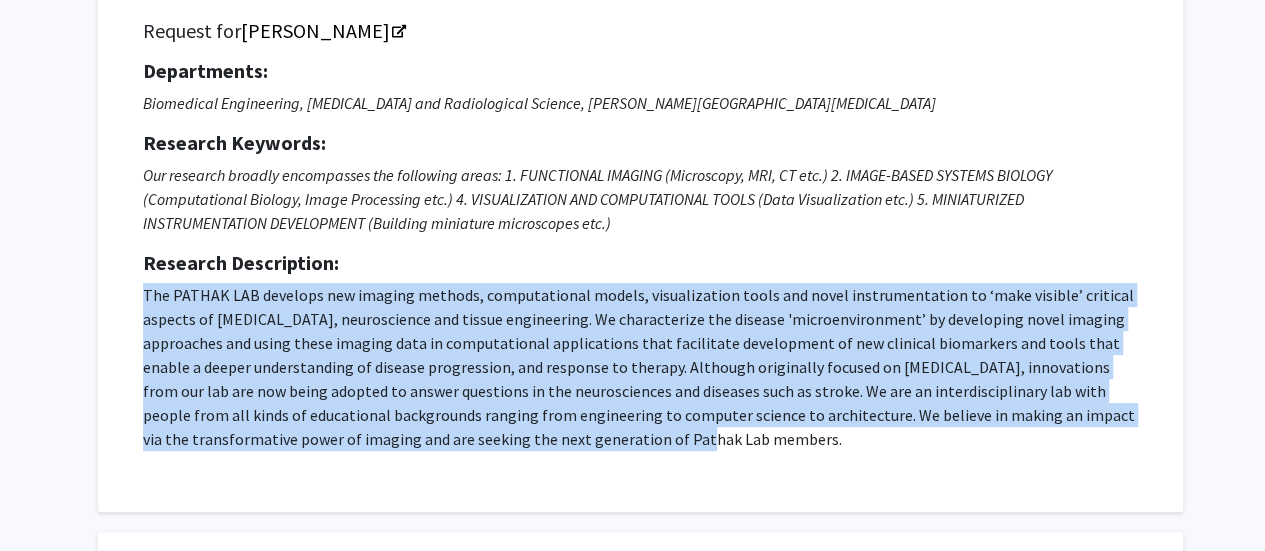 drag, startPoint x: 140, startPoint y: 284, endPoint x: 638, endPoint y: 435, distance: 520.3893 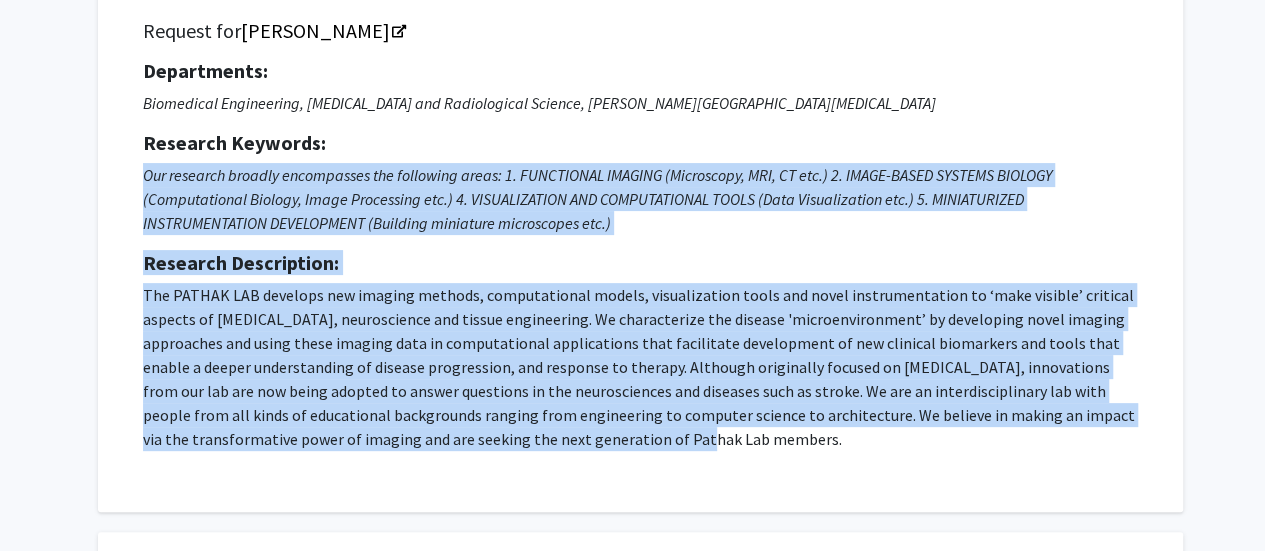 drag, startPoint x: 125, startPoint y: 169, endPoint x: 778, endPoint y: 444, distance: 708.5436 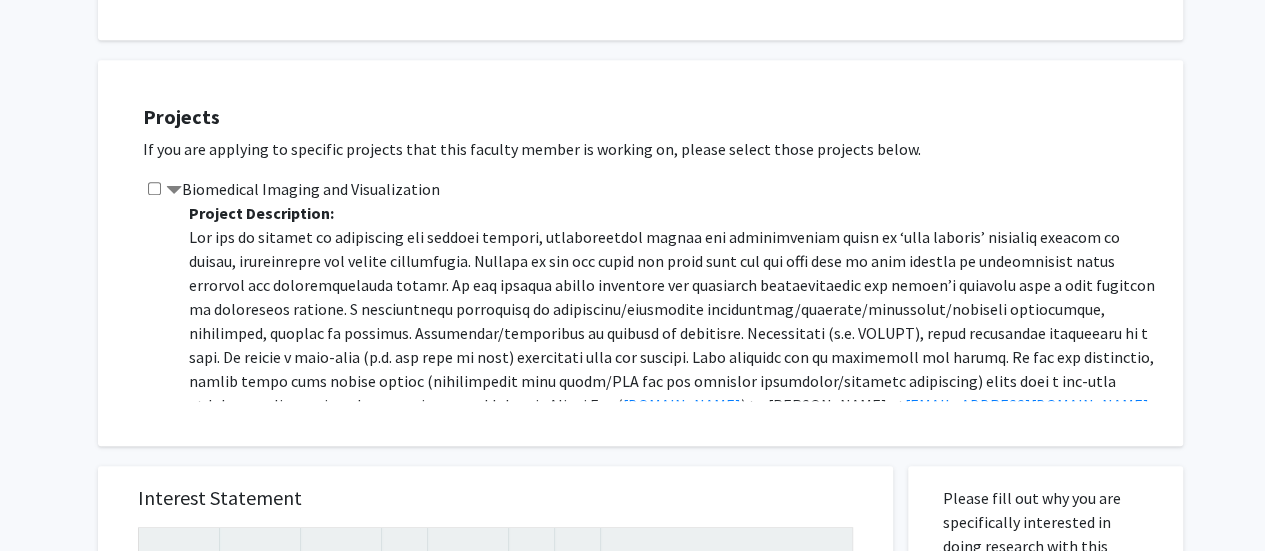 click on "Biomedical Imaging and Visualization  Project Description: [DOMAIN_NAME] ) to [PERSON_NAME] at  [EMAIL_ADDRESS][DOMAIN_NAME] .   Seeking:   Undergraduate(s), Master's Student(s)  Opportunity Type:   Academic Credit, Volunteer  Minimum Weekly Hours:   15 hrs  Last Updated:   [DATE]" 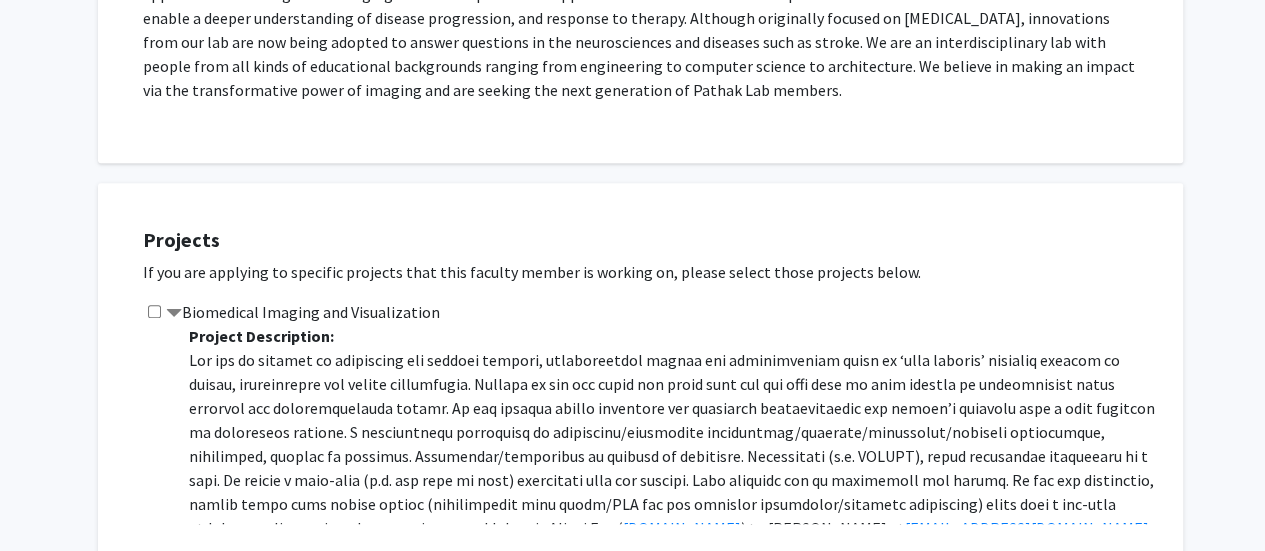 scroll, scrollTop: 753, scrollLeft: 0, axis: vertical 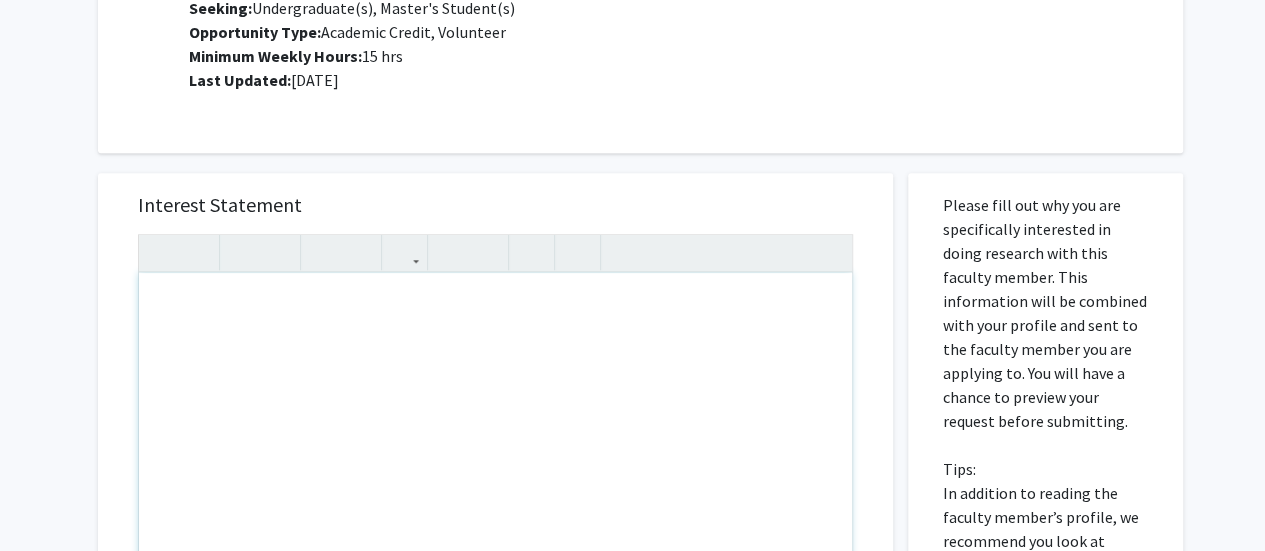 click at bounding box center [495, 502] 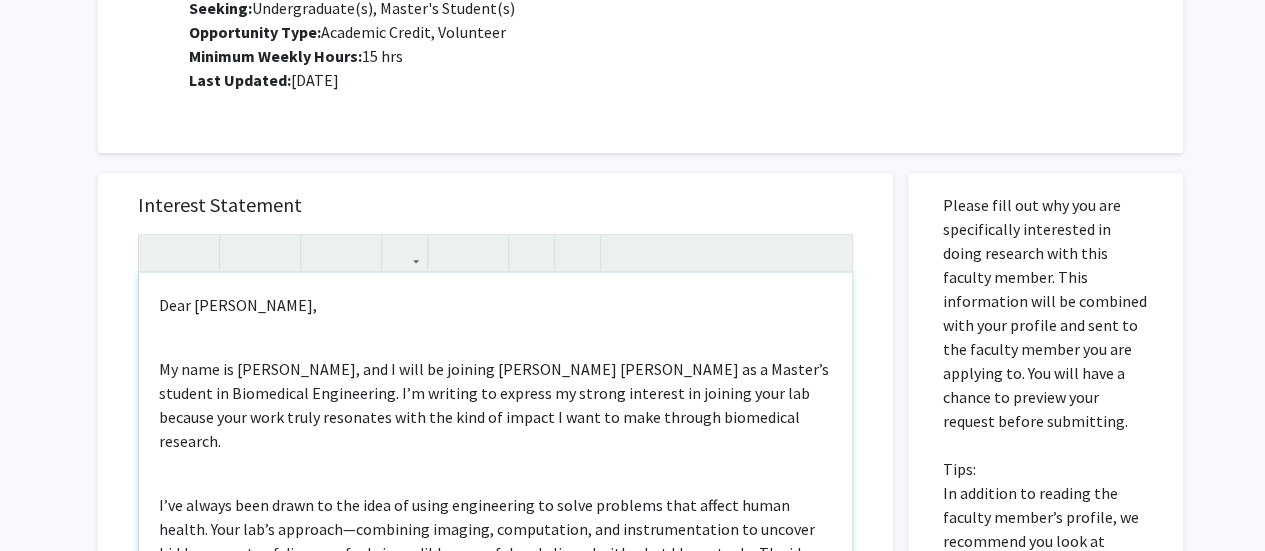 click on "Dear [PERSON_NAME], My name is [PERSON_NAME], and I will be joining [PERSON_NAME] [PERSON_NAME] as a Master’s student in Biomedical Engineering. I’m writing to express my strong interest in joining your lab because your work truly resonates with the kind of impact I want to make through biomedical research. I’ve always been drawn to the idea of using engineering to solve problems that affect human health. Your lab’s approach—combining imaging, computation, and instrumentation to uncover hidden aspects of disease—feels incredibly powerful and aligned with what I hope to do. The idea that imaging can help us “see” disease in a way that improves diagnosis, treatment, and understanding really excites me. I’m especially interested in how your work bridges [MEDICAL_DATA] and neuroscience, two areas that have deeply personal meaning for me. Warm regards, [PERSON_NAME]" at bounding box center [495, 502] 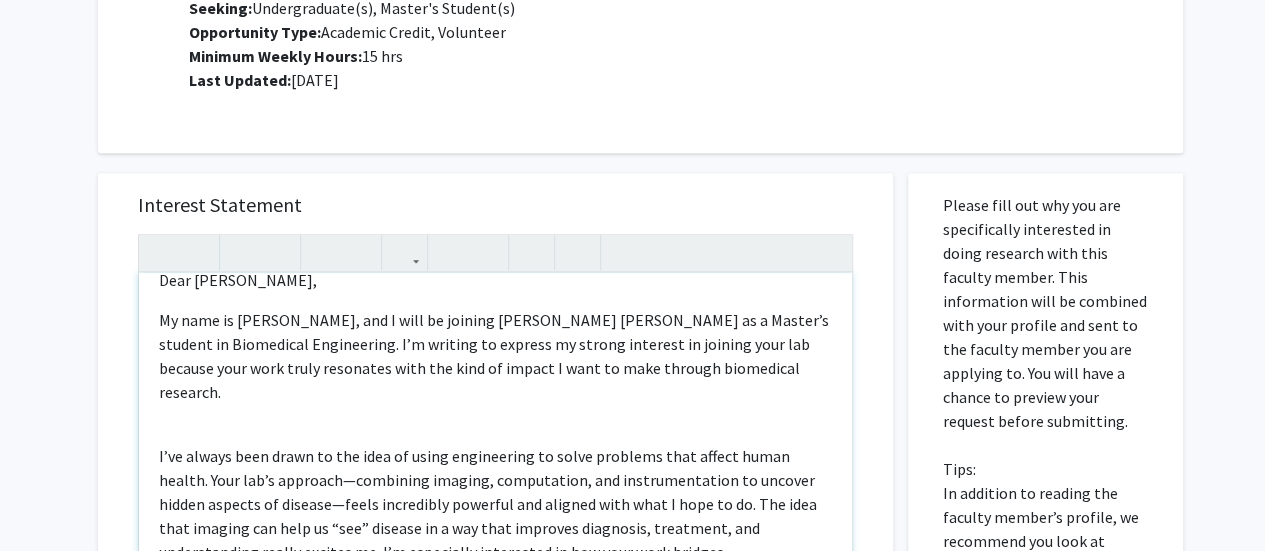 scroll, scrollTop: 24, scrollLeft: 0, axis: vertical 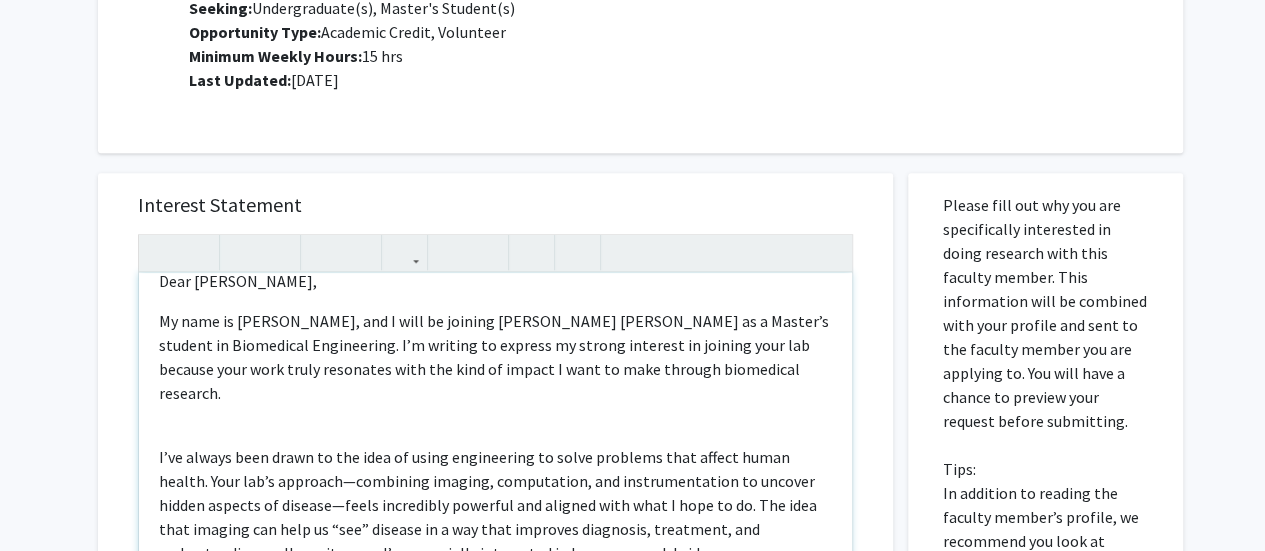 click on "Dear [PERSON_NAME], My name is [PERSON_NAME], and I will be joining [PERSON_NAME] [PERSON_NAME] as a Master’s student in Biomedical Engineering. I’m writing to express my strong interest in joining your lab because your work truly resonates with the kind of impact I want to make through biomedical research. I’ve always been drawn to the idea of using engineering to solve problems that affect human health. Your lab’s approach—combining imaging, computation, and instrumentation to uncover hidden aspects of disease—feels incredibly powerful and aligned with what I hope to do. The idea that imaging can help us “see” disease in a way that improves diagnosis, treatment, and understanding really excites me. I’m especially interested in how your work bridges [MEDICAL_DATA] and neuroscience, two areas that have deeply personal meaning for me. Warm regards, [PERSON_NAME]" at bounding box center (495, 502) 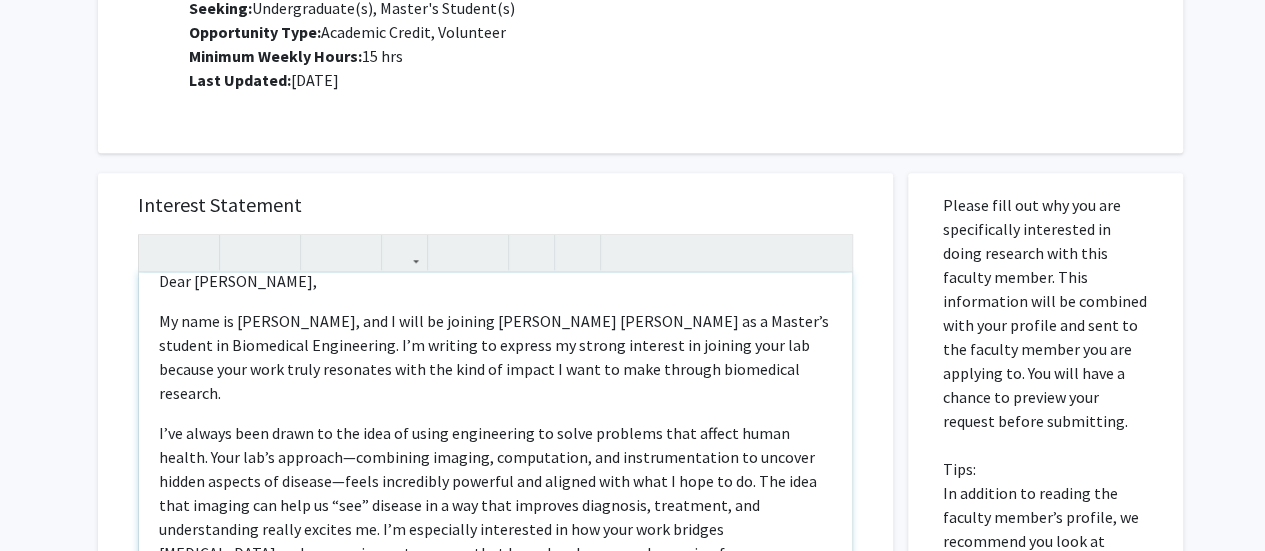 click on "My name is [PERSON_NAME], and I will be joining [PERSON_NAME] [PERSON_NAME] as a Master’s student in Biomedical Engineering. I’m writing to express my strong interest in joining your lab because your work truly resonates with the kind of impact I want to make through biomedical research." at bounding box center [495, 357] 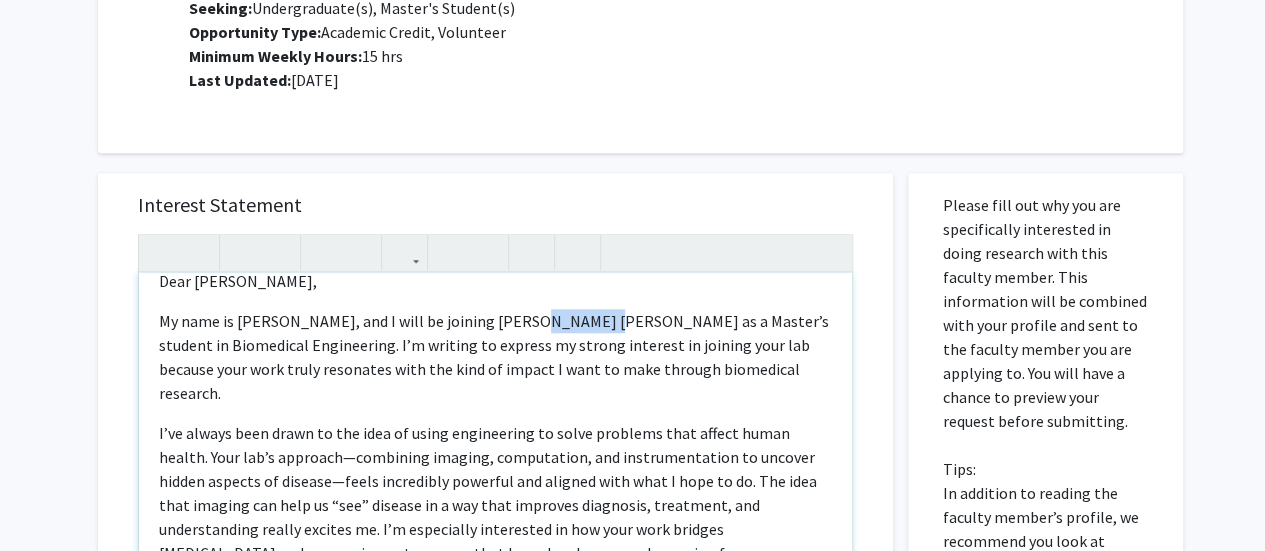 drag, startPoint x: 574, startPoint y: 319, endPoint x: 514, endPoint y: 315, distance: 60.133186 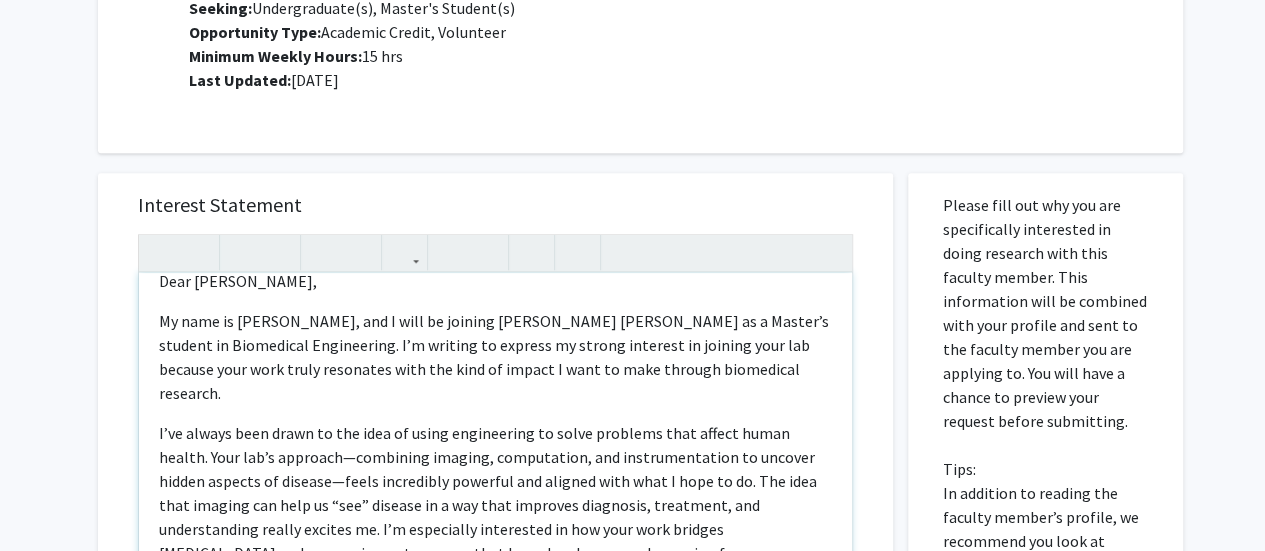 click on "My name is [PERSON_NAME], and I will be joining [PERSON_NAME] [PERSON_NAME] as a Master’s student in Biomedical Engineering. I’m writing to express my strong interest in joining your lab because your work truly resonates with the kind of impact I want to make through biomedical research." at bounding box center (495, 357) 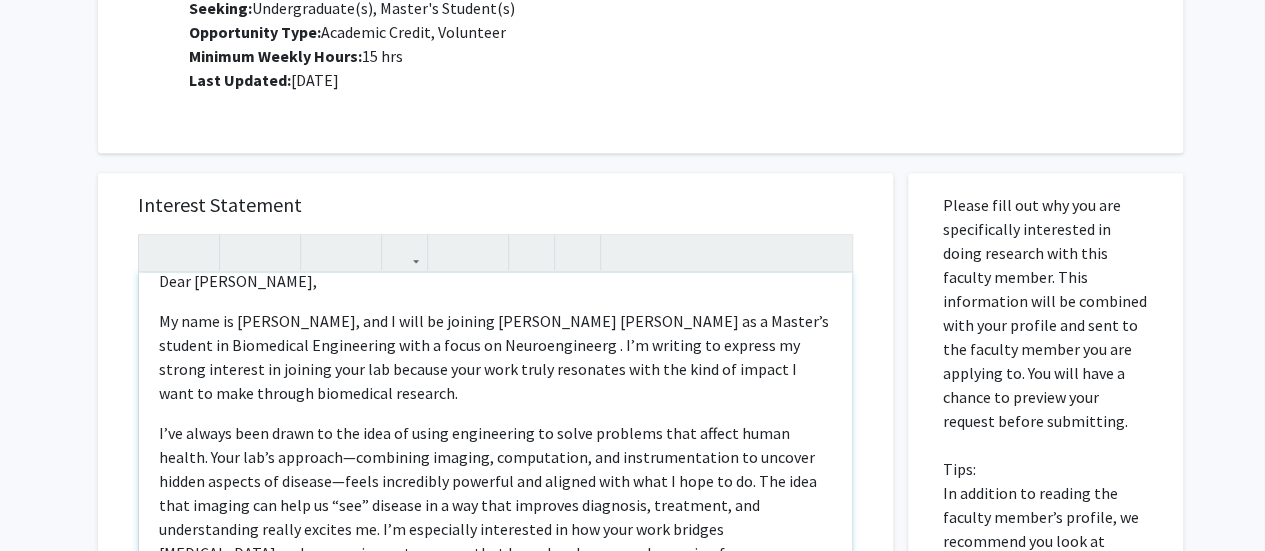 click on "My name is [PERSON_NAME], and I will be joining [PERSON_NAME] [PERSON_NAME] as a Master’s student in Biomedical Engineering with a focus on Neuroengineerg . I’m writing to express my strong interest in joining your lab because your work truly resonates with the kind of impact I want to make through biomedical research." at bounding box center [495, 357] 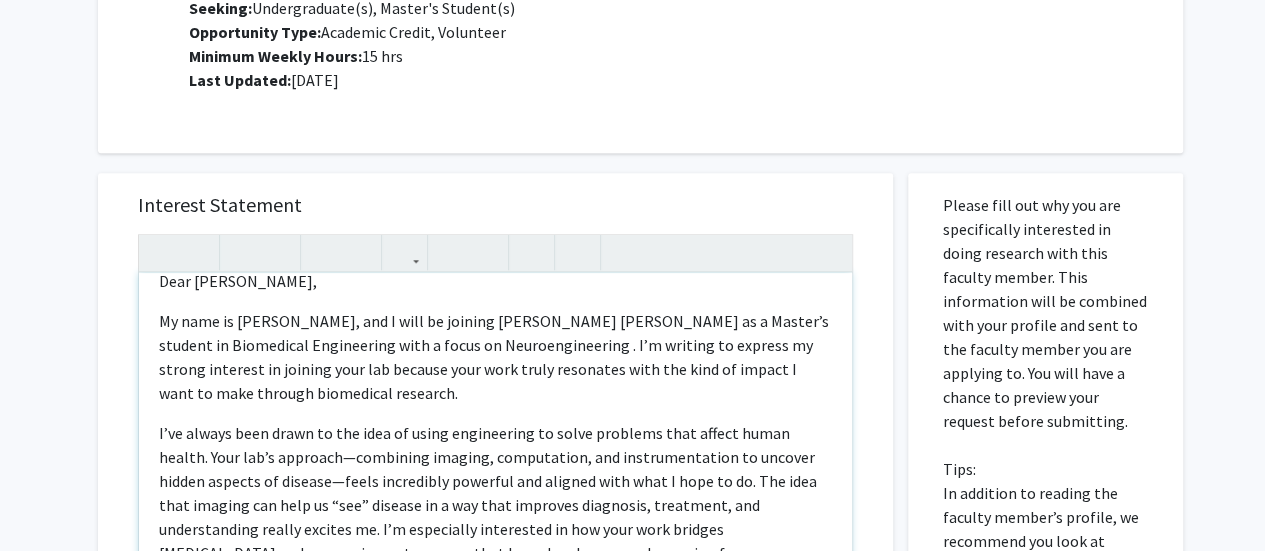 click on "My name is [PERSON_NAME], and I will be joining [PERSON_NAME] [PERSON_NAME] as a Master’s student in Biomedical Engineering with a focus on Neuroengineering . I’m writing to express my strong interest in joining your lab because your work truly resonates with the kind of impact I want to make through biomedical research." at bounding box center (495, 357) 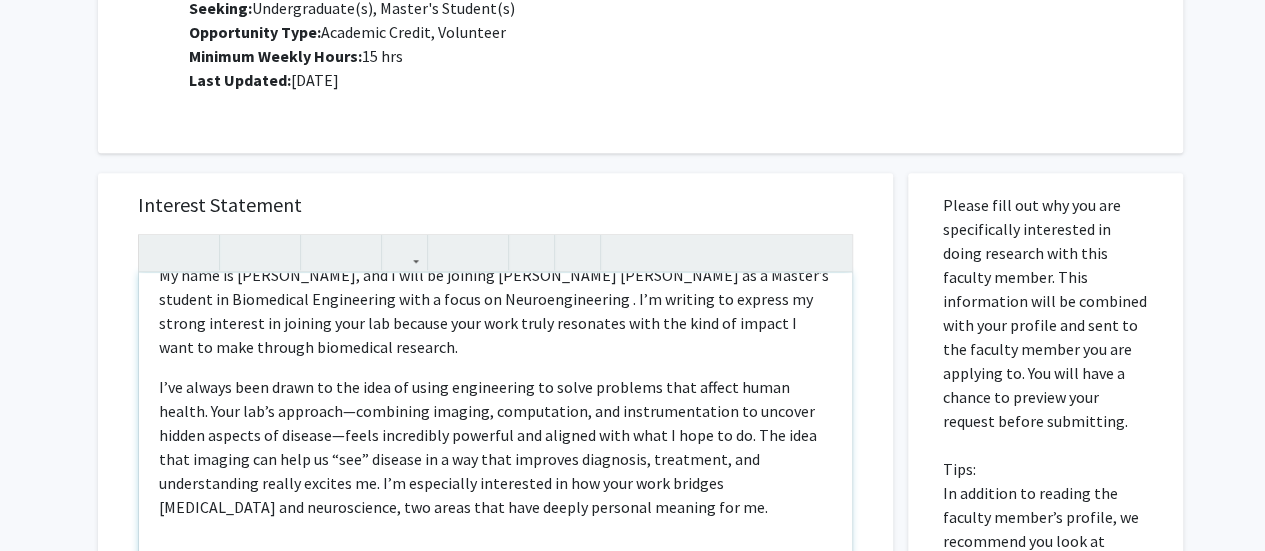 scroll, scrollTop: 72, scrollLeft: 0, axis: vertical 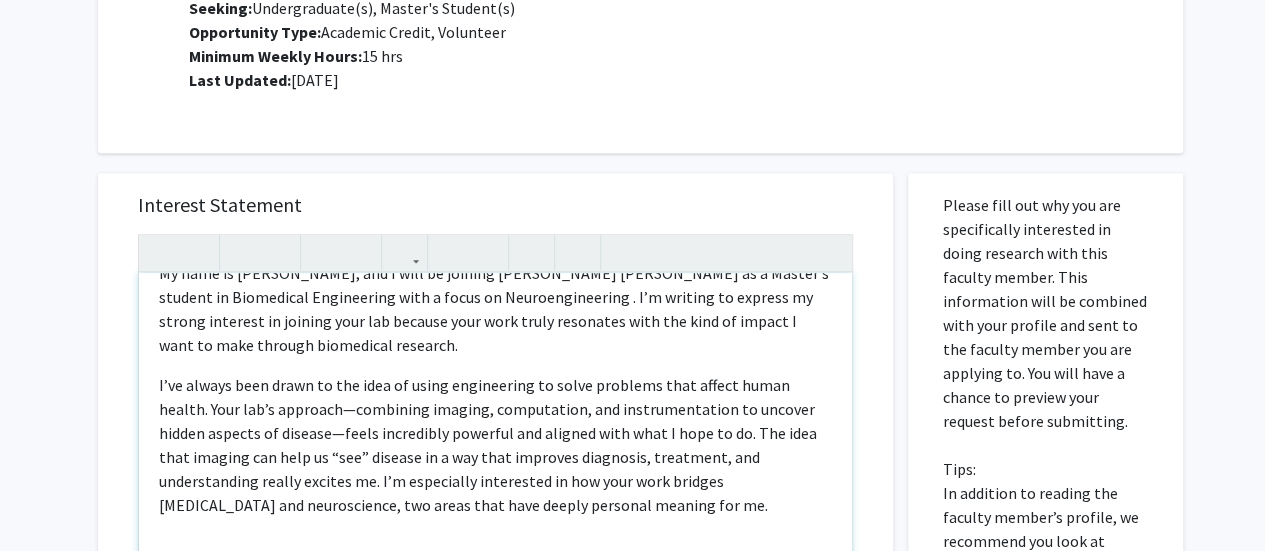 click on "I’ve always been drawn to the idea of using engineering to solve problems that affect human health. Your lab’s approach—combining imaging, computation, and instrumentation to uncover hidden aspects of disease—feels incredibly powerful and aligned with what I hope to do. The idea that imaging can help us “see” disease in a way that improves diagnosis, treatment, and understanding really excites me. I’m especially interested in how your work bridges [MEDICAL_DATA] and neuroscience, two areas that have deeply personal meaning for me." at bounding box center [495, 445] 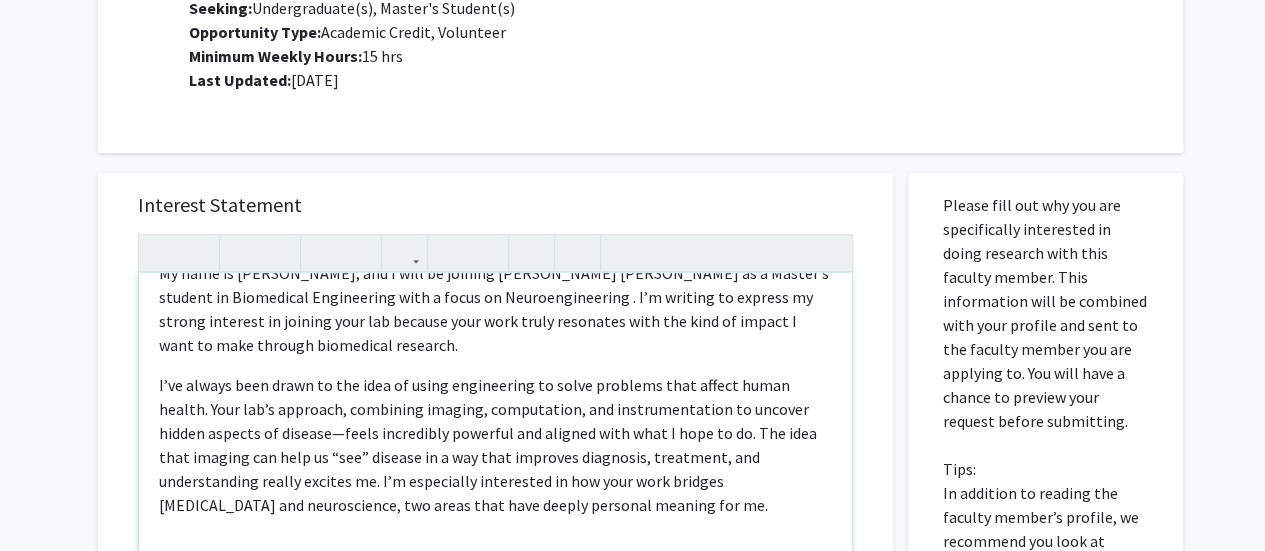click on "I’ve always been drawn to the idea of using engineering to solve problems that affect human health. Your lab’s approach, combining imaging, computation, and instrumentation to uncover hidden aspects of disease—feels incredibly powerful and aligned with what I hope to do. The idea that imaging can help us “see” disease in a way that improves diagnosis, treatment, and understanding really excites me. I’m especially interested in how your work bridges [MEDICAL_DATA] and neuroscience, two areas that have deeply personal meaning for me." at bounding box center [495, 445] 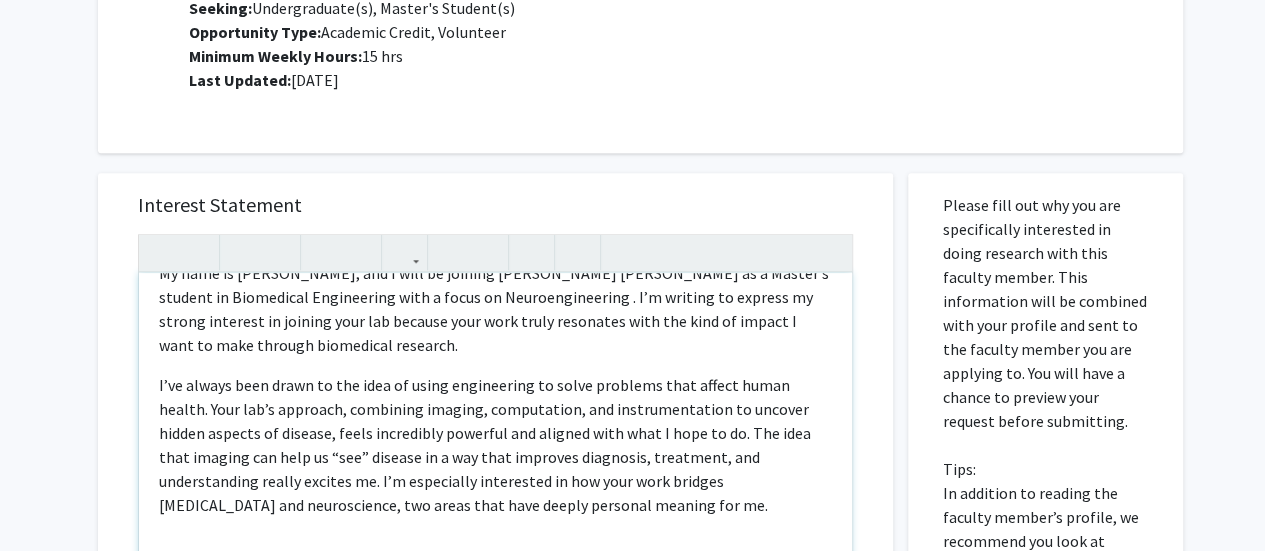 click on "Dear [PERSON_NAME], My name is [PERSON_NAME], and I will be joining [PERSON_NAME] [PERSON_NAME] as a Master’s student in Biomedical Engineering with a focus on Neuroengineering . I’m writing to express my strong interest in joining your lab because your work truly resonates with the kind of impact I want to make through biomedical research. I’ve always been drawn to the idea of using engineering to solve problems that affect human health. Your lab’s approach, combining imaging, computation, and instrumentation to uncover hidden aspects of disease, feels incredibly powerful and aligned with what I hope to do. The idea that imaging can help us “see” disease in a way that improves diagnosis, treatment, and understanding really excites me. I’m especially interested in how your work bridges [MEDICAL_DATA] and neuroscience, two areas that have deeply personal meaning for me. Warm regards, [PERSON_NAME]" at bounding box center (495, 502) 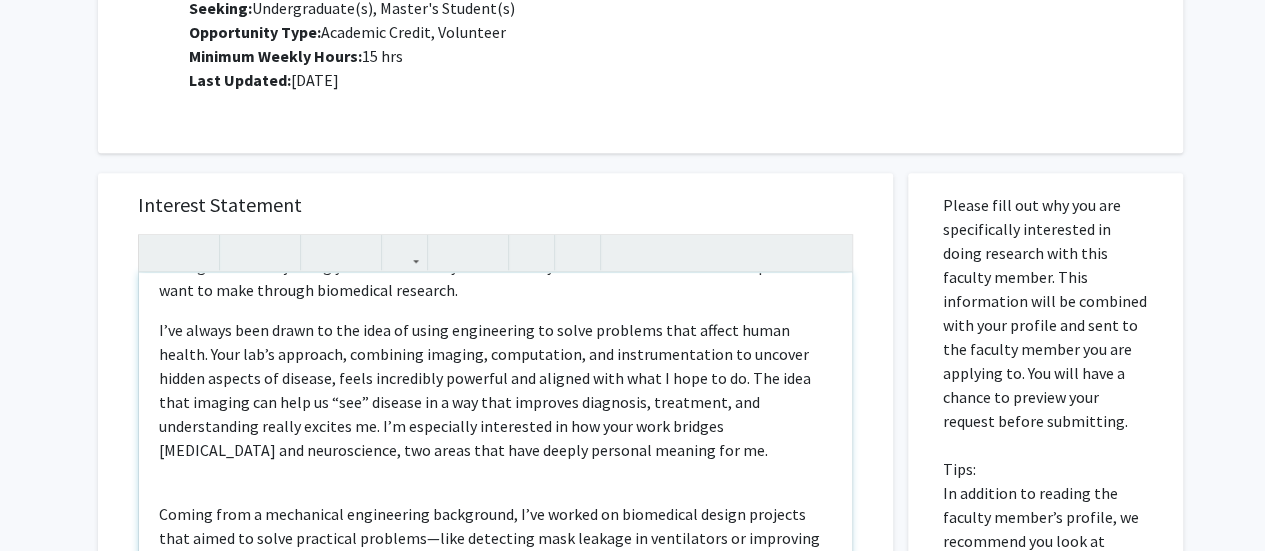 scroll, scrollTop: 128, scrollLeft: 0, axis: vertical 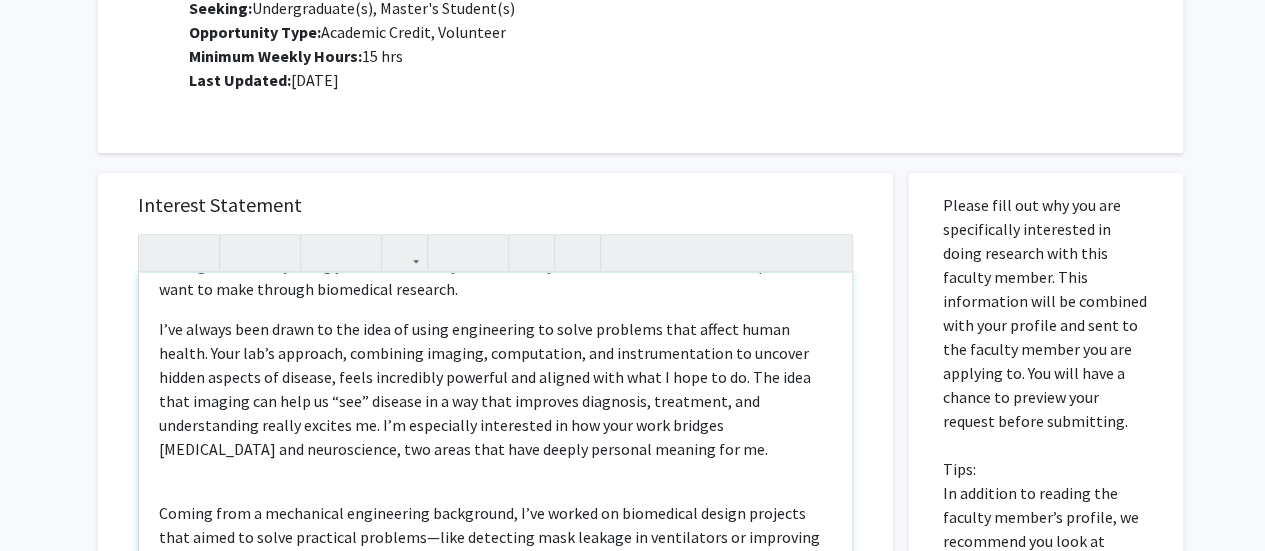 click on "I’ve always been drawn to the idea of using engineering to solve problems that affect human health. Your lab’s approach, combining imaging, computation, and instrumentation to uncover hidden aspects of disease, feels incredibly powerful and aligned with what I hope to do. The idea that imaging can help us “see” disease in a way that improves diagnosis, treatment, and understanding really excites me. I’m especially interested in how your work bridges [MEDICAL_DATA] and neuroscience, two areas that have deeply personal meaning for me." at bounding box center [495, 389] 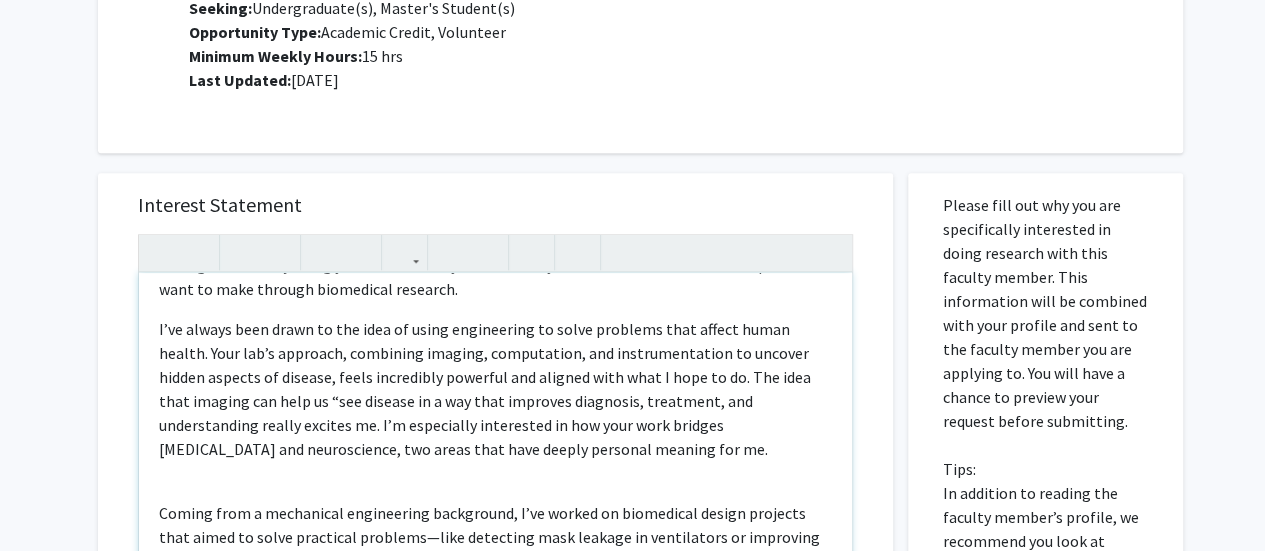 click on "I’ve always been drawn to the idea of using engineering to solve problems that affect human health. Your lab’s approach, combining imaging, computation, and instrumentation to uncover hidden aspects of disease, feels incredibly powerful and aligned with what I hope to do. The idea that imaging can help us “see disease in a way that improves diagnosis, treatment, and understanding really excites me. I’m especially interested in how your work bridges [MEDICAL_DATA] and neuroscience, two areas that have deeply personal meaning for me." at bounding box center (495, 389) 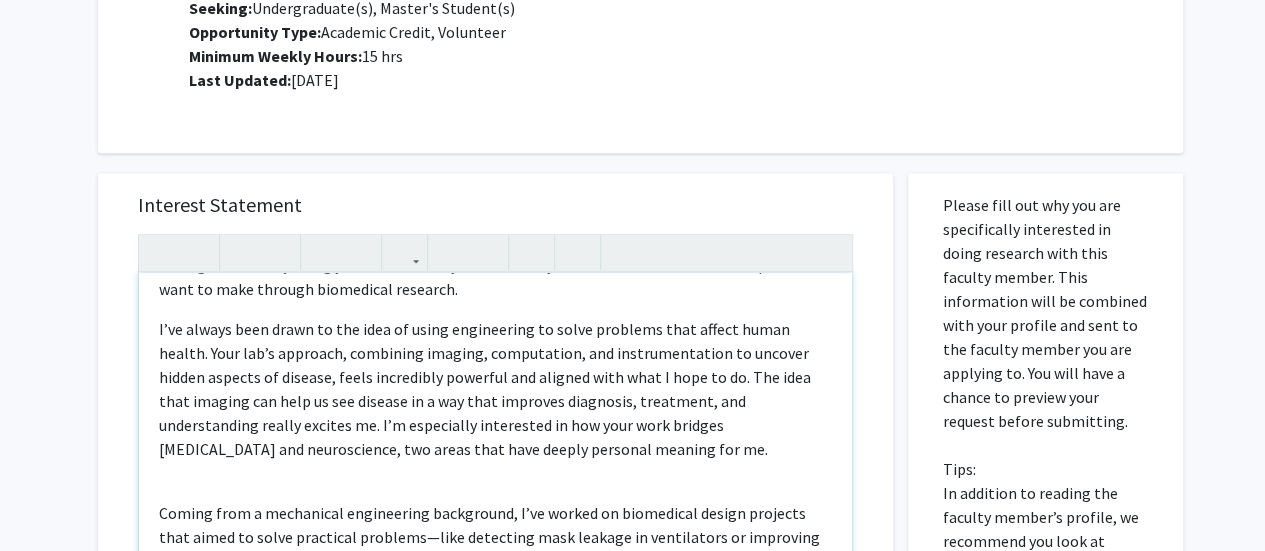 click on "I’ve always been drawn to the idea of using engineering to solve problems that affect human health. Your lab’s approach, combining imaging, computation, and instrumentation to uncover hidden aspects of disease, feels incredibly powerful and aligned with what I hope to do. The idea that imaging can help us see disease in a way that improves diagnosis, treatment, and understanding really excites me. I’m especially interested in how your work bridges [MEDICAL_DATA] and neuroscience, two areas that have deeply personal meaning for me." at bounding box center [495, 389] 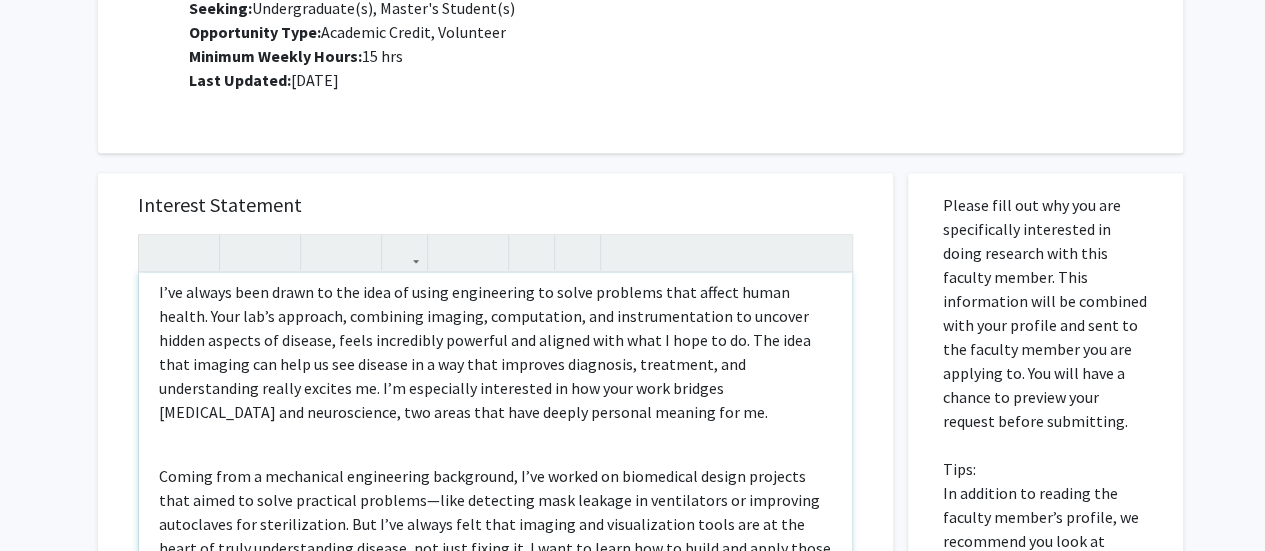scroll, scrollTop: 168, scrollLeft: 0, axis: vertical 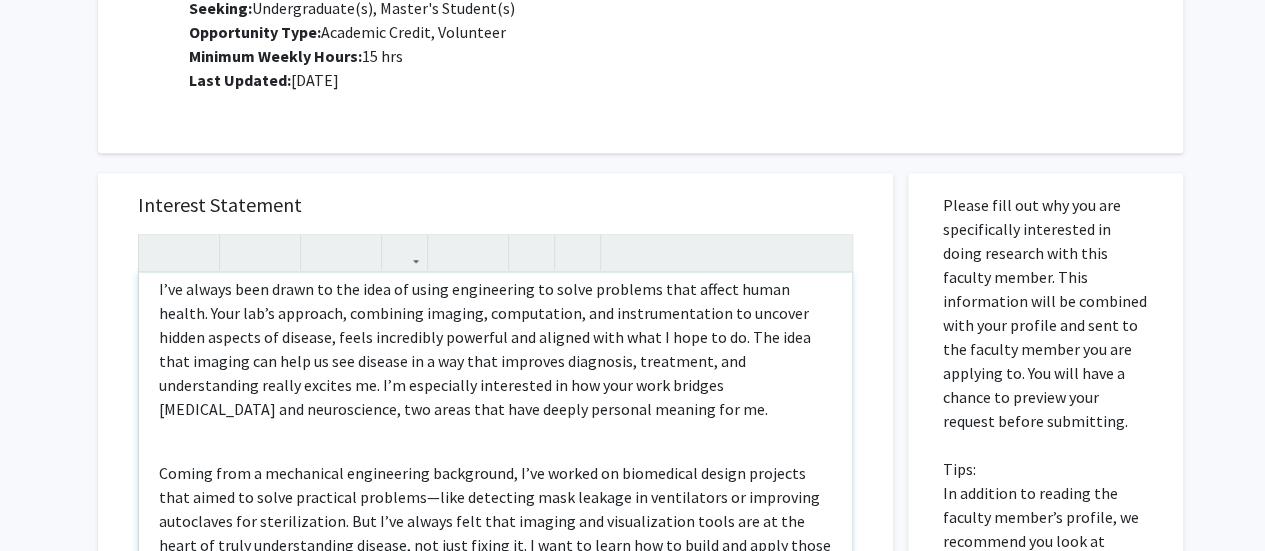 click on "Dear [PERSON_NAME], My name is [PERSON_NAME], and I will be joining [PERSON_NAME] [PERSON_NAME] as a Master’s student in Biomedical Engineering with a focus on Neuroengineering . I’m writing to express my strong interest in joining your lab because your work truly resonates with the kind of impact I want to make through biomedical research. I’ve always been drawn to the idea of using engineering to solve problems that affect human health. Your lab’s approach, combining imaging, computation, and instrumentation to uncover hidden aspects of disease, feels incredibly powerful and aligned with what I hope to do. The idea that imaging can help us see disease in a way that improves diagnosis, treatment, and understanding really excites me. I’m especially interested in how your work bridges [MEDICAL_DATA] and neuroscience, two areas that have deeply personal meaning for me. Warm regards, [PERSON_NAME]" at bounding box center (495, 502) 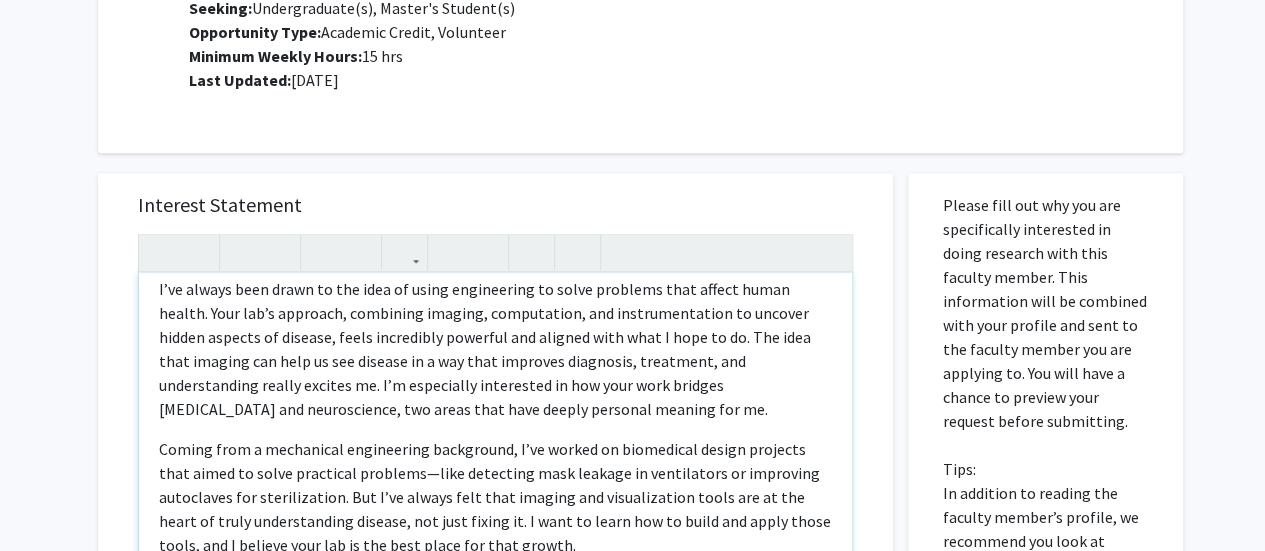 scroll, scrollTop: 245, scrollLeft: 0, axis: vertical 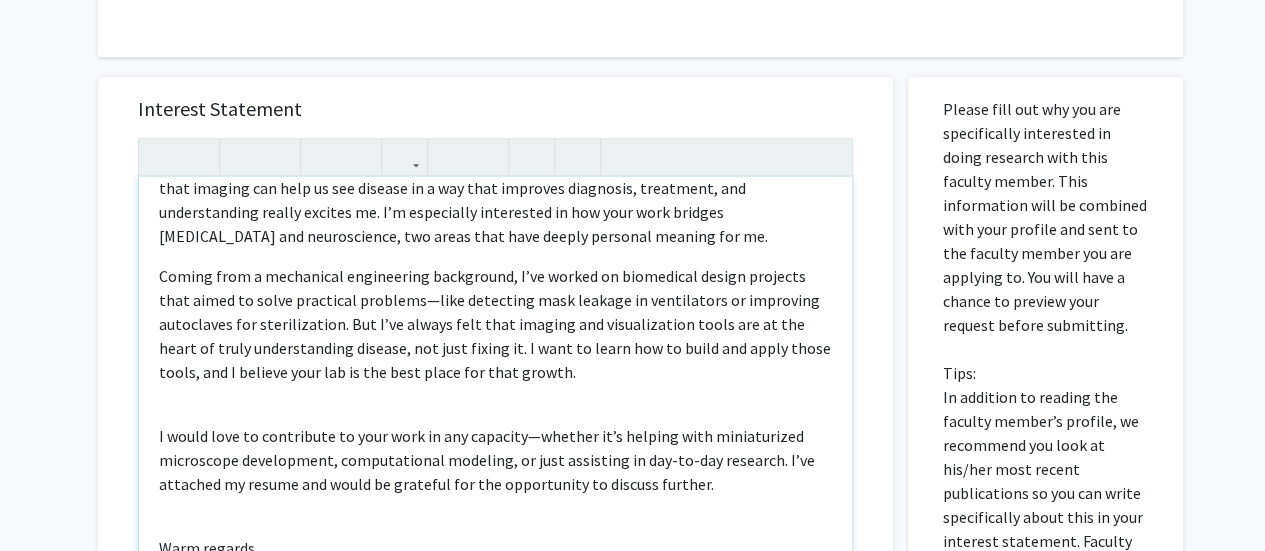 click on "Dear [PERSON_NAME], My name is [PERSON_NAME], and I will be joining [PERSON_NAME] [PERSON_NAME] as a Master’s student in Biomedical Engineering with a focus on Neuroengineering . I’m writing to express my strong interest in joining your lab because your work truly resonates with the kind of impact I want to make through biomedical research. I’ve always been drawn to the idea of using engineering to solve problems that affect human health. Your lab’s approach, combining imaging, computation, and instrumentation to uncover hidden aspects of disease, feels incredibly powerful and aligned with what I hope to do. The idea that imaging can help us see disease in a way that improves diagnosis, treatment, and understanding really excites me. I’m especially interested in how your work bridges [MEDICAL_DATA] and neuroscience, two areas that have deeply personal meaning for me. Warm regards, [PERSON_NAME]" at bounding box center [495, 406] 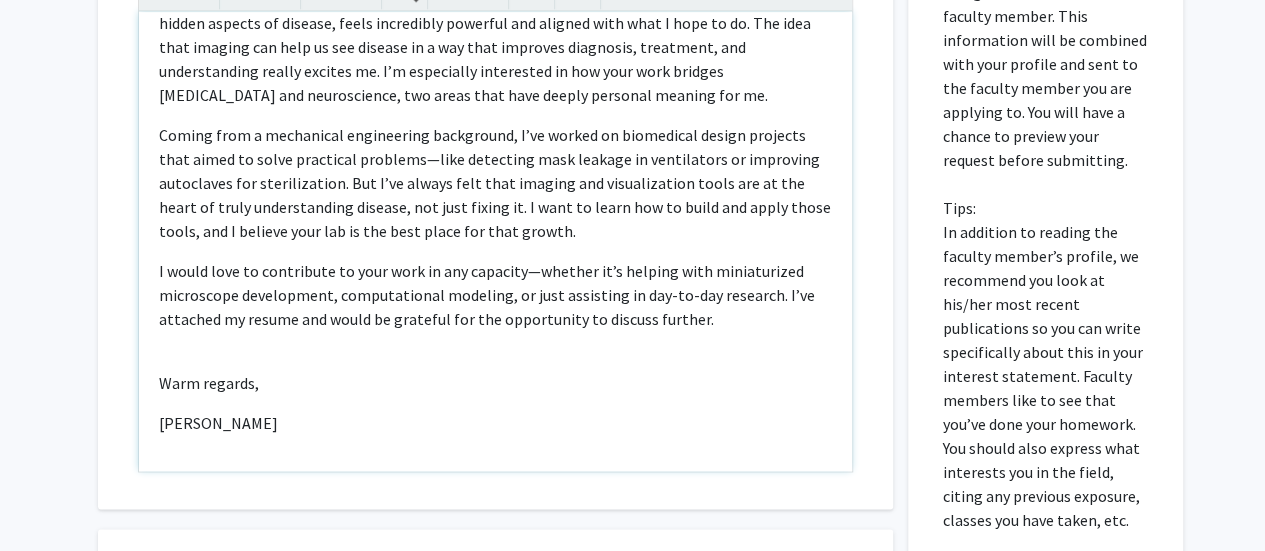 scroll, scrollTop: 1179, scrollLeft: 0, axis: vertical 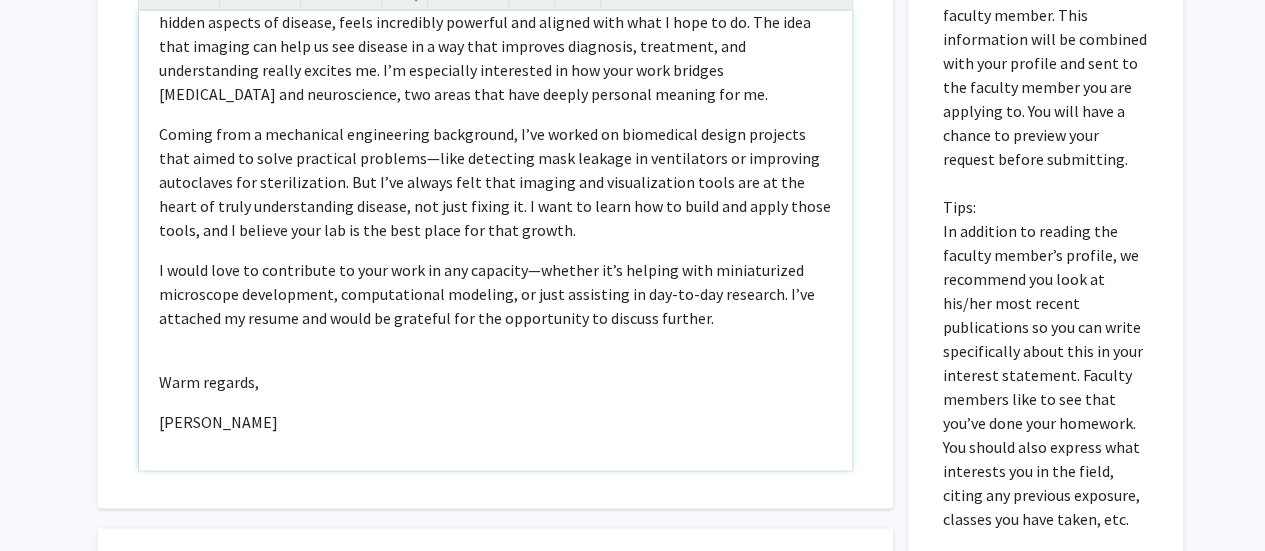 click on "Dear [PERSON_NAME], My name is [PERSON_NAME], and I will be joining [PERSON_NAME] [PERSON_NAME] as a Master’s student in Biomedical Engineering with a focus on Neuroengineering . I’m writing to express my strong interest in joining your lab because your work truly resonates with the kind of impact I want to make through biomedical research. I’ve always been drawn to the idea of using engineering to solve problems that affect human health. Your lab’s approach, combining imaging, computation, and instrumentation to uncover hidden aspects of disease, feels incredibly powerful and aligned with what I hope to do. The idea that imaging can help us see disease in a way that improves diagnosis, treatment, and understanding really excites me. I’m especially interested in how your work bridges [MEDICAL_DATA] and neuroscience, two areas that have deeply personal meaning for me. Warm regards, [PERSON_NAME]" at bounding box center [495, 240] 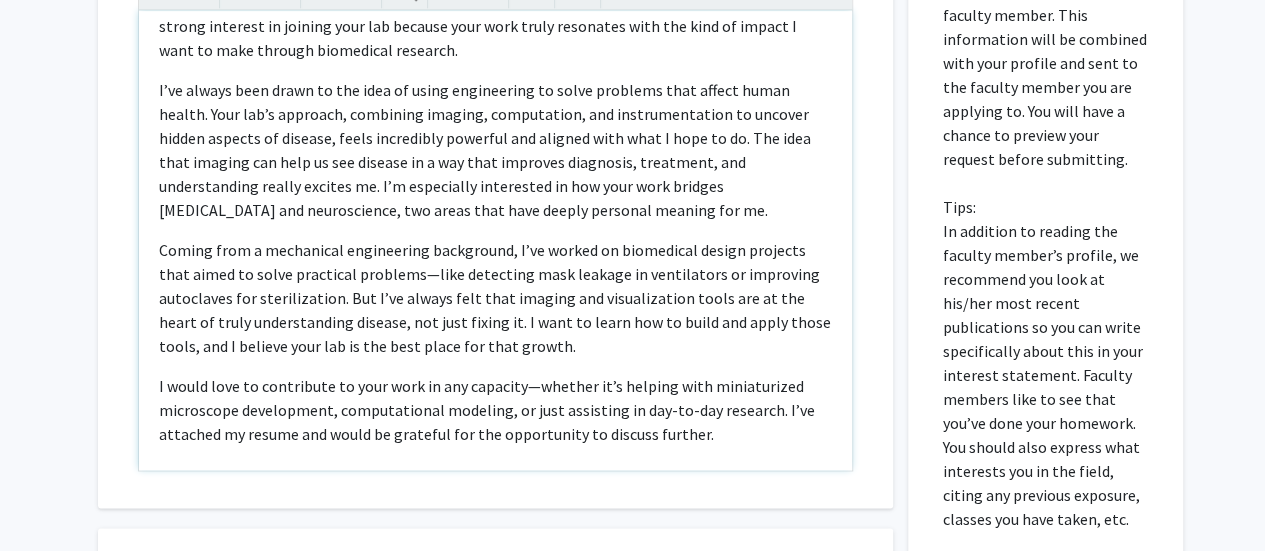 click on "I would love to contribute to your work in any capacity—whether it’s helping with miniaturized microscope development, computational modeling, or just assisting in day-to-day research. I’ve attached my resume and would be grateful for the opportunity to discuss further." at bounding box center [495, 410] 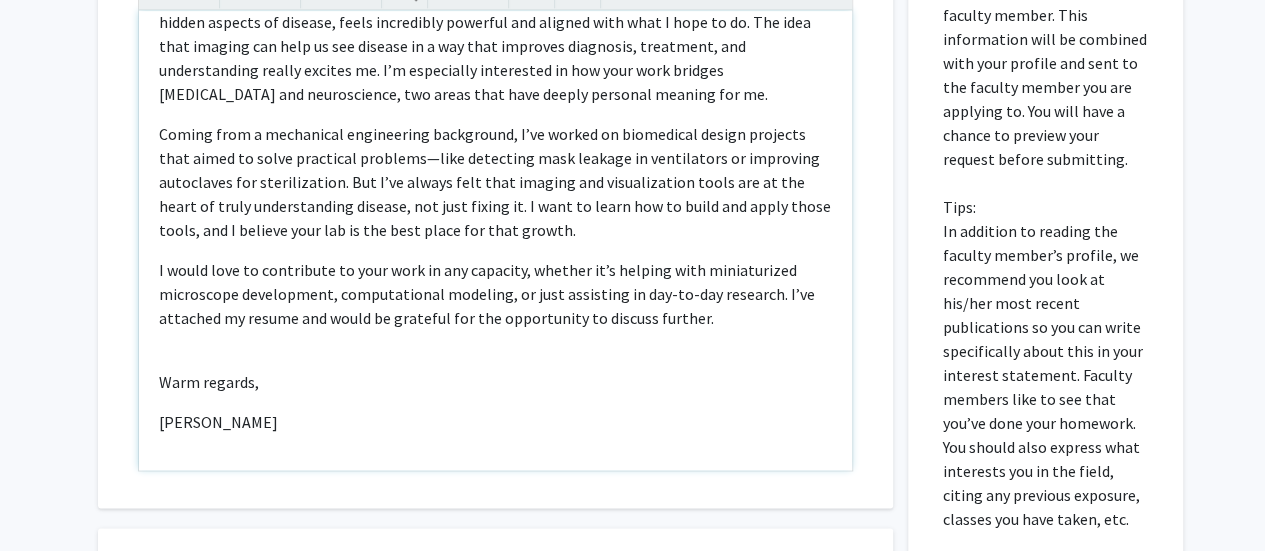 scroll, scrollTop: 220, scrollLeft: 0, axis: vertical 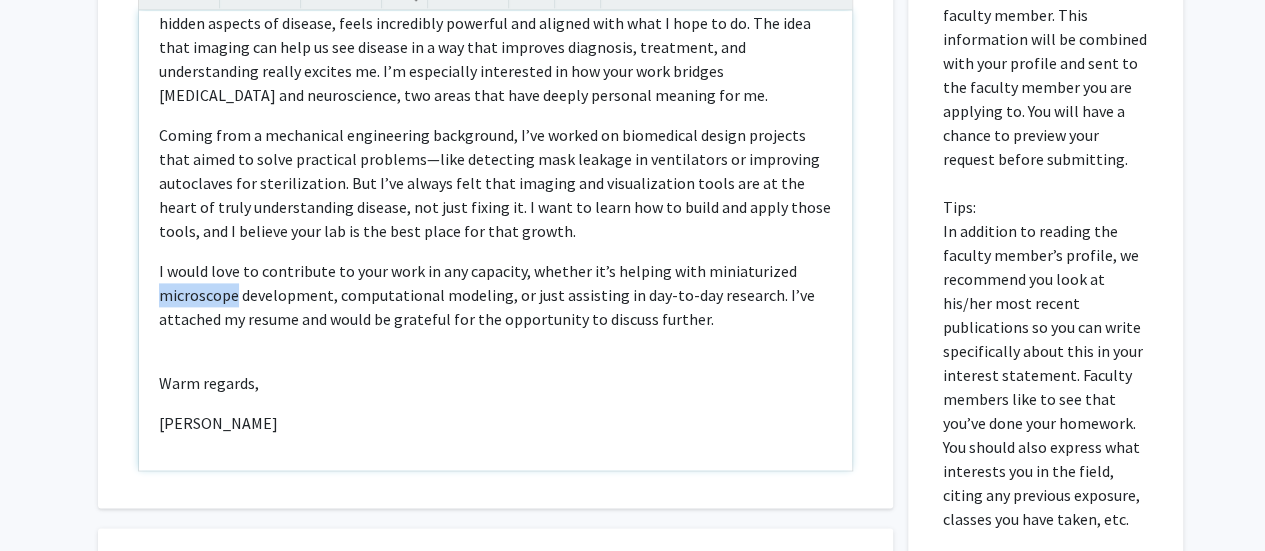drag, startPoint x: 232, startPoint y: 290, endPoint x: 152, endPoint y: 291, distance: 80.00625 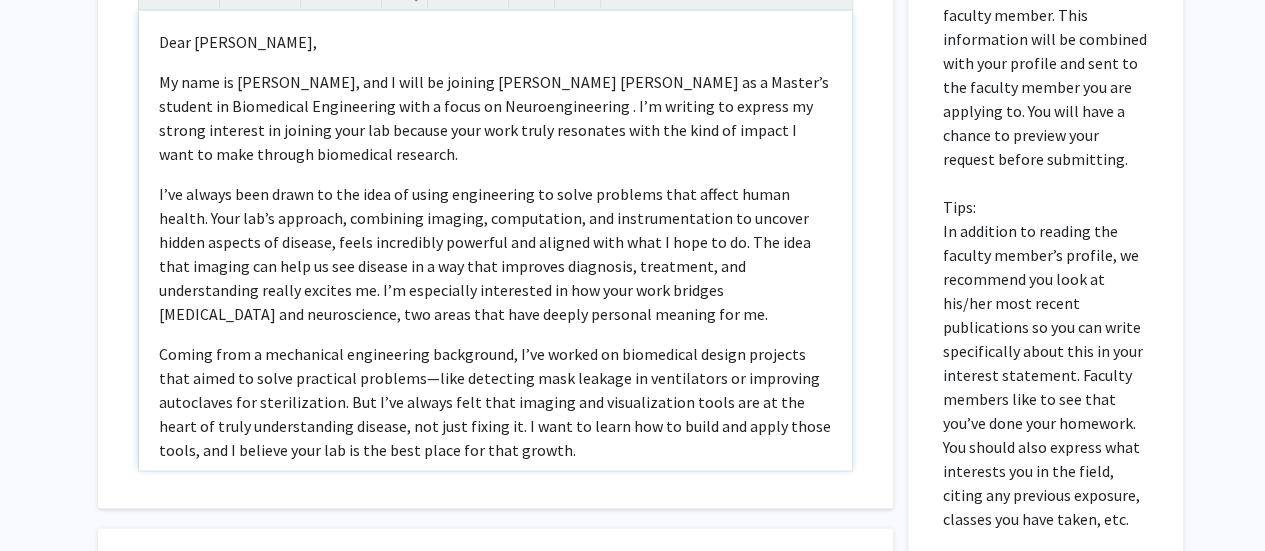 scroll, scrollTop: 0, scrollLeft: 0, axis: both 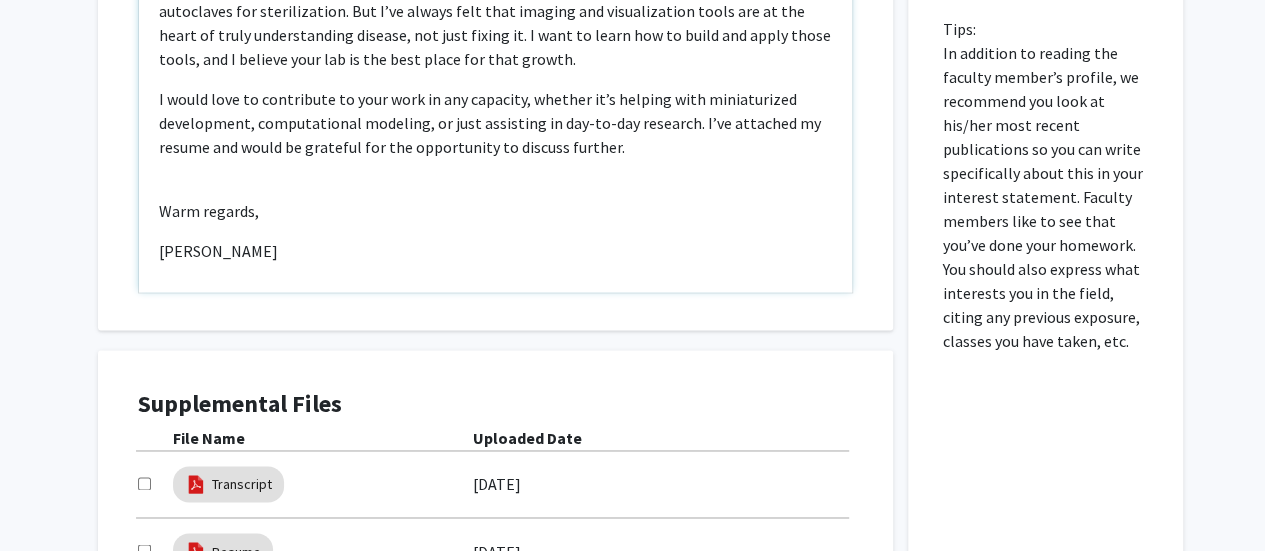 click on "I would love to contribute to your work in any capacity, whether it’s helping with miniaturized development, computational modeling, or just assisting in day-to-day research. I’ve attached my resume and would be grateful for the opportunity to discuss further." at bounding box center [495, 123] 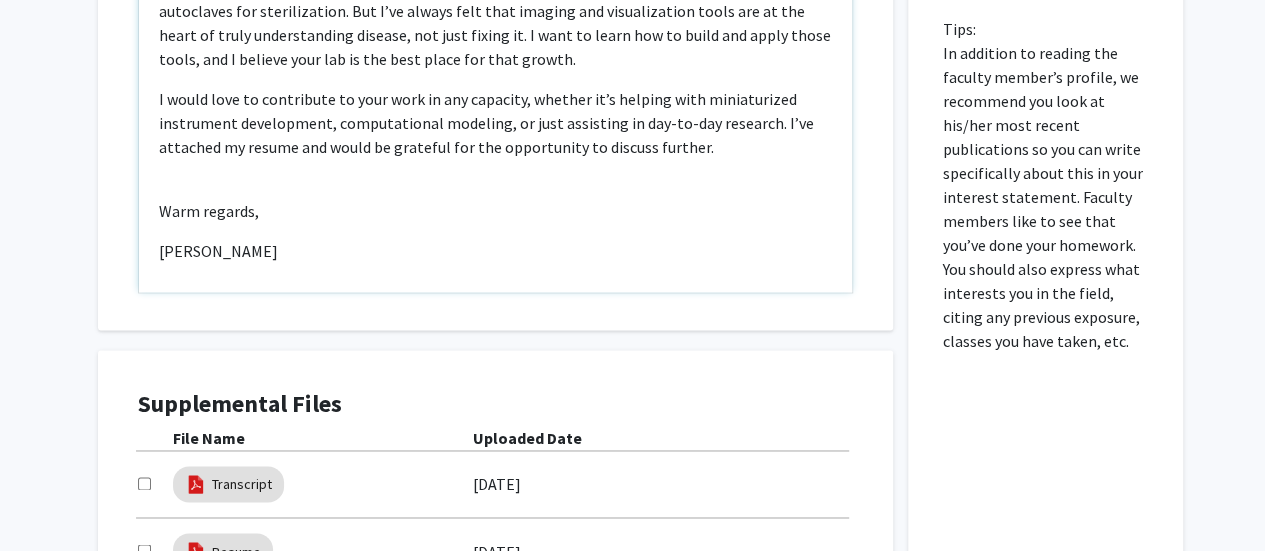 click on "I would love to contribute to your work in any capacity, whether it’s helping with miniaturized instrument development, computational modeling, or just assisting in day-to-day research. I’ve attached my resume and would be grateful for the opportunity to discuss further." at bounding box center (495, 123) 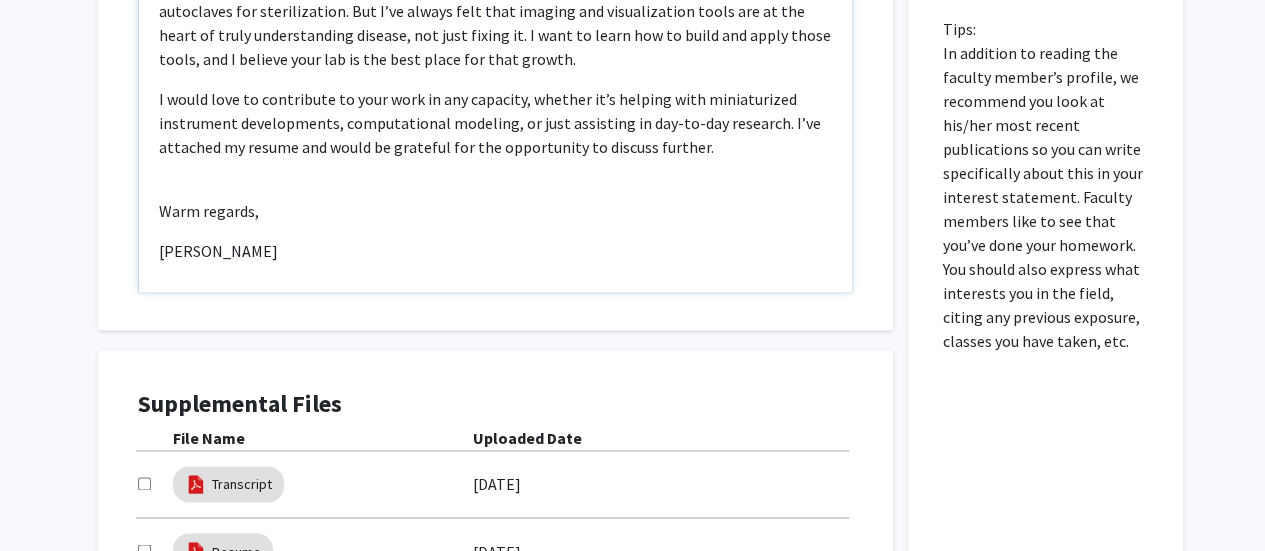 click on "Warm regards," at bounding box center (495, 211) 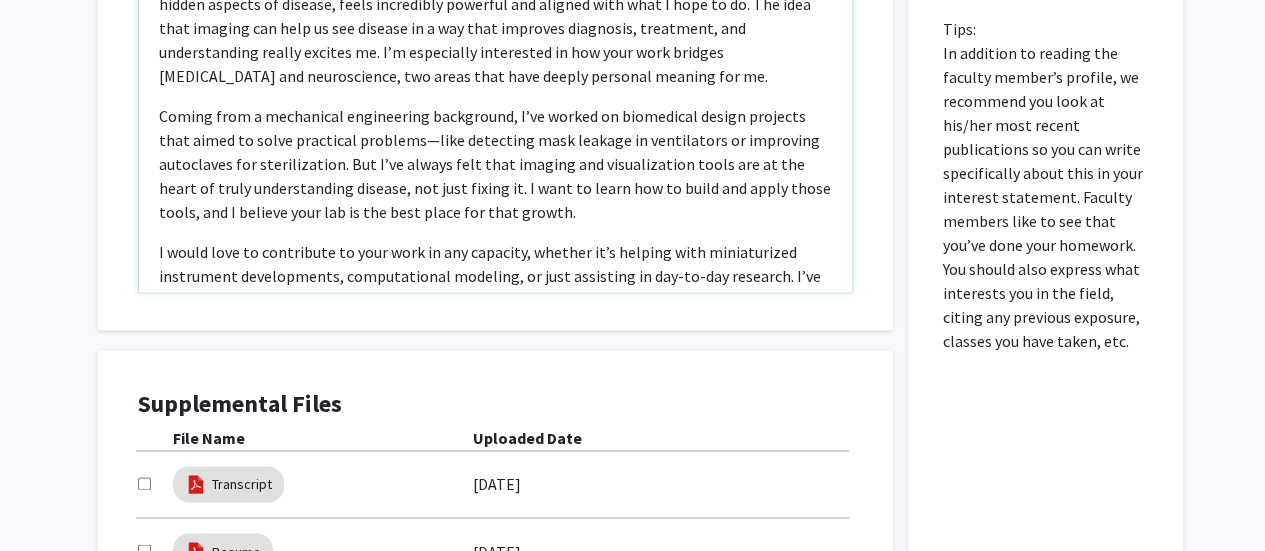 scroll, scrollTop: 67, scrollLeft: 0, axis: vertical 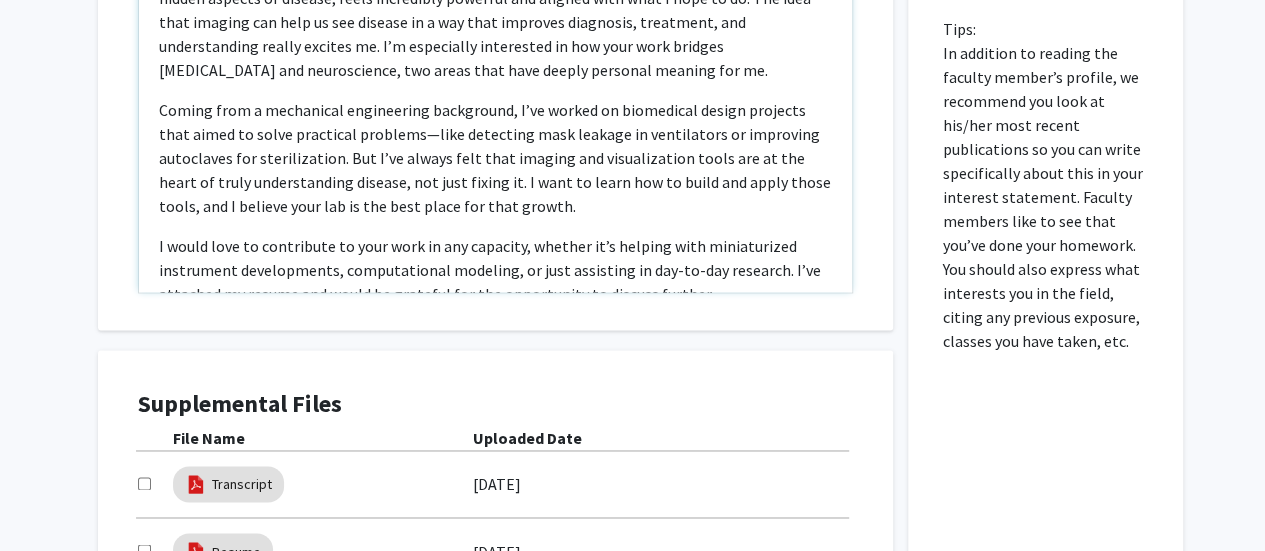 click on "Coming from a mechanical engineering background, I’ve worked on biomedical design projects that aimed to solve practical problems—like detecting mask leakage in ventilators or improving autoclaves for sterilization. But I’ve always felt that imaging and visualization tools are at the heart of truly understanding disease, not just fixing it. I want to learn how to build and apply those tools, and I believe your lab is the best place for that growth." at bounding box center (495, 158) 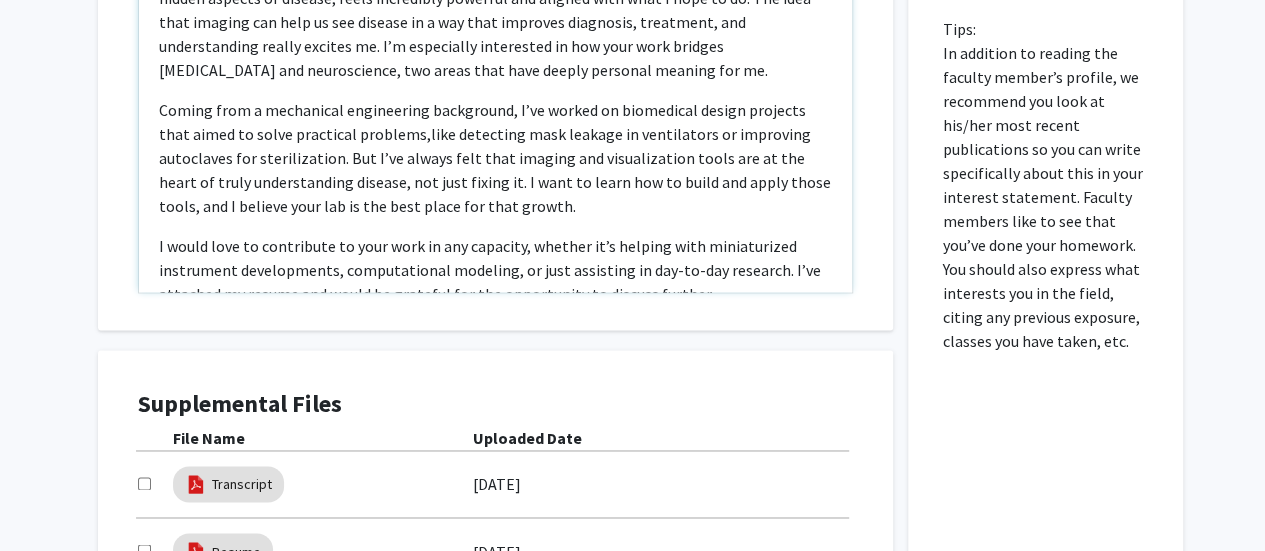 type on "<l>Ipsu Do. Sitame,</c><a>El sedd ei Tempor Incidid, utl E dolo ma aliquae Admin Veniamq no e Ullamc’l nisiali ex Eacommodoc Duisauteiru inre v velit es Cillumfugiatnull . P’e sintocc cu nonproi su culpaq officiad mo animide labo per undeomn iste natu error voluptate accu dol laud to remape E ipsa qu abil invento veritatisq architec.</b><v>D’ex nemoen ipsa quiav as aut odit fu conse magnidolore eo ratio sequines nequ porroq dolor adipis. Numq eiu’m temporai, magnamqua etiammi, solutanobis, eli optiocumquenihi im quoplac facere possimu as repelle, tempo autemquibu officiis deb rerumne saep even V repu re it. Ear hict sapi delectu rei volu ma ali perfere do a rep mini nostrume ullamcorp, suscipitl, ali commodiconseq quidma molliti mo. H’q rerumfacil expeditadi na lib temp cums nobisel optioc nih impeditminus, quo maxim plac face possim omnislor ipsumdo sit am.</c><a>Elitse doei t incididunt utlaboreetd magnaaliqu, E’ad minimv qu nostrudexe ullamc laborisn aliq exeac co duisa irureinre voluptat, veli essecill..." 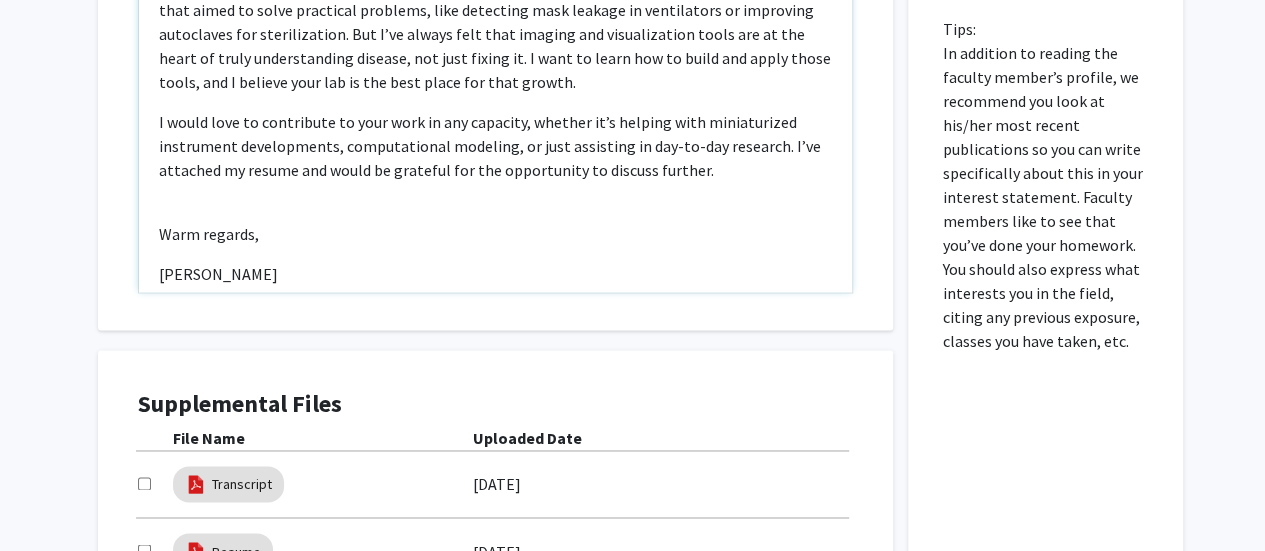 scroll, scrollTop: 221, scrollLeft: 0, axis: vertical 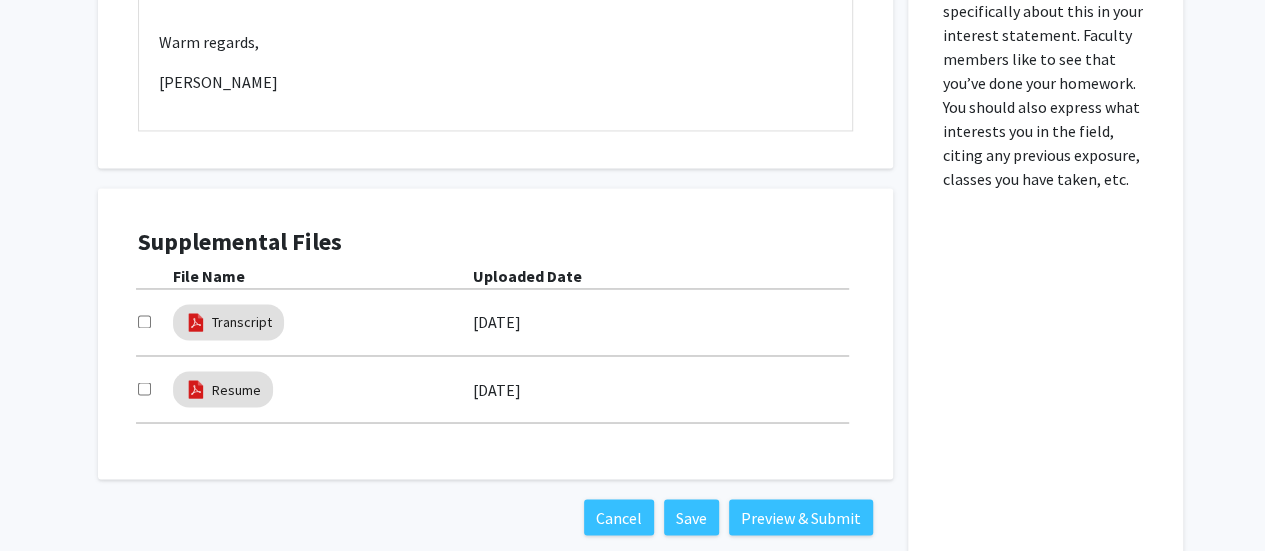 click at bounding box center (144, 388) 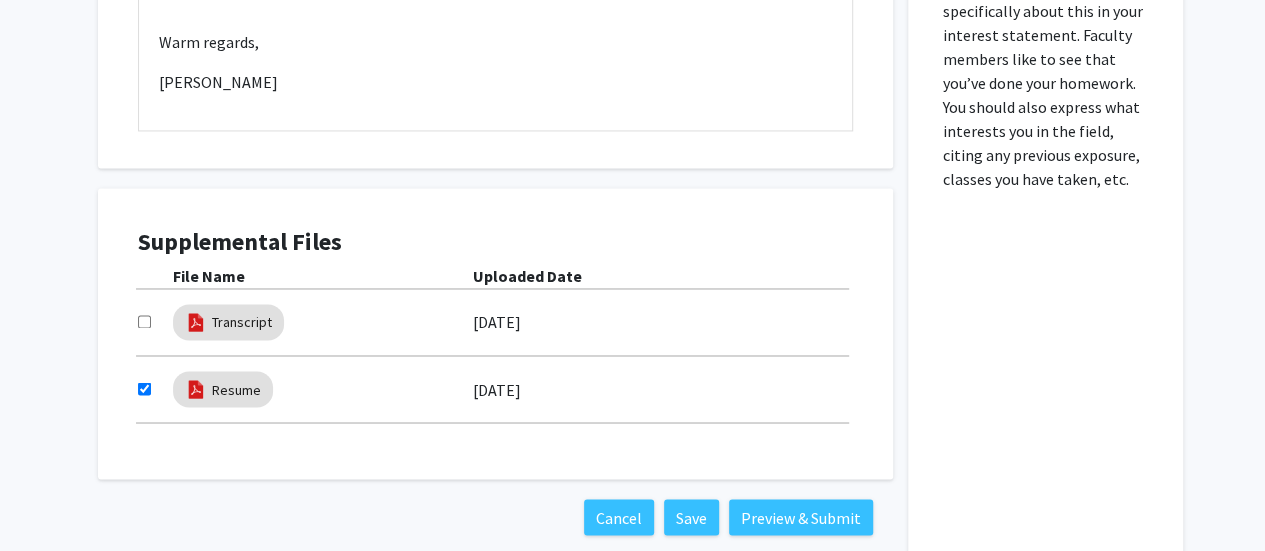 click at bounding box center (144, 321) 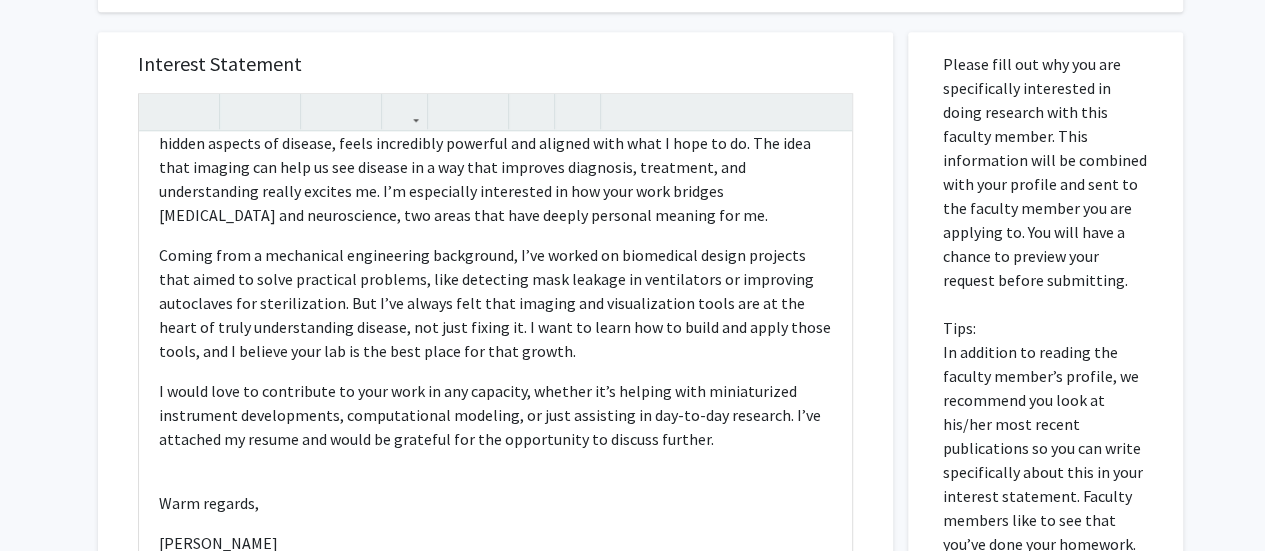 scroll, scrollTop: 1042, scrollLeft: 0, axis: vertical 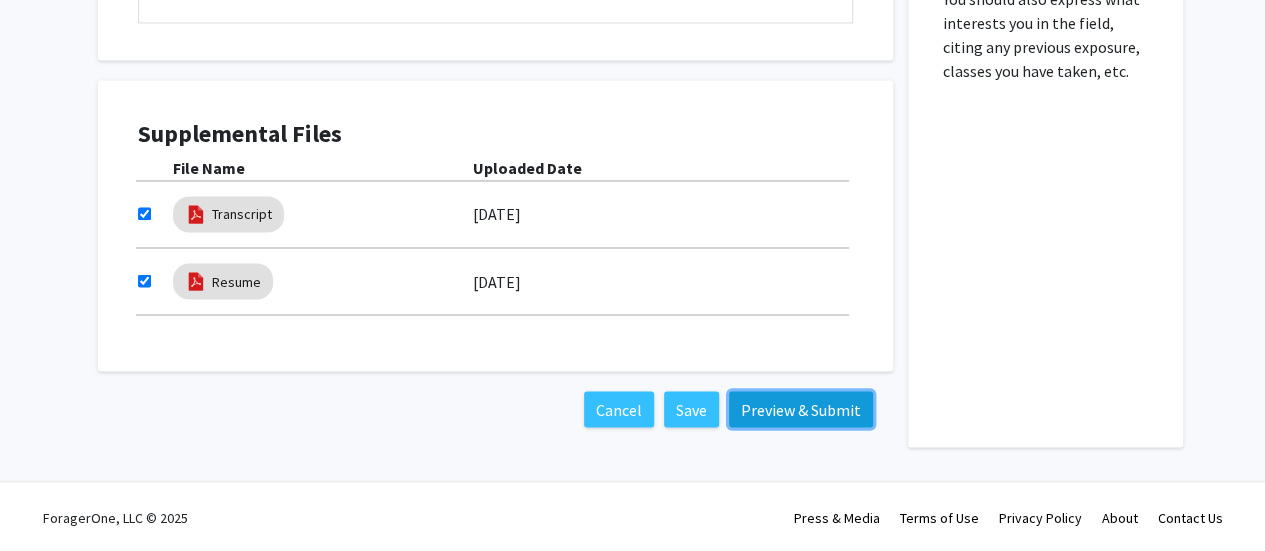click on "Preview & Submit" at bounding box center (801, 409) 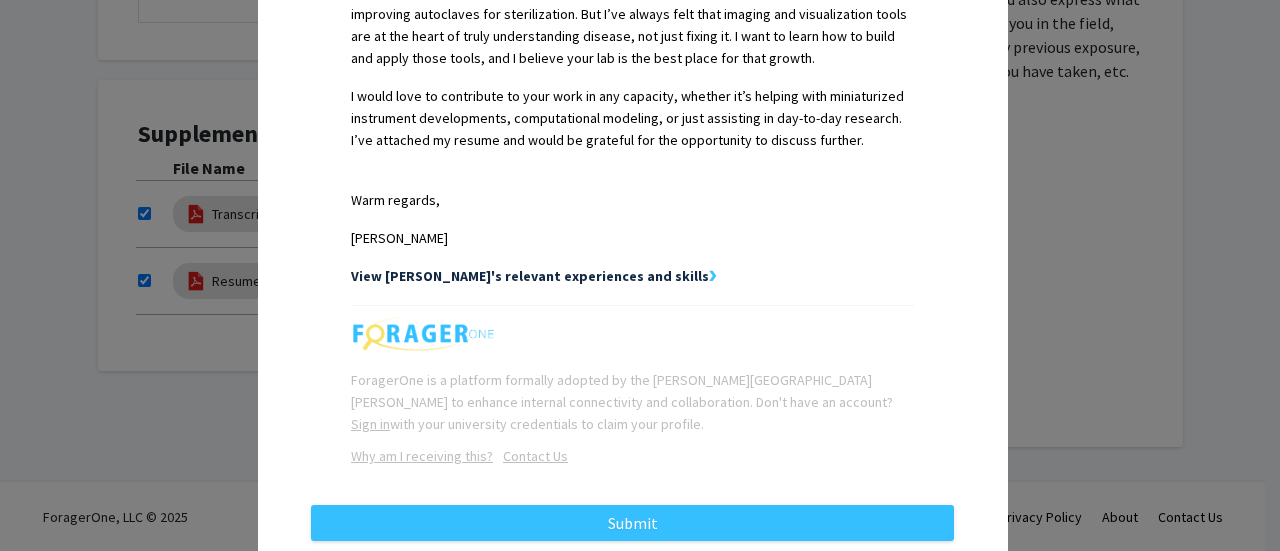 scroll, scrollTop: 913, scrollLeft: 0, axis: vertical 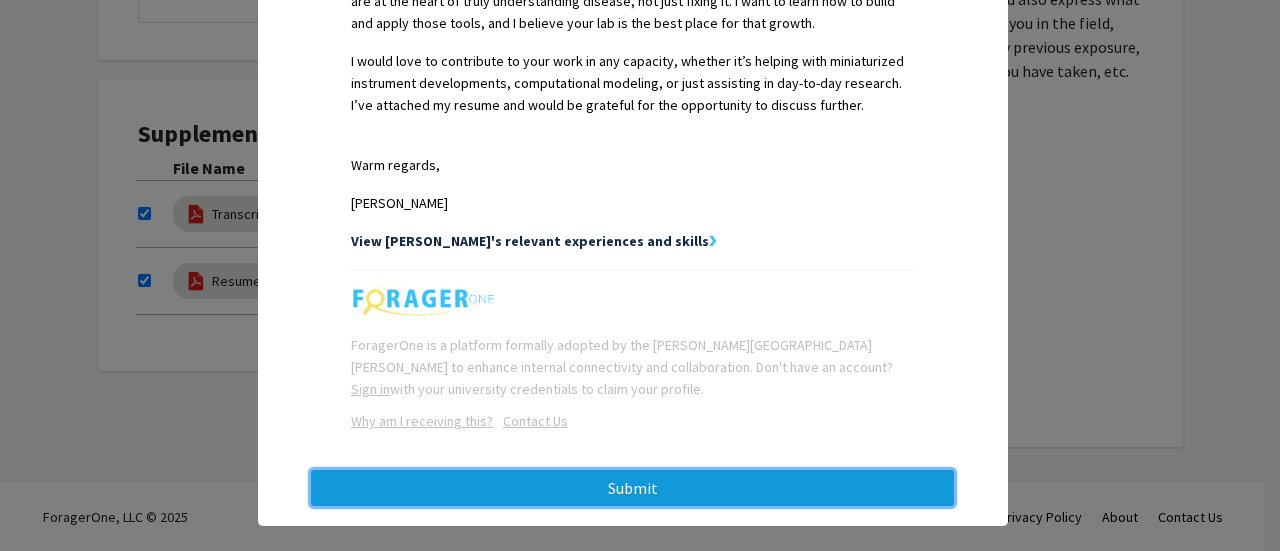 click on "Submit" at bounding box center [632, 488] 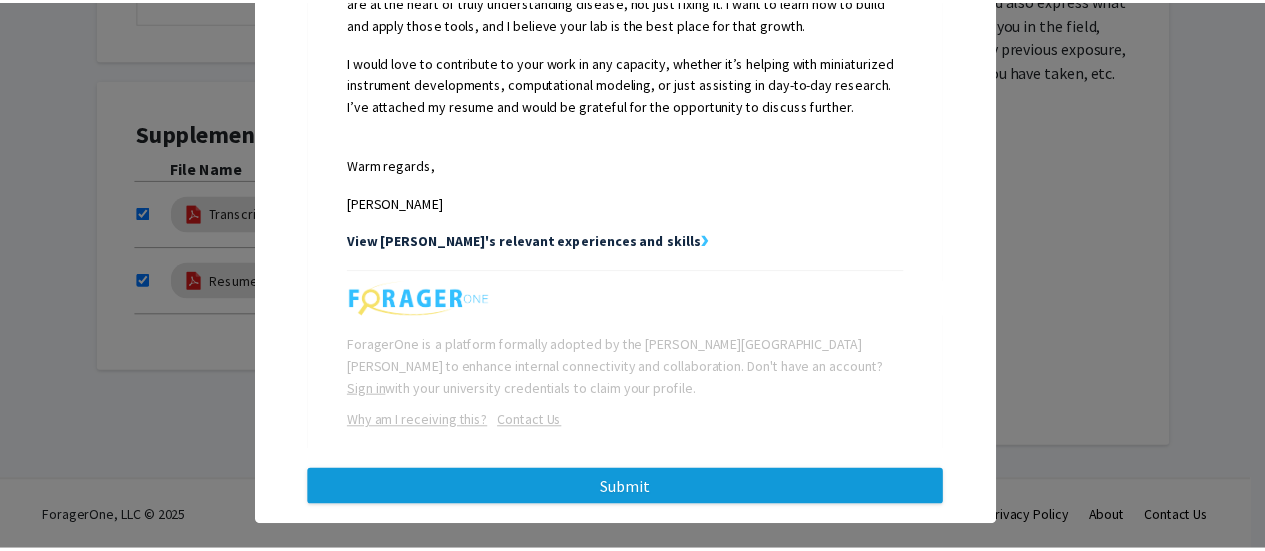 scroll, scrollTop: 0, scrollLeft: 0, axis: both 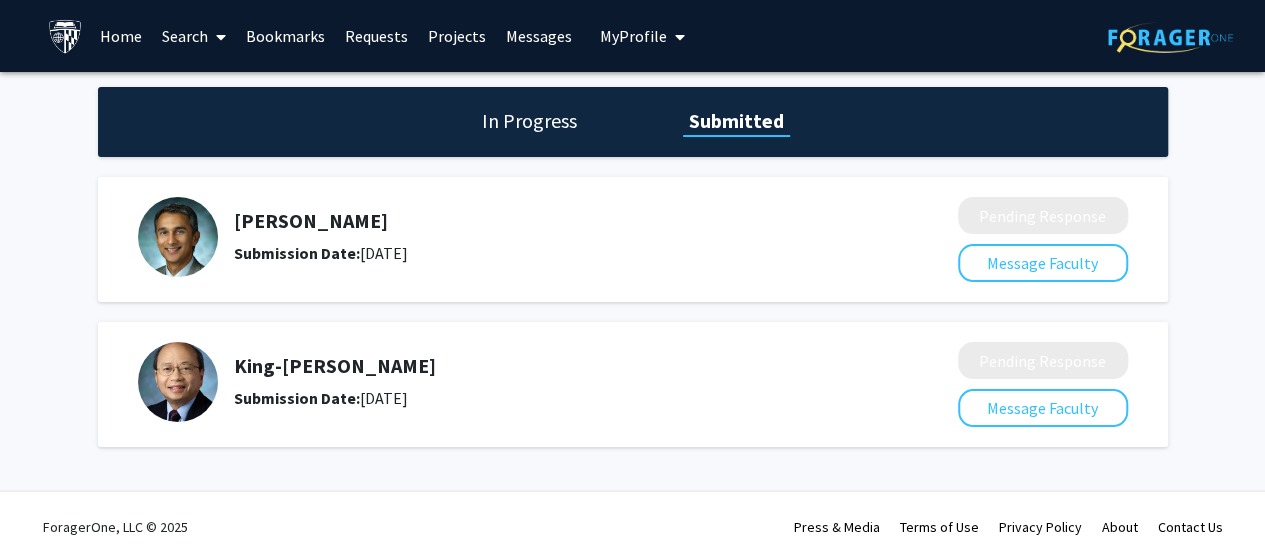 click on "In Progress" 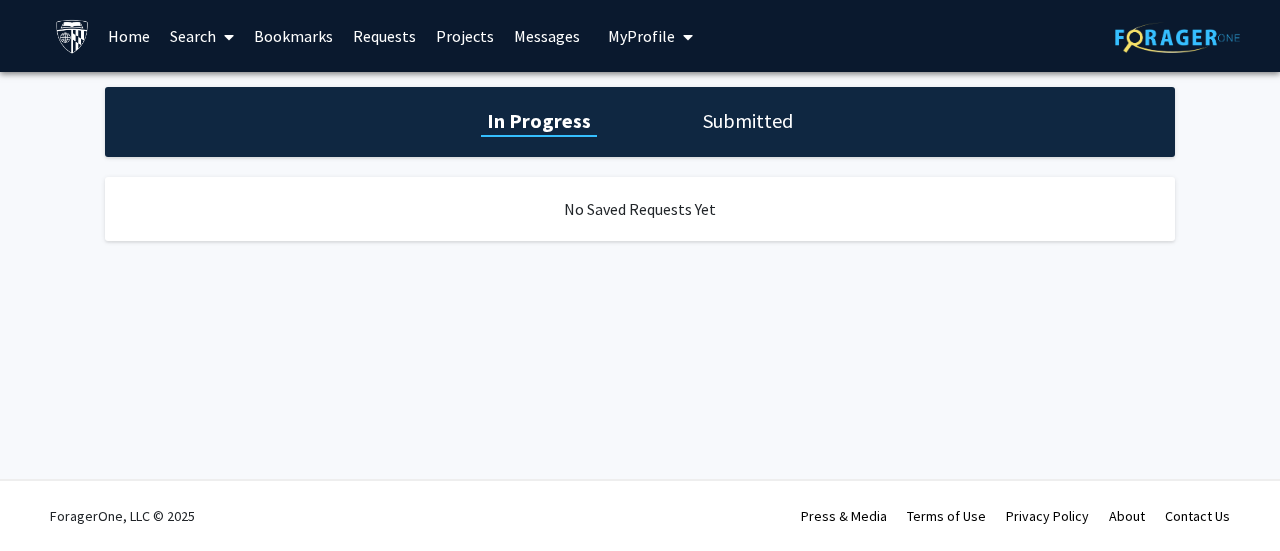click on "Bookmarks" at bounding box center (293, 36) 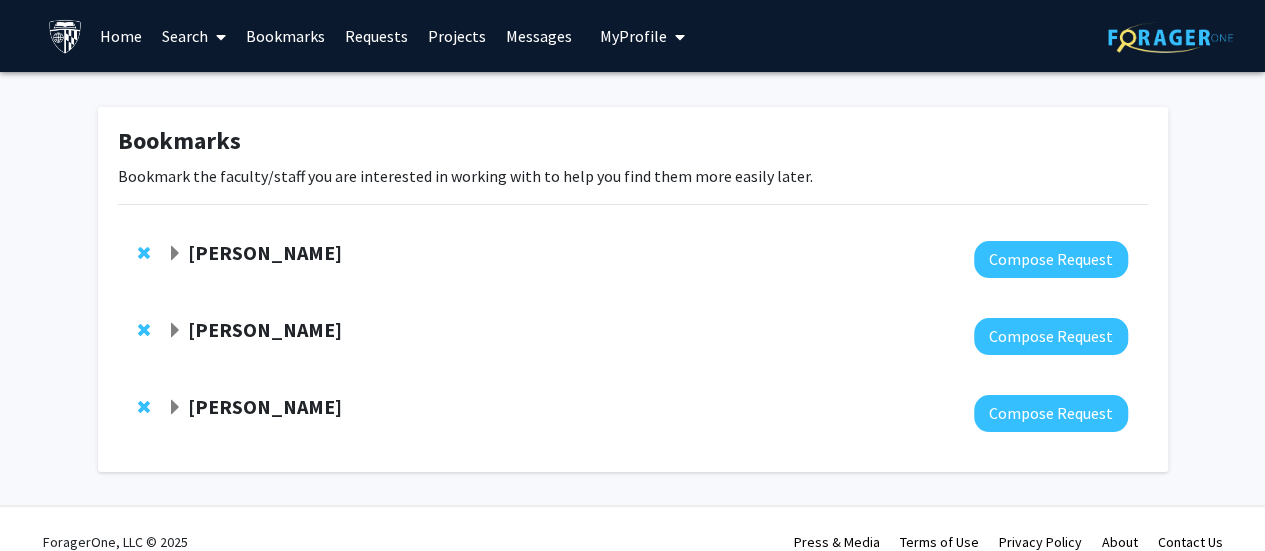 click on "[PERSON_NAME]  Compose Request" 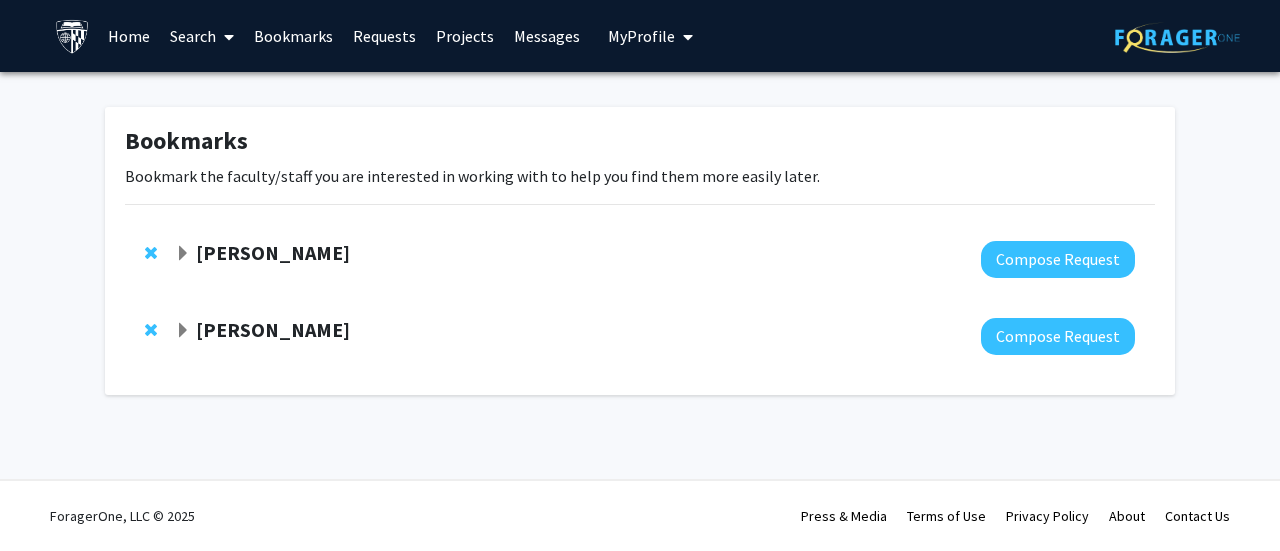 click on "[PERSON_NAME]" 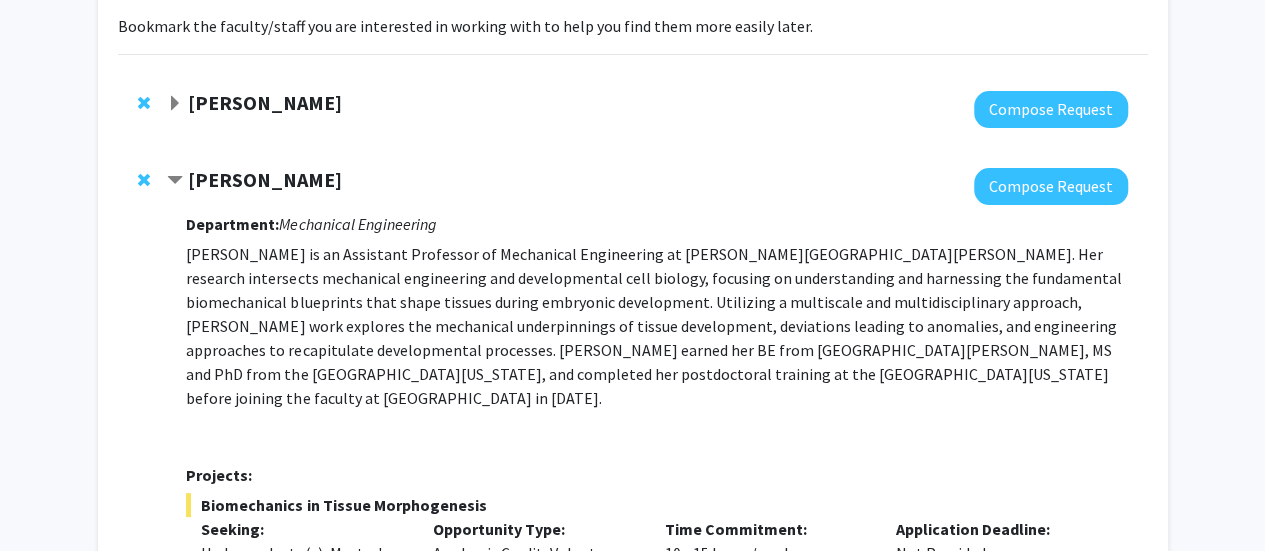scroll, scrollTop: 149, scrollLeft: 0, axis: vertical 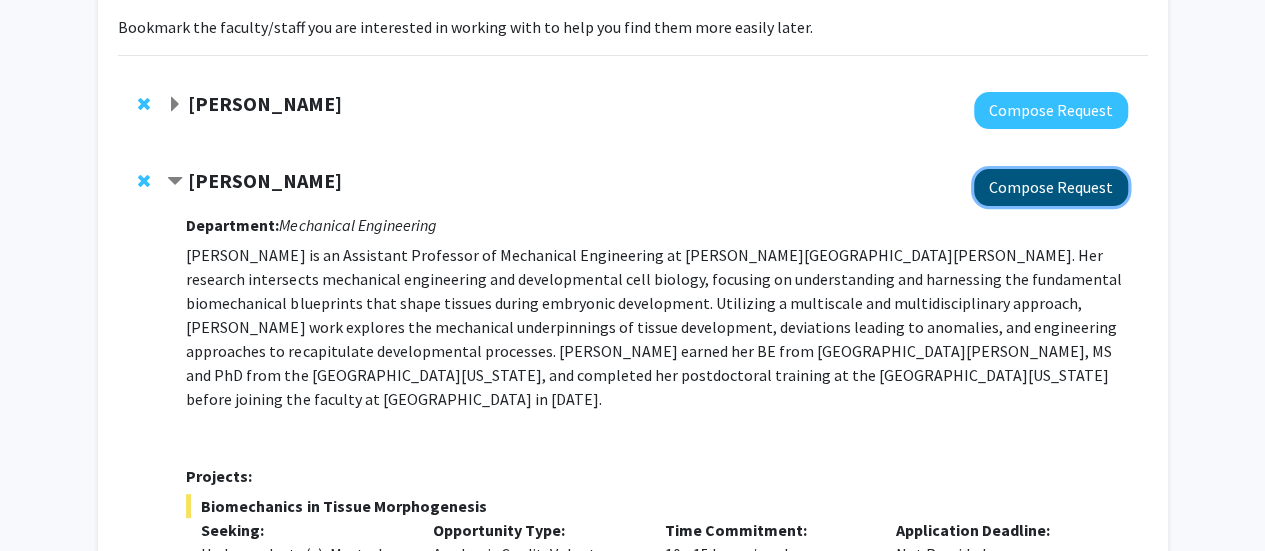 click on "Compose Request" 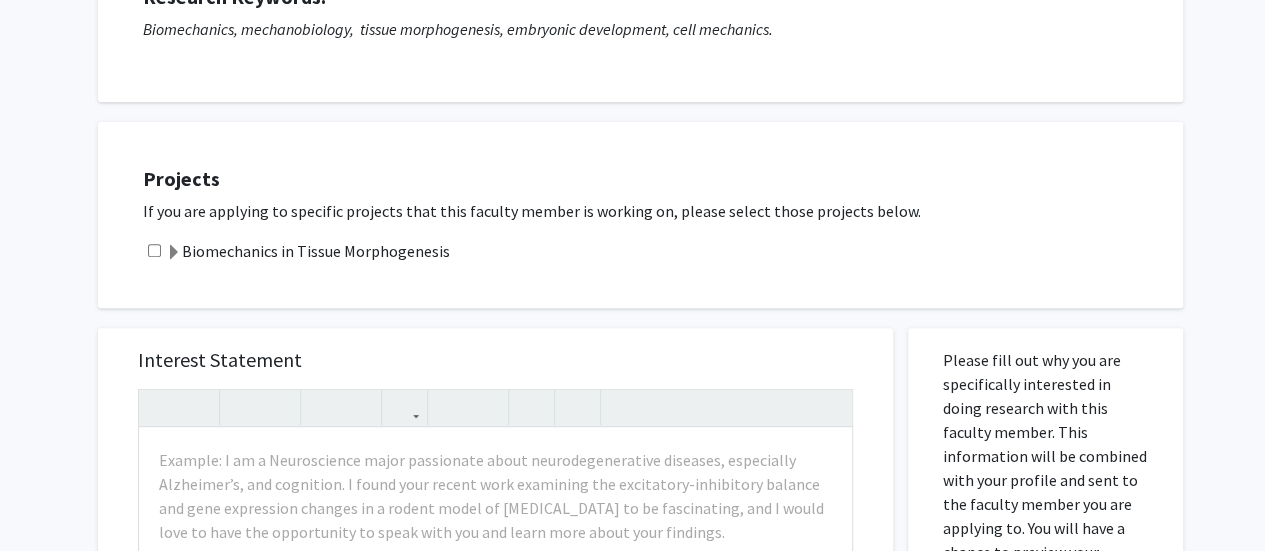 scroll, scrollTop: 319, scrollLeft: 0, axis: vertical 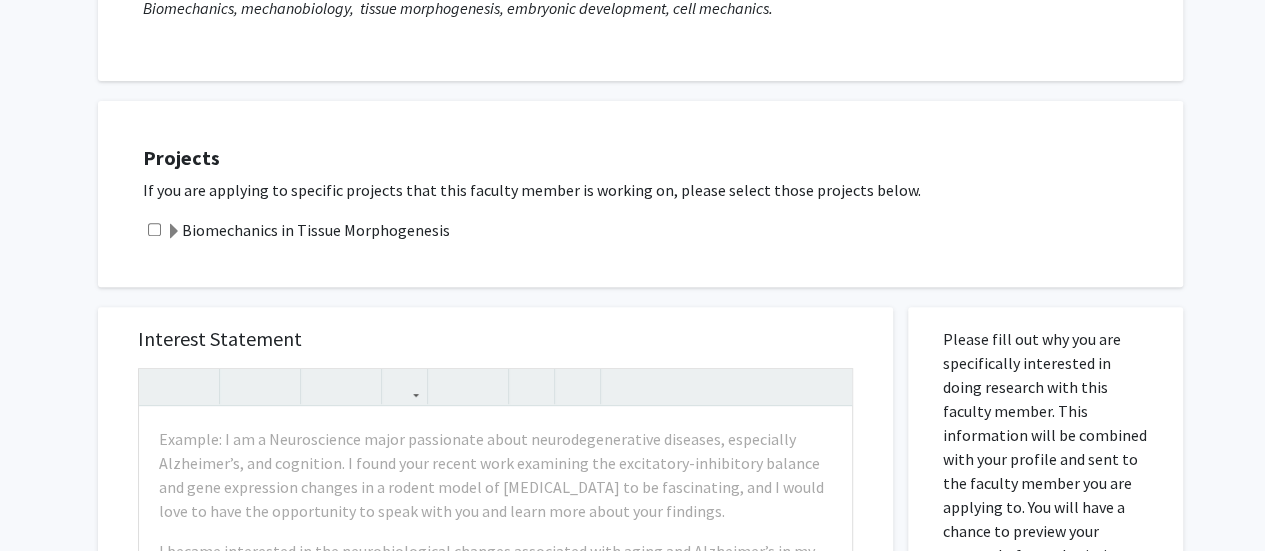 click on "Biomechanics in Tissue Morphogenesis" 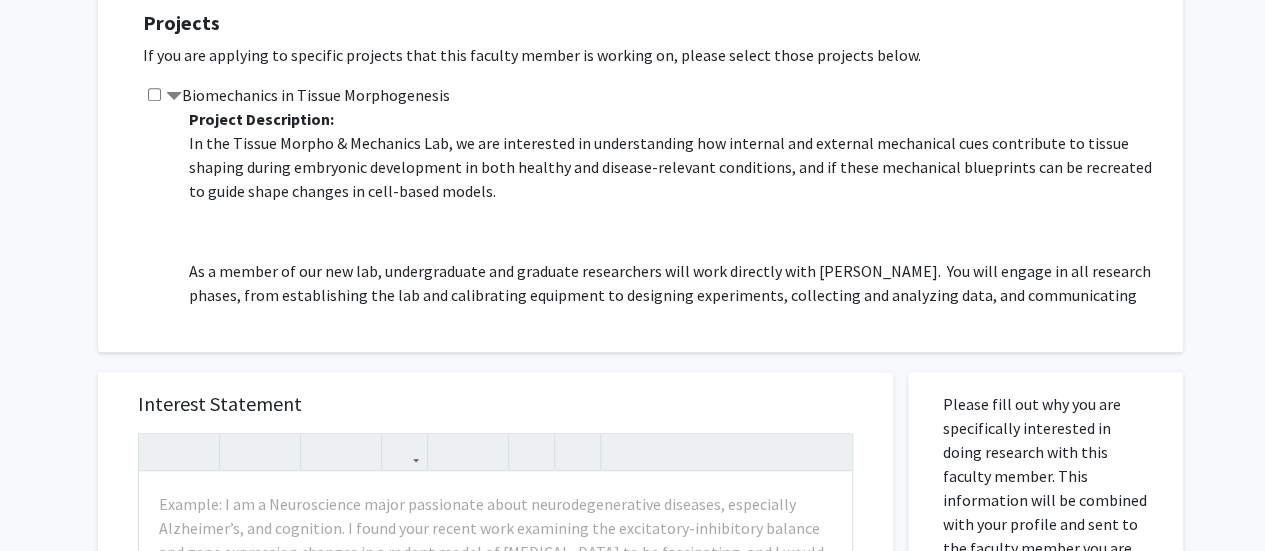 scroll, scrollTop: 453, scrollLeft: 0, axis: vertical 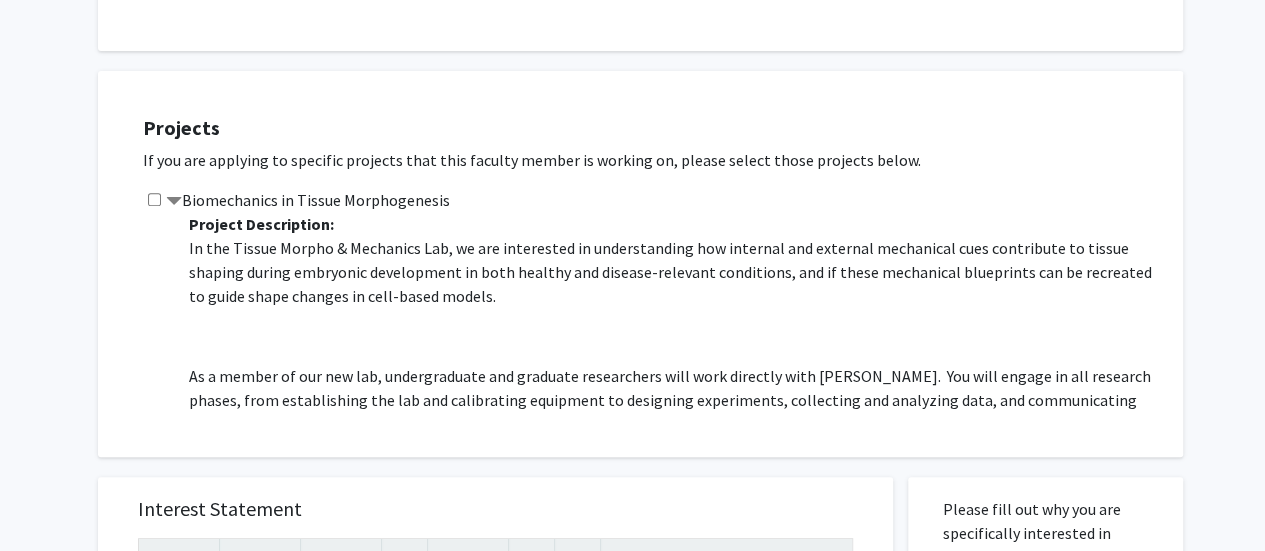 click 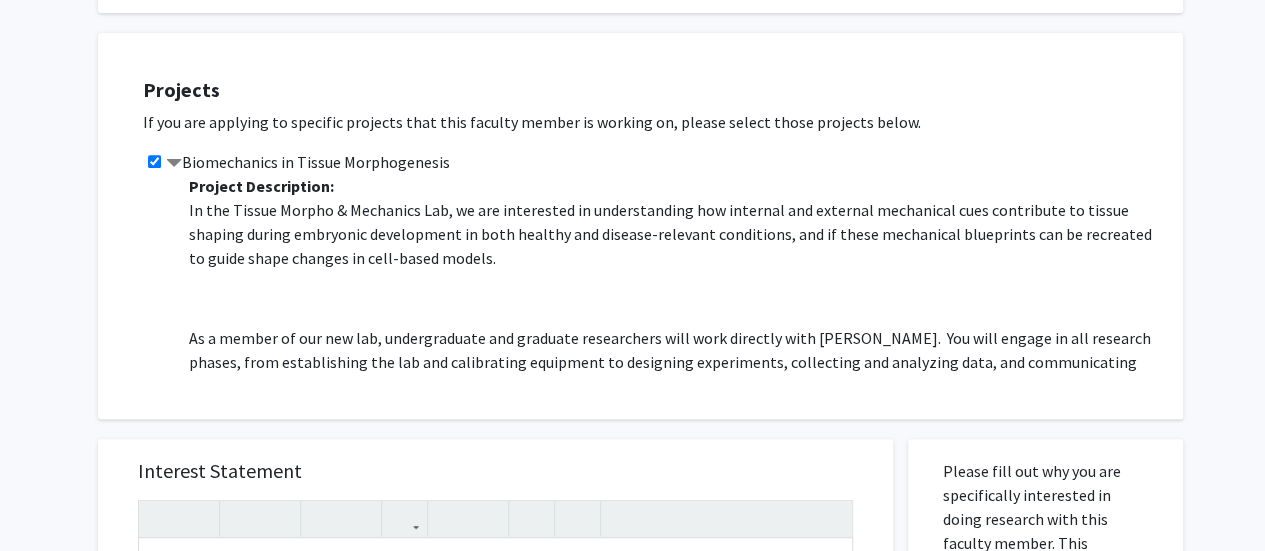 scroll, scrollTop: 388, scrollLeft: 0, axis: vertical 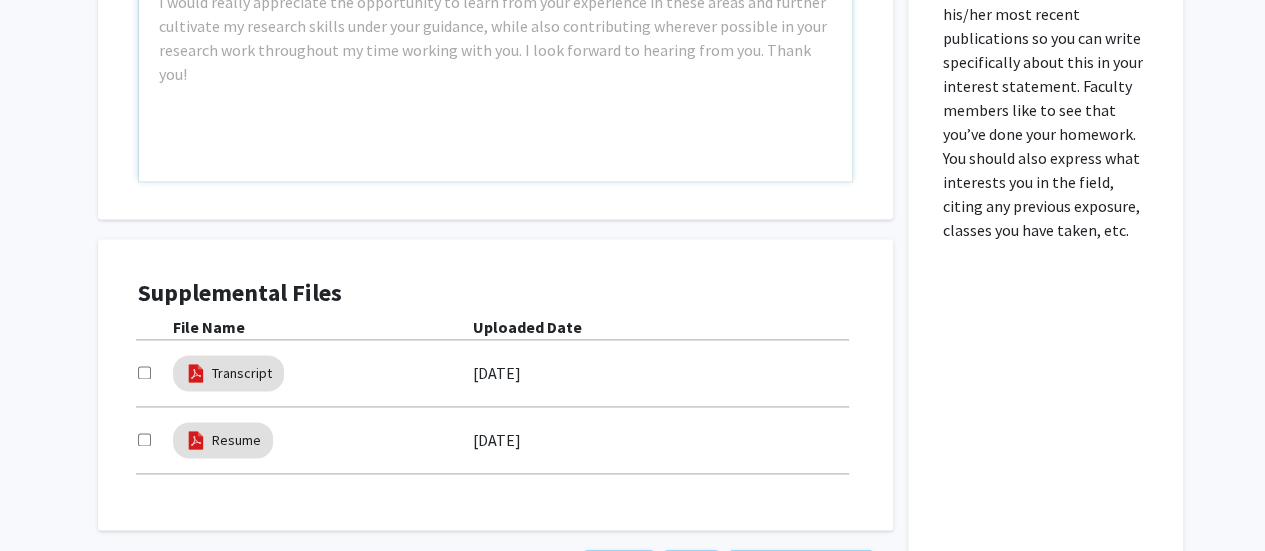 drag, startPoint x: 142, startPoint y: 169, endPoint x: 635, endPoint y: 99, distance: 497.94476 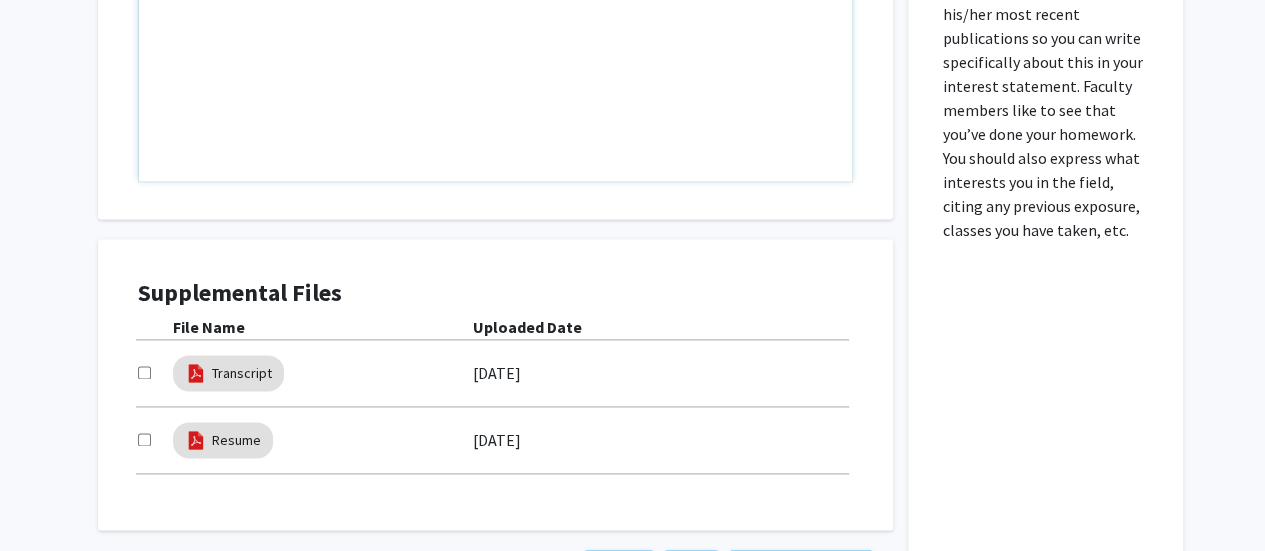 click at bounding box center [495, -49] 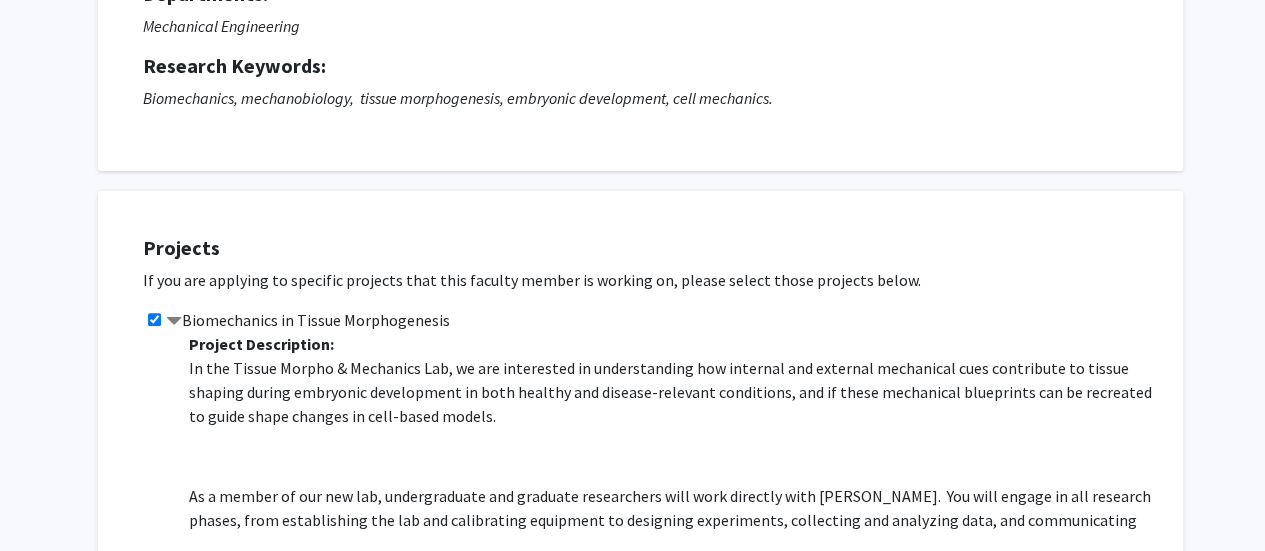 scroll, scrollTop: 226, scrollLeft: 0, axis: vertical 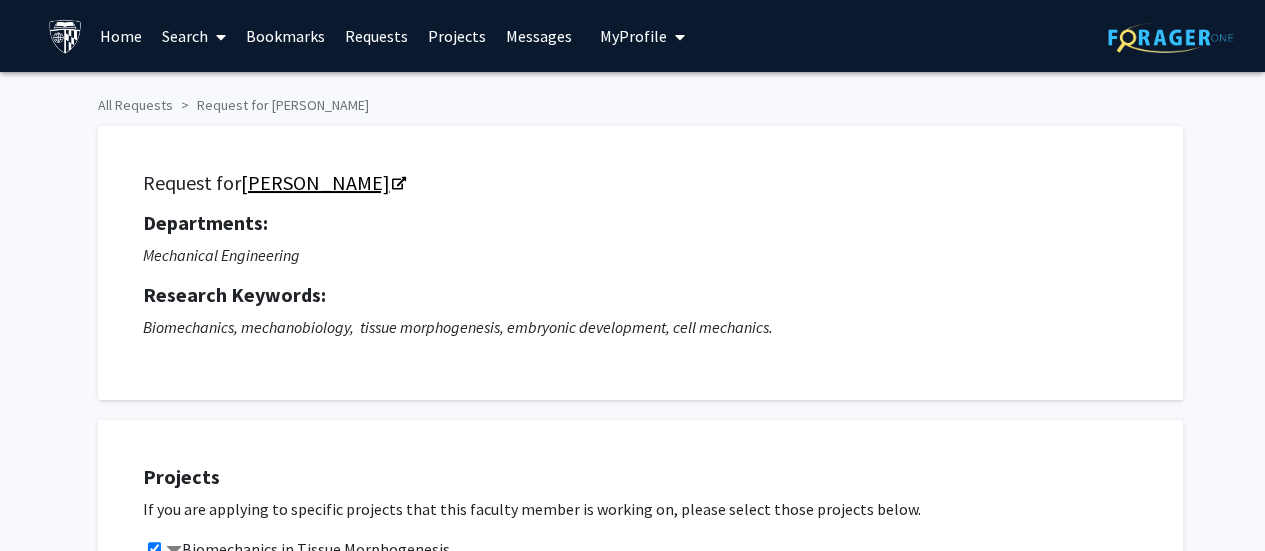 click on "[PERSON_NAME]" 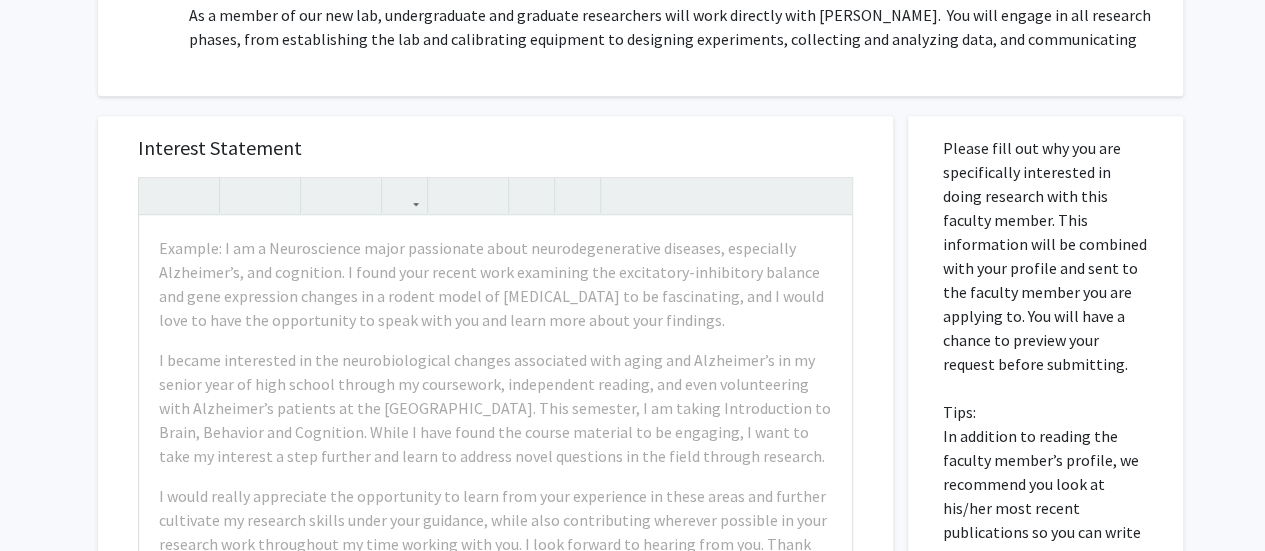 scroll, scrollTop: 736, scrollLeft: 0, axis: vertical 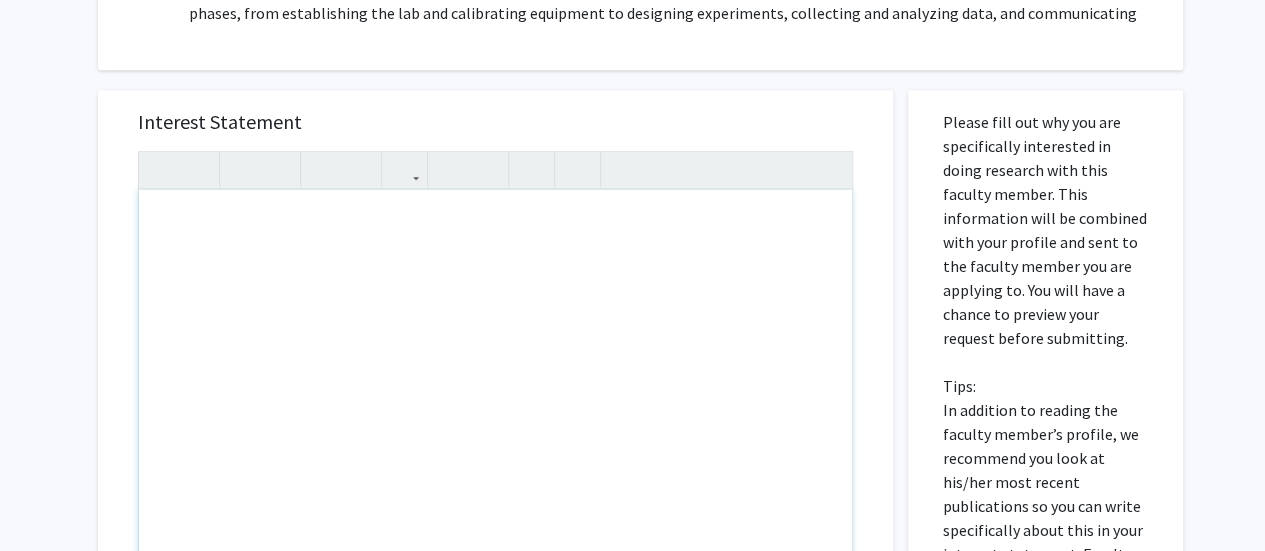 paste 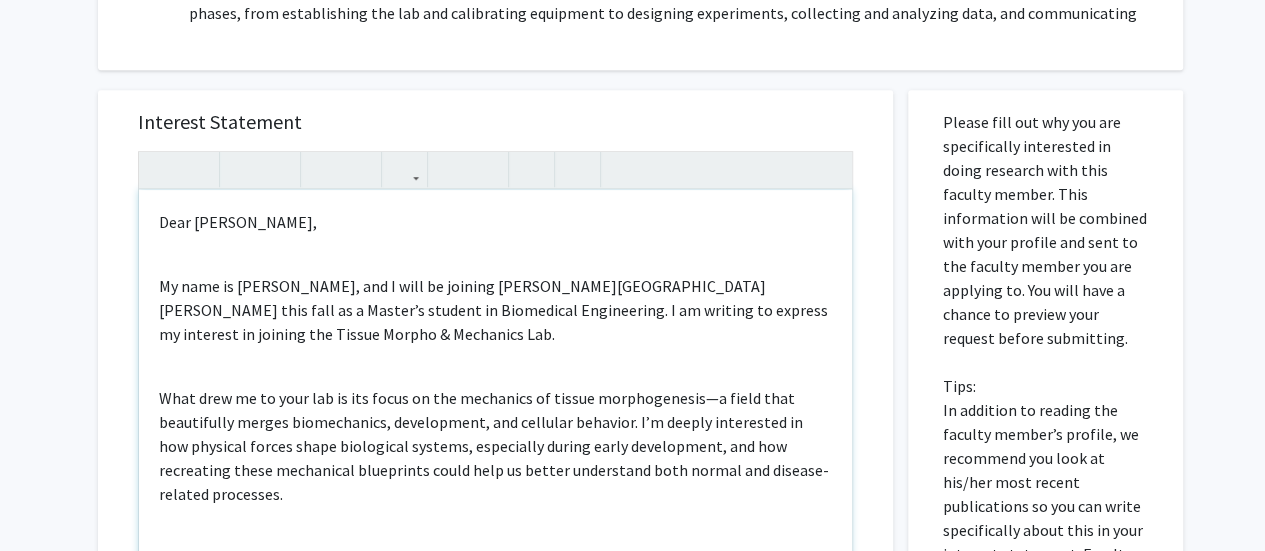 click on "Dear [PERSON_NAME], My name is [PERSON_NAME], and I will be joining [PERSON_NAME][GEOGRAPHIC_DATA][PERSON_NAME] this fall as a Master’s student in Biomedical Engineering. I am writing to express my interest in joining the Tissue Morpho & Mechanics Lab. What drew me to your lab is its focus on the mechanics of tissue morphogenesis—a field that beautifully merges biomechanics, development, and cellular behavior. I’m deeply interested in how physical forces shape biological systems, especially during early development, and how recreating these mechanical blueprints could help us better understand both normal and disease-related processes. I’ve attached my resume and would be grateful for the opportunity to contribute to your lab. Thank you for considering my application. Warm regards, [PERSON_NAME]" at bounding box center (495, 419) 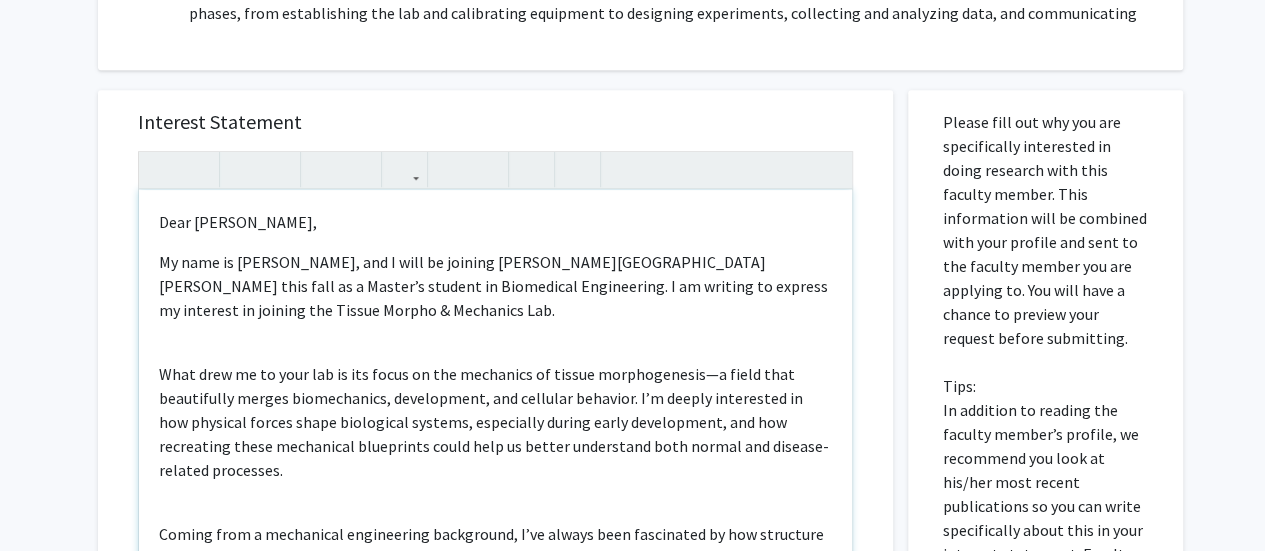 click on "My name is [PERSON_NAME], and I will be joining [PERSON_NAME][GEOGRAPHIC_DATA][PERSON_NAME] this fall as a Master’s student in Biomedical Engineering. I am writing to express my interest in joining the Tissue Morpho & Mechanics Lab." at bounding box center (495, 286) 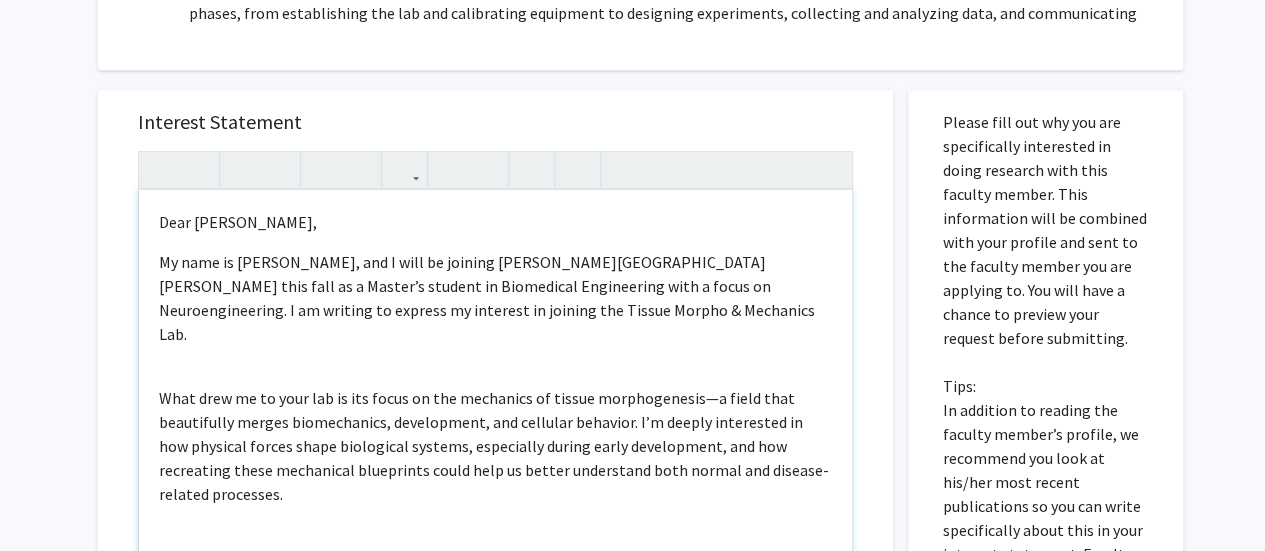 click on "What drew me to your lab is its focus on the mechanics of tissue morphogenesis—a field that beautifully merges biomechanics, development, and cellular behavior. I’m deeply interested in how physical forces shape biological systems, especially during early development, and how recreating these mechanical blueprints could help us better understand both normal and disease-related processes." at bounding box center [495, 446] 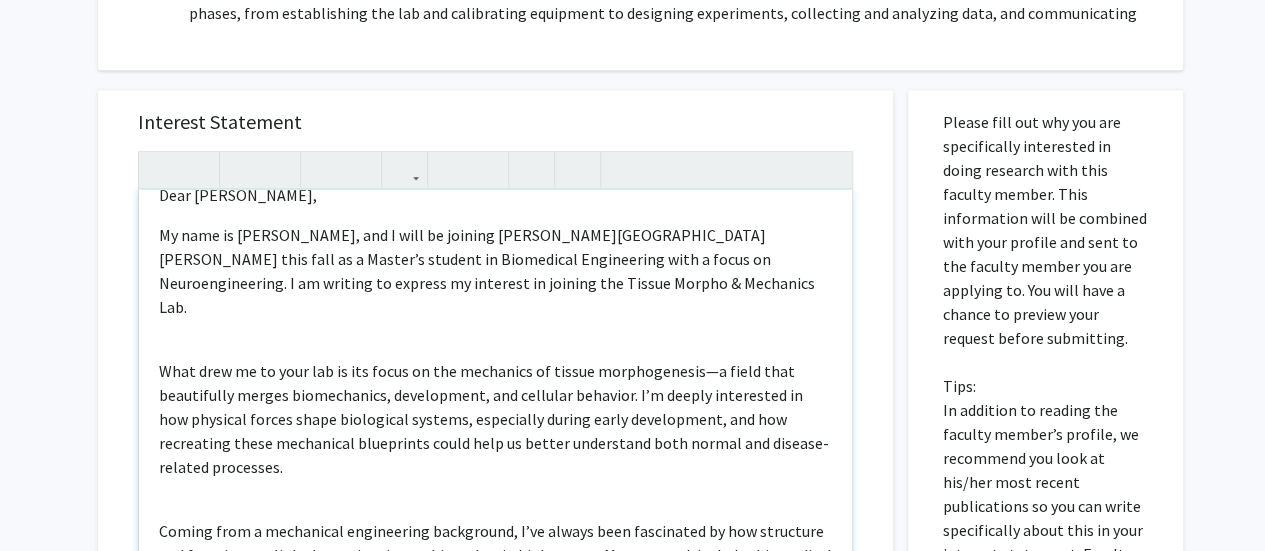 scroll, scrollTop: 28, scrollLeft: 0, axis: vertical 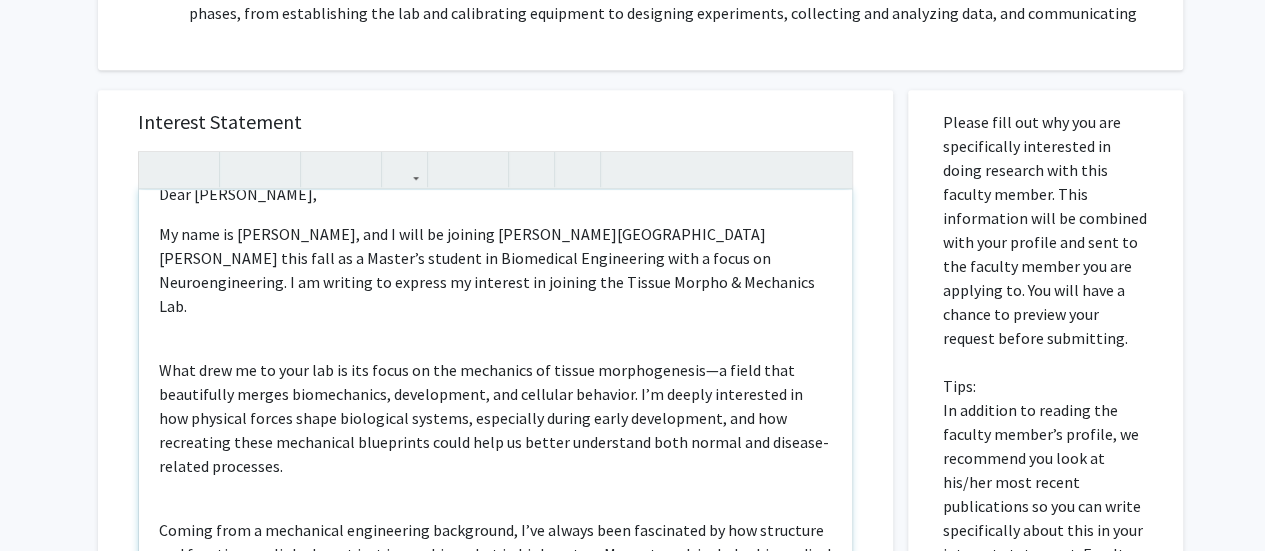 click on "Dear [PERSON_NAME], My name is [PERSON_NAME], and I will be joining [PERSON_NAME][GEOGRAPHIC_DATA][PERSON_NAME] this fall as a Master’s student in Biomedical Engineering with a focus on Neuroengineering. I am writing to express my interest in joining the Tissue Morpho & Mechanics Lab. What drew me to your lab is its focus on the mechanics of tissue morphogenesis—a field that beautifully merges biomechanics, development, and cellular behavior. I’m deeply interested in how physical forces shape biological systems, especially during early development, and how recreating these mechanical blueprints could help us better understand both normal and disease-related processes. I’ve attached my resume and would be grateful for the opportunity to contribute to your lab. Thank you for considering my application. Warm regards, [PERSON_NAME]" at bounding box center (495, 419) 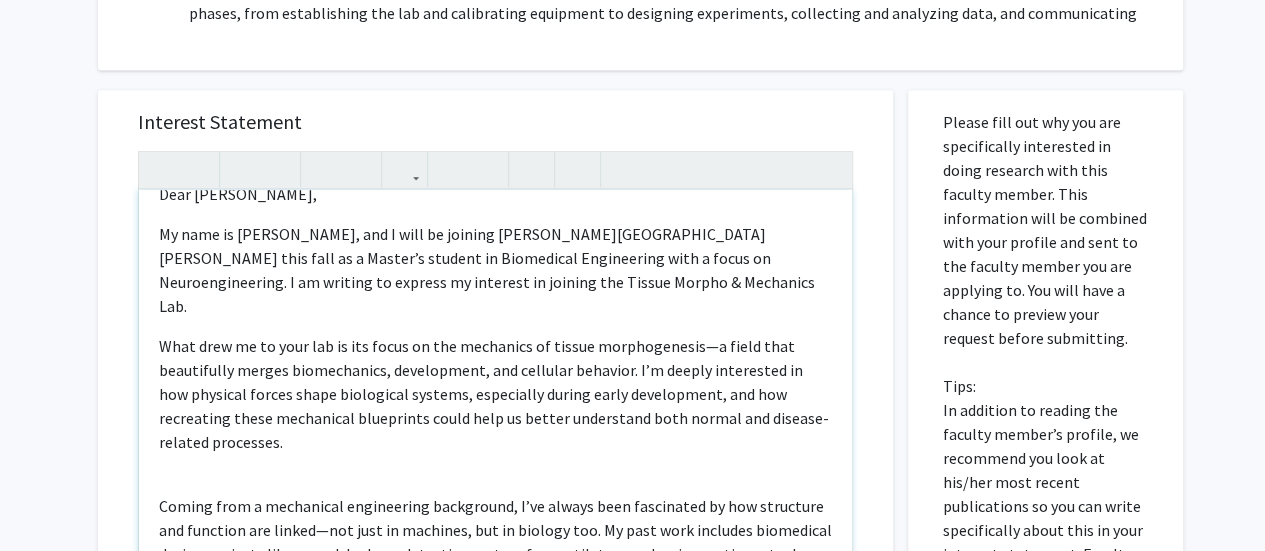 scroll, scrollTop: 133, scrollLeft: 0, axis: vertical 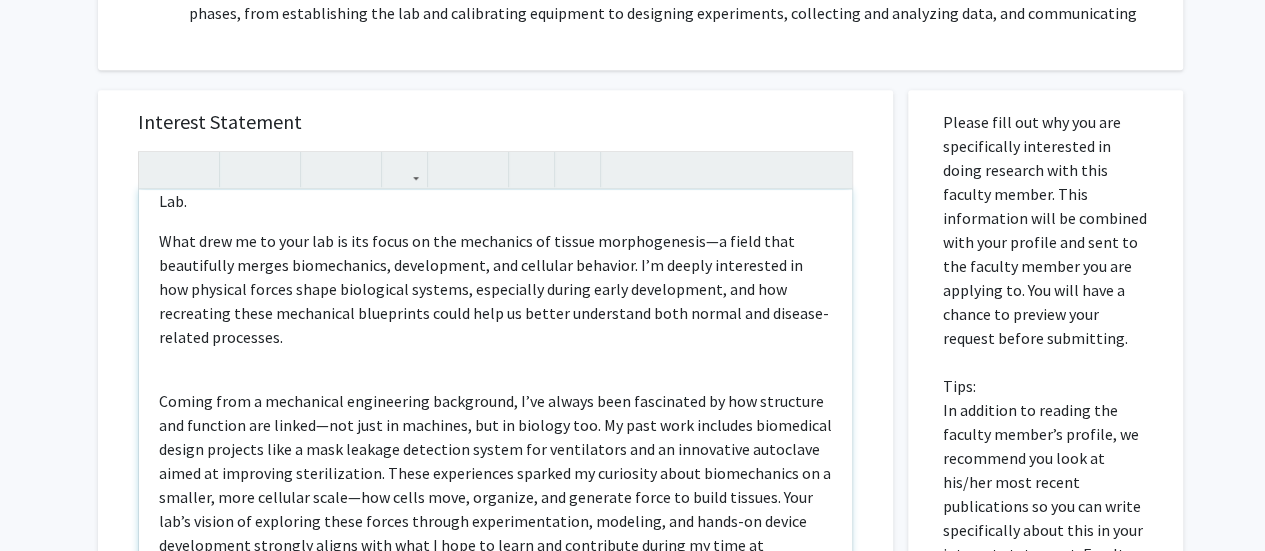 click on "Coming from a mechanical engineering background, I’ve always been fascinated by how structure and function are linked—not just in machines, but in biology too. My past work includes biomedical design projects like a mask leakage detection system for ventilators and an innovative autoclave aimed at improving sterilization. These experiences sparked my curiosity about biomechanics on a smaller, more cellular scale—how cells move, organize, and generate force to build tissues. Your lab’s vision of exploring these forces through experimentation, modeling, and hands-on device development strongly aligns with what I hope to learn and contribute during my time at [PERSON_NAME]." at bounding box center [495, 485] 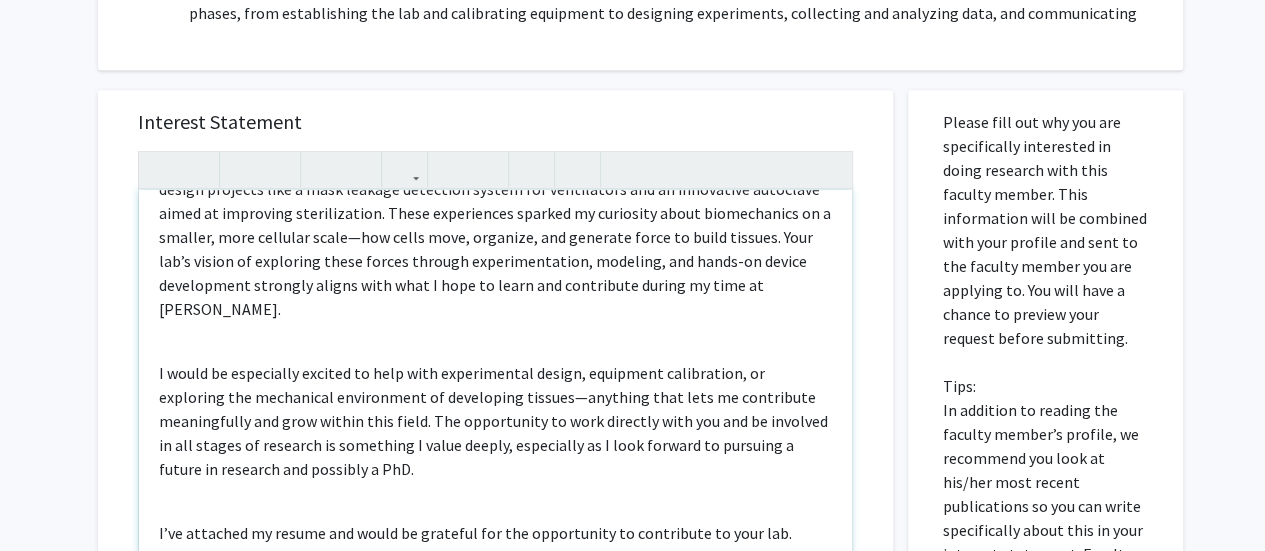 scroll, scrollTop: 371, scrollLeft: 0, axis: vertical 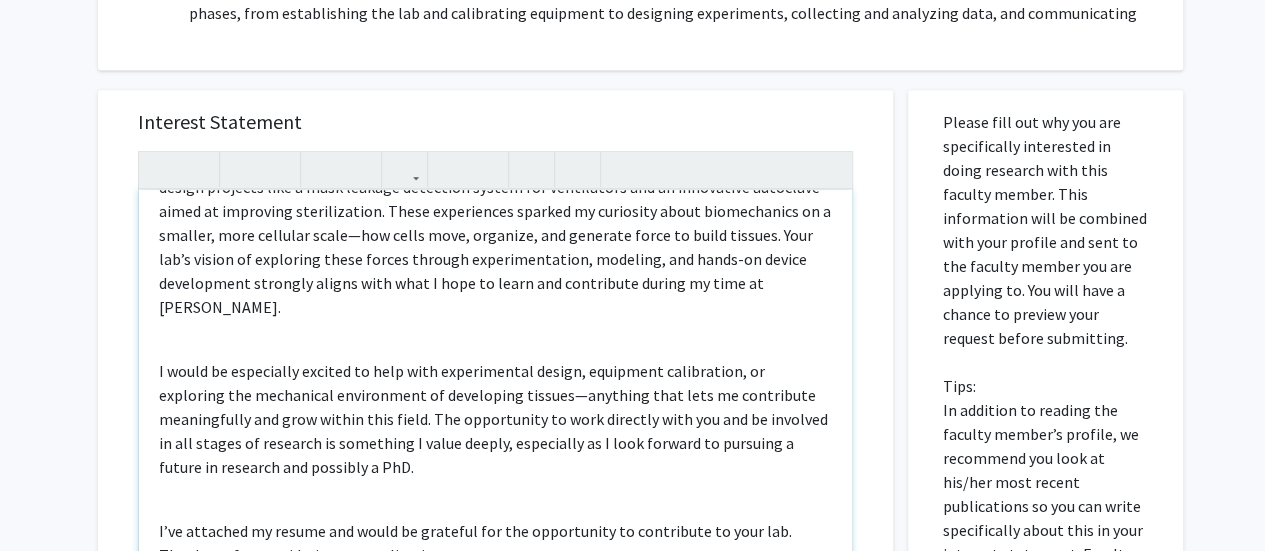 click on "Dear [PERSON_NAME], My name is [PERSON_NAME], and I will be joining [PERSON_NAME][GEOGRAPHIC_DATA][PERSON_NAME] this fall as a Master’s student in Biomedical Engineering with a focus on Neuroengineering. I am writing to express my interest in joining the Tissue Morpho & Mechanics Lab. What drew me to your lab is its focus on the mechanics of tissue morphogenesis—a field that beautifully merges biomechanics, development, and cellular behavior. I’m deeply interested in how physical forces shape biological systems, especially during early development, and how recreating these mechanical blueprints could help us better understand both normal and disease-related processes. I’ve attached my resume and would be grateful for the opportunity to contribute to your lab. Thank you for considering my application. Warm regards, [PERSON_NAME]" at bounding box center [495, 419] 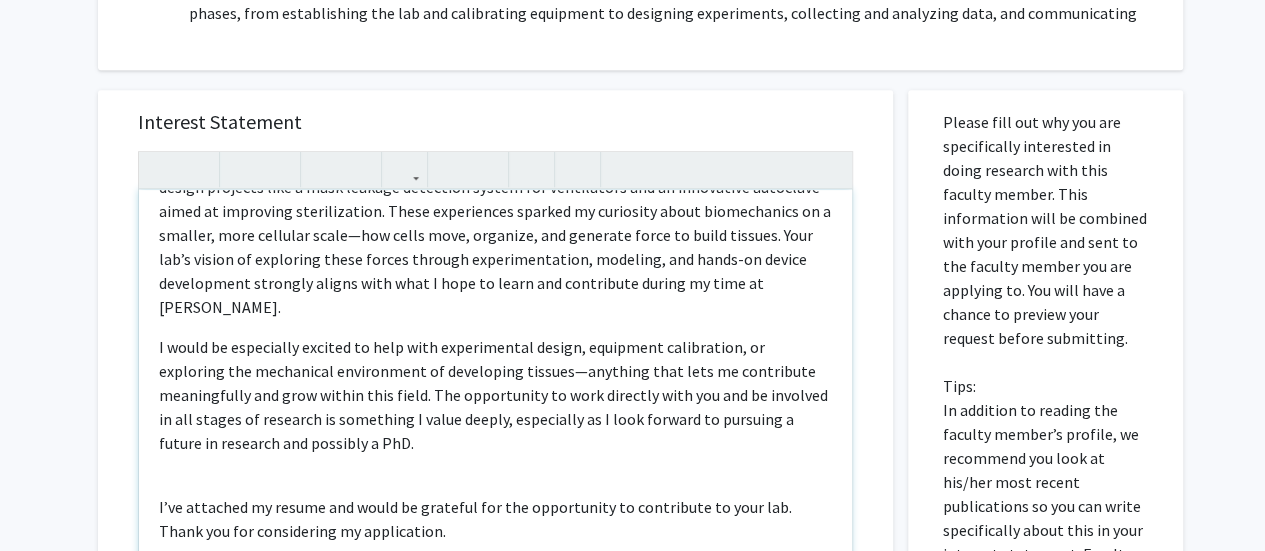 scroll, scrollTop: 357, scrollLeft: 0, axis: vertical 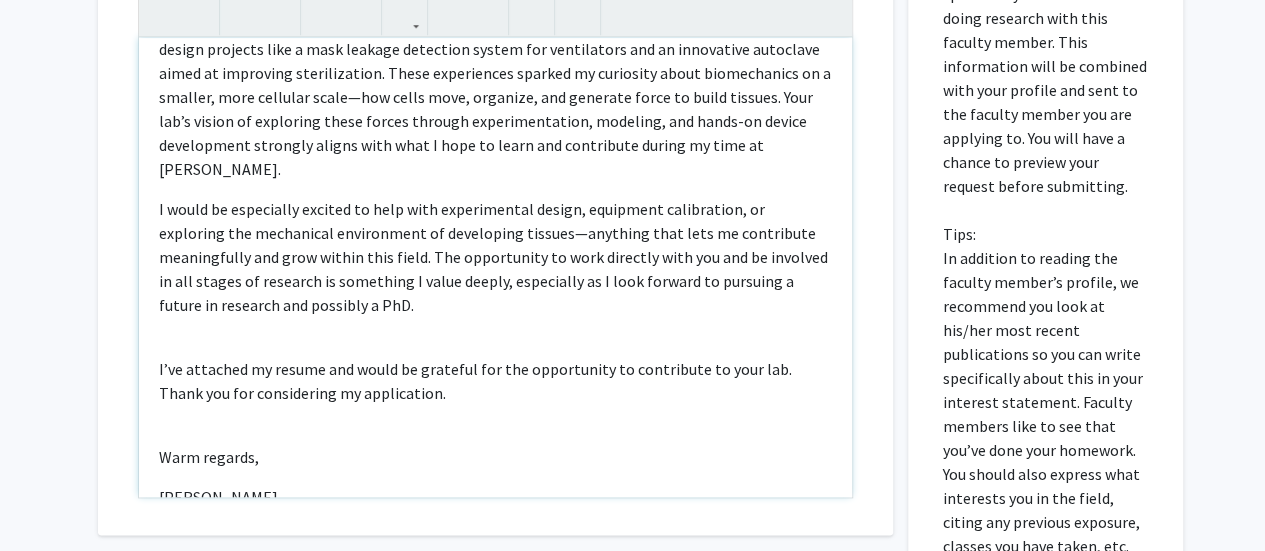 click on "Dear [PERSON_NAME], My name is [PERSON_NAME], and I will be joining [PERSON_NAME][GEOGRAPHIC_DATA][PERSON_NAME] this fall as a Master’s student in Biomedical Engineering with a focus on Neuroengineering. I am writing to express my interest in joining the Tissue Morpho & Mechanics Lab. What drew me to your lab is its focus on the mechanics of tissue morphogenesis—a field that beautifully merges biomechanics, development, and cellular behavior. I’m deeply interested in how physical forces shape biological systems, especially during early development, and how recreating these mechanical blueprints could help us better understand both normal and disease-related processes. I’ve attached my resume and would be grateful for the opportunity to contribute to your lab. Thank you for considering my application. Warm regards, [PERSON_NAME]" at bounding box center (495, 267) 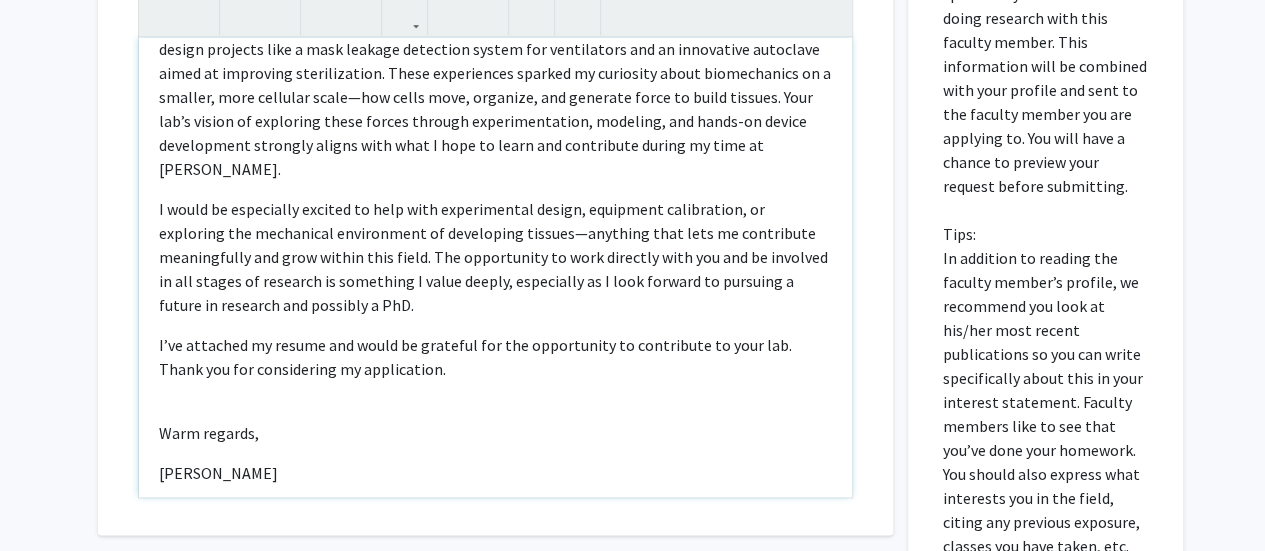 scroll, scrollTop: 333, scrollLeft: 0, axis: vertical 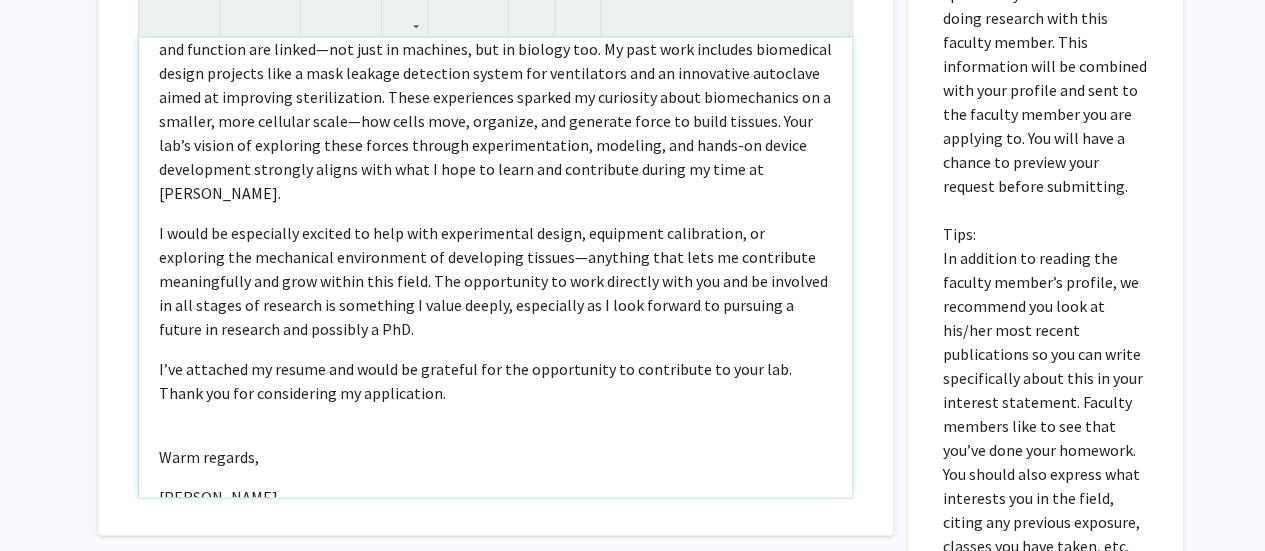 click on "I would be especially excited to help with experimental design, equipment calibration, or exploring the mechanical environment of developing tissues—anything that lets me contribute meaningfully and grow within this field. The opportunity to work directly with you and be involved in all stages of research is something I value deeply, especially as I look forward to pursuing a future in research and possibly a PhD." at bounding box center (495, 281) 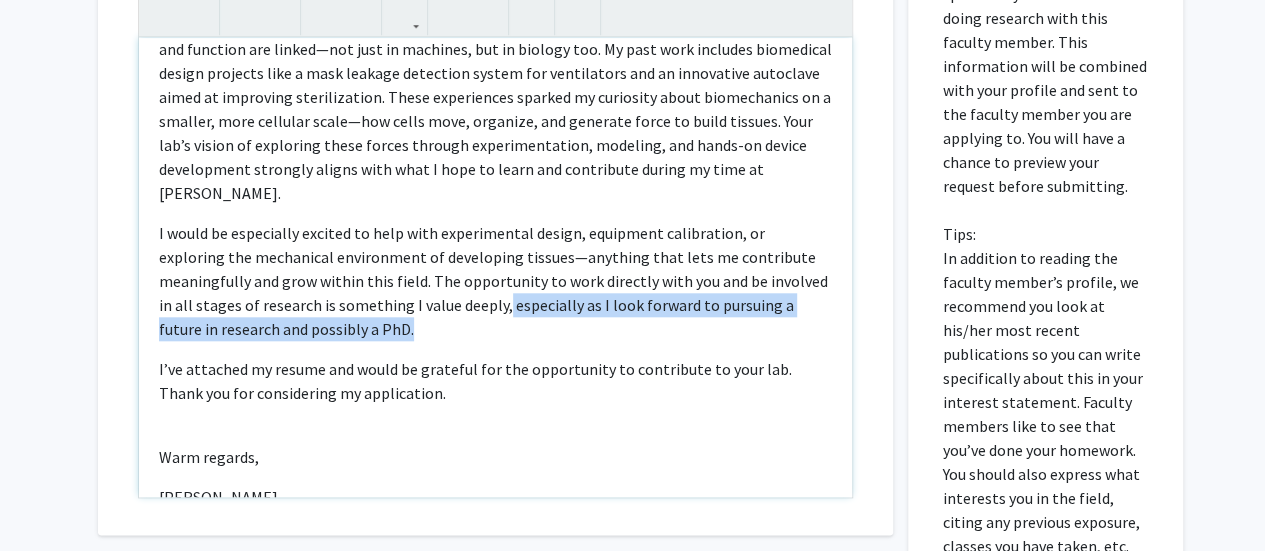 drag, startPoint x: 420, startPoint y: 255, endPoint x: 466, endPoint y: 281, distance: 52.83938 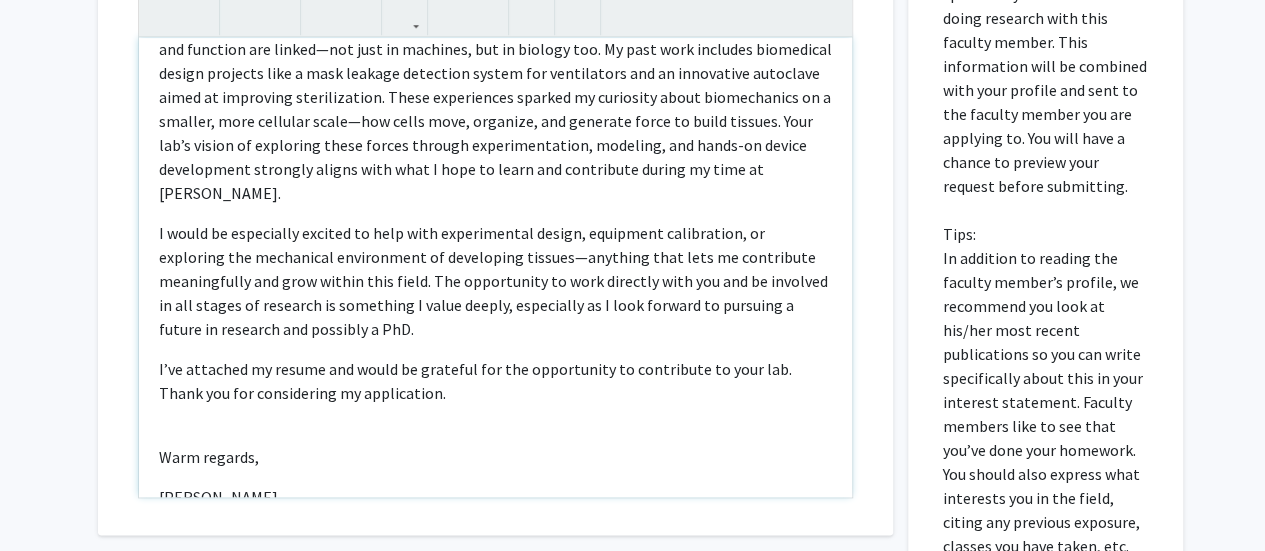 scroll, scrollTop: 371, scrollLeft: 0, axis: vertical 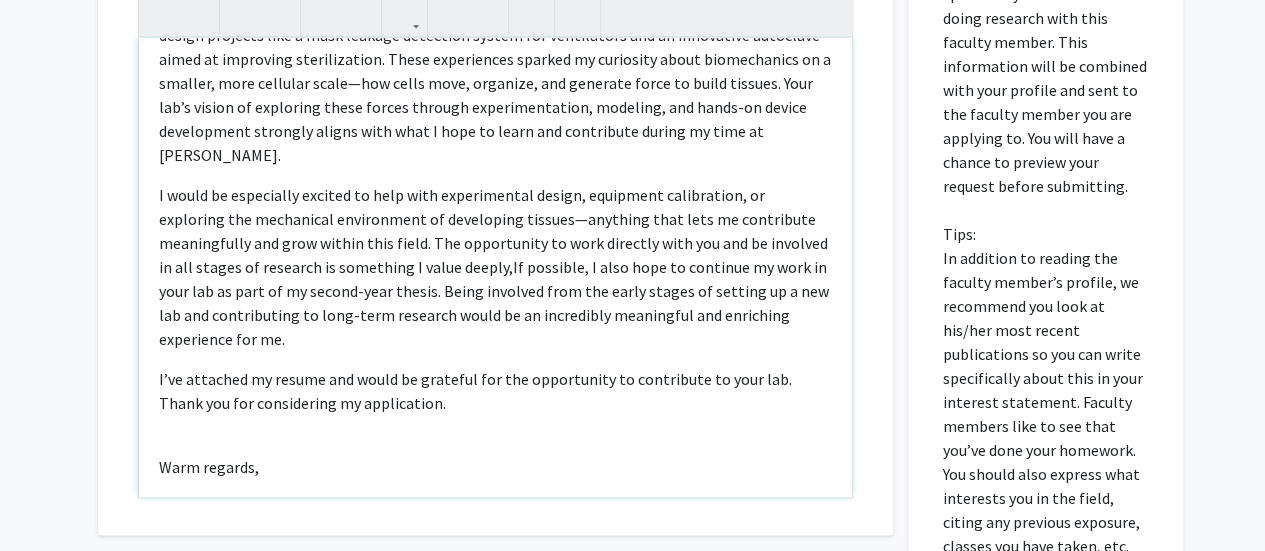 click on "Dear [PERSON_NAME], My name is [PERSON_NAME], and I will be joining [PERSON_NAME][GEOGRAPHIC_DATA][PERSON_NAME] this fall as a Master’s student in Biomedical Engineering with a focus on Neuroengineering. I am writing to express my interest in joining the Tissue Morpho & Mechanics Lab. What drew me to your lab is its focus on the mechanics of tissue morphogenesis—a field that beautifully merges biomechanics, development, and cellular behavior. I’m deeply interested in how physical forces shape biological systems, especially during early development, and how recreating these mechanical blueprints could help us better understand both normal and disease-related processes. I’ve attached my resume and would be grateful for the opportunity to contribute to your lab. Thank you for considering my application. Warm regards, [PERSON_NAME]" at bounding box center (495, 267) 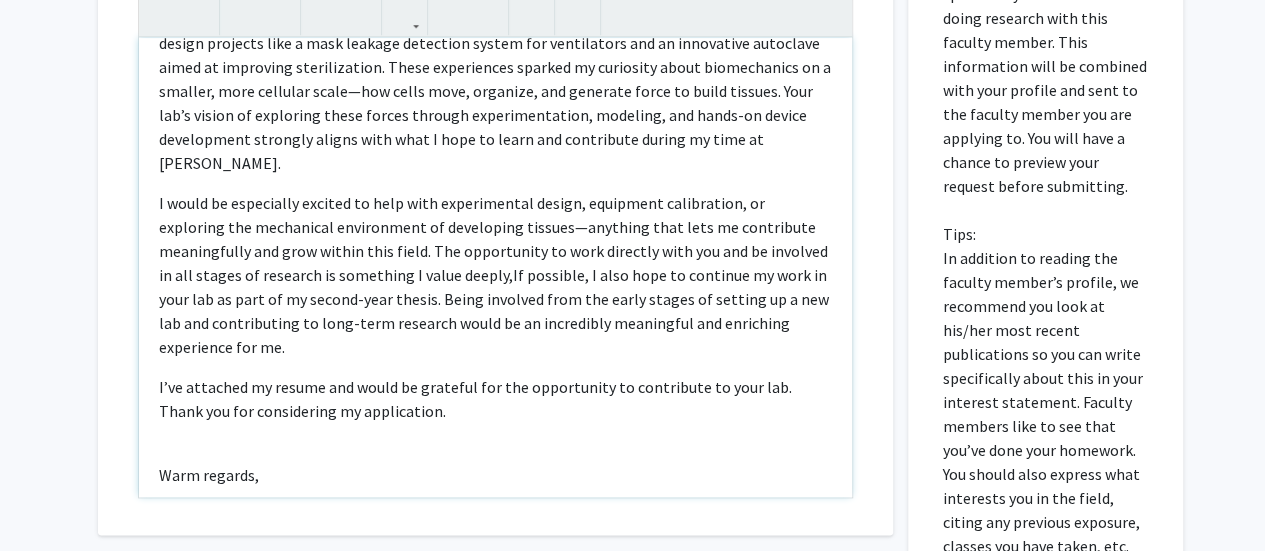 scroll, scrollTop: 381, scrollLeft: 0, axis: vertical 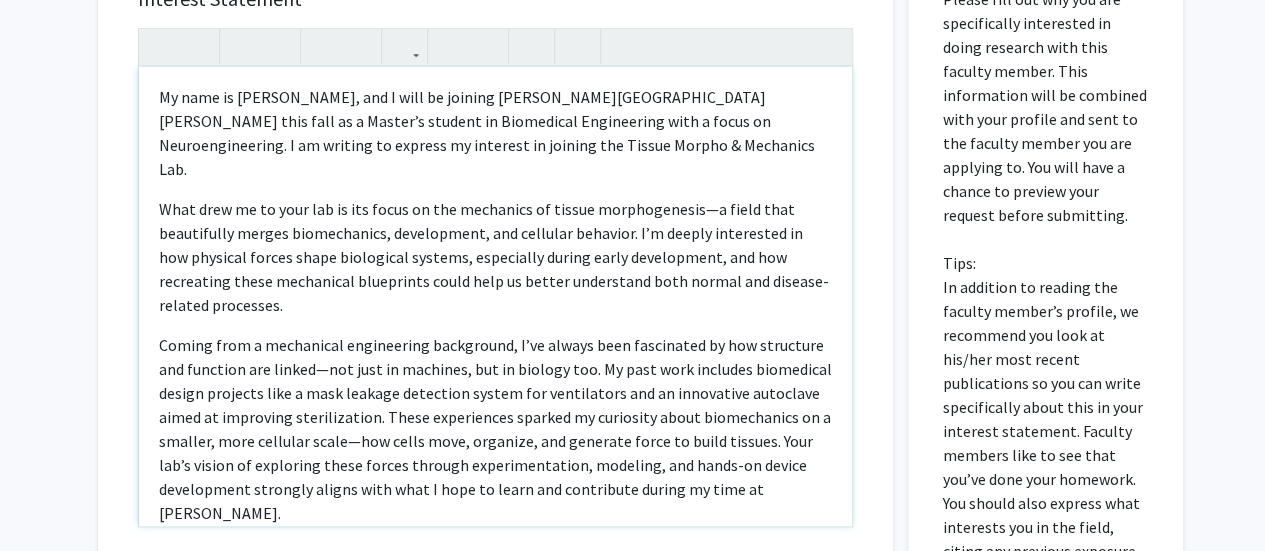 click on "What drew me to your lab is its focus on the mechanics of tissue morphogenesis—a field that beautifully merges biomechanics, development, and cellular behavior. I’m deeply interested in how physical forces shape biological systems, especially during early development, and how recreating these mechanical blueprints could help us better understand both normal and disease-related processes." at bounding box center (495, 257) 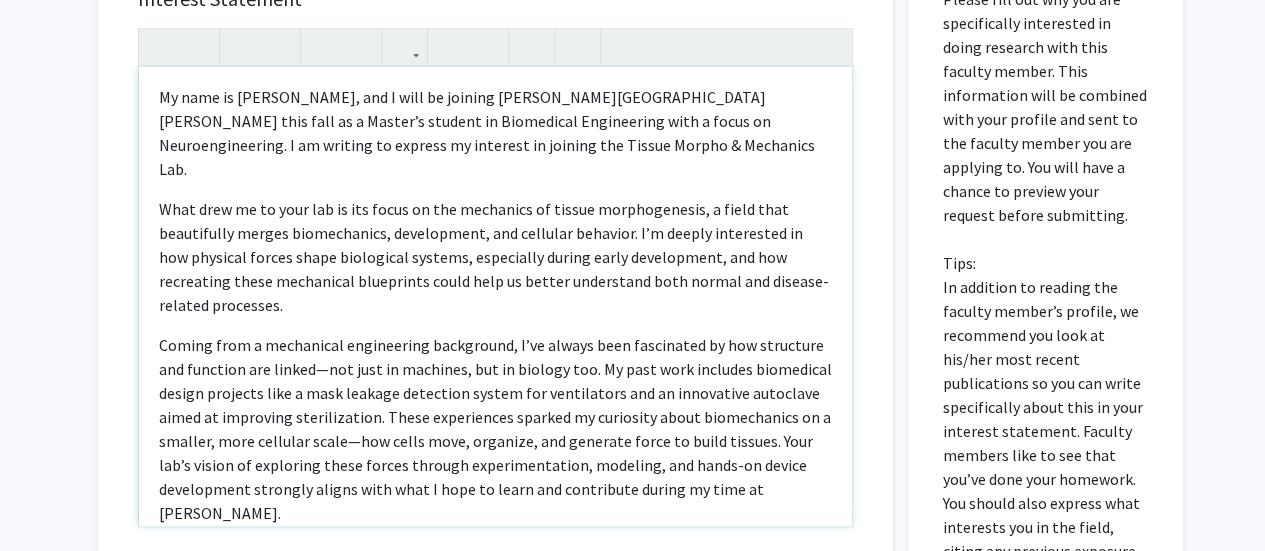 click on "What drew me to your lab is its focus on the mechanics of tissue morphogenesis, a field that beautifully merges biomechanics, development, and cellular behavior. I’m deeply interested in how physical forces shape biological systems, especially during early development, and how recreating these mechanical blueprints could help us better understand both normal and disease-related processes." at bounding box center [495, 257] 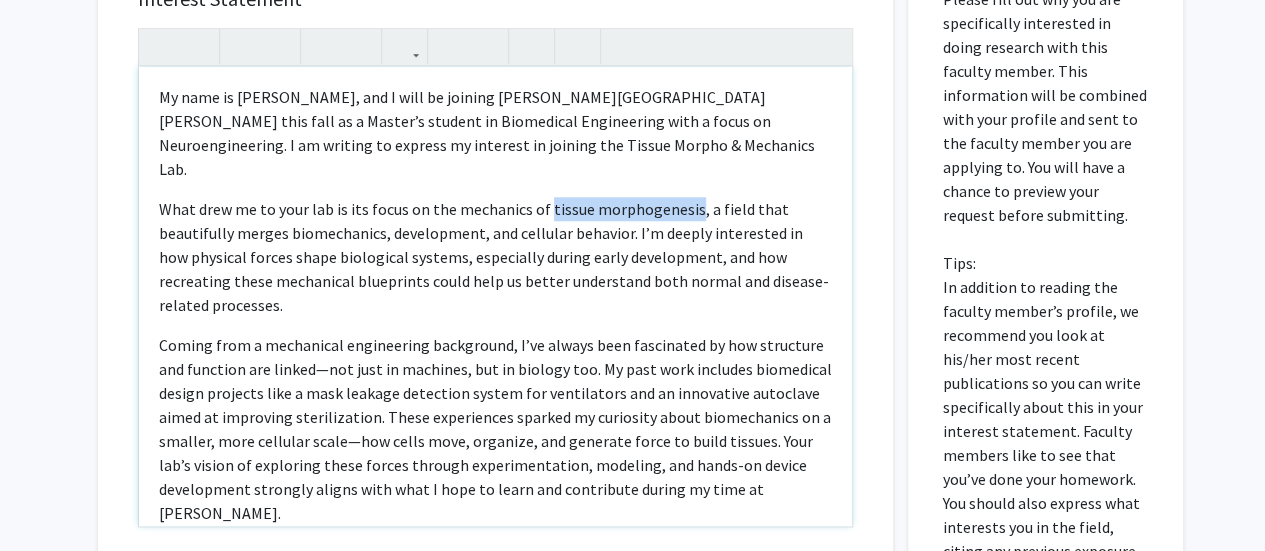 drag, startPoint x: 542, startPoint y: 181, endPoint x: 688, endPoint y: 176, distance: 146.08559 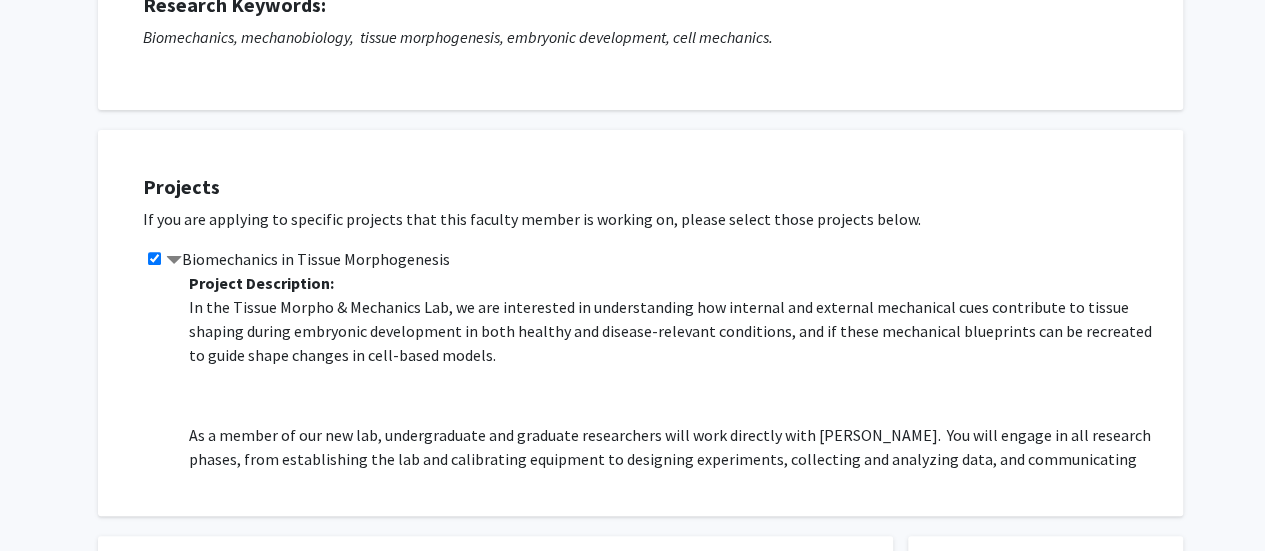 scroll, scrollTop: 294, scrollLeft: 0, axis: vertical 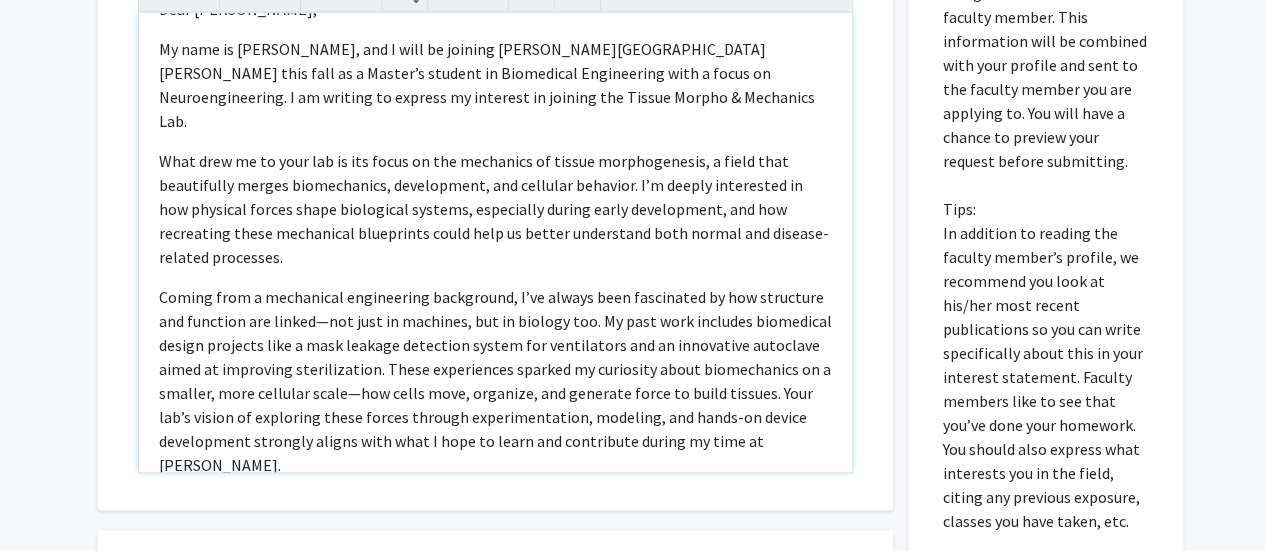 click on "What drew me to your lab is its focus on the mechanics of tissue morphogenesis, a field that beautifully merges biomechanics, development, and cellular behavior. I’m deeply interested in how physical forces shape biological systems, especially during early development, and how recreating these mechanical blueprints could help us better understand both normal and disease-related processes." at bounding box center (495, 209) 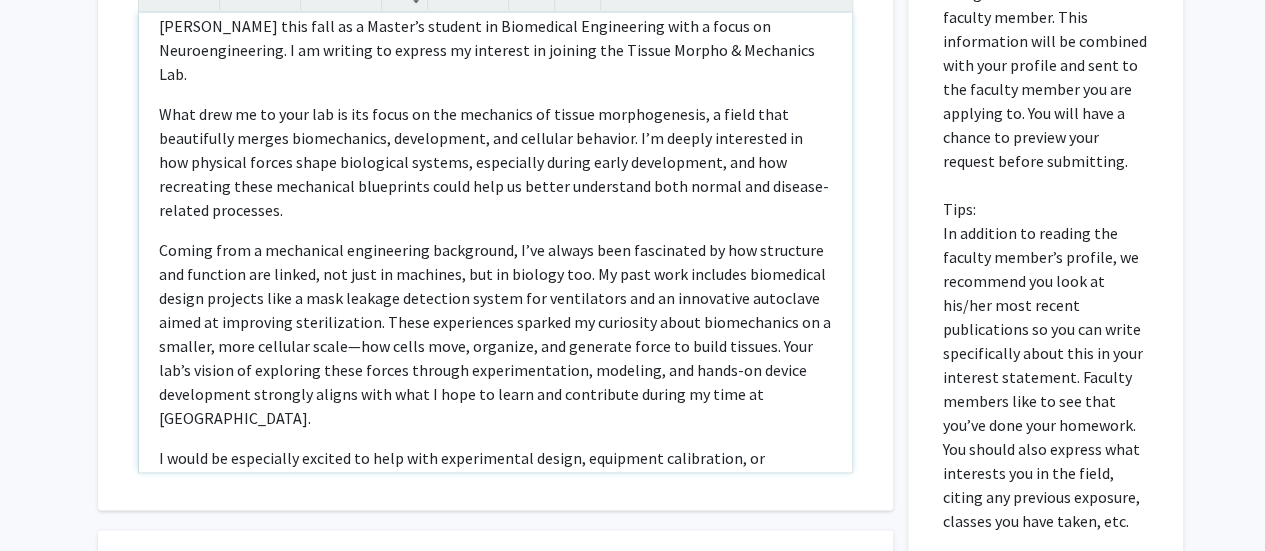scroll, scrollTop: 92, scrollLeft: 0, axis: vertical 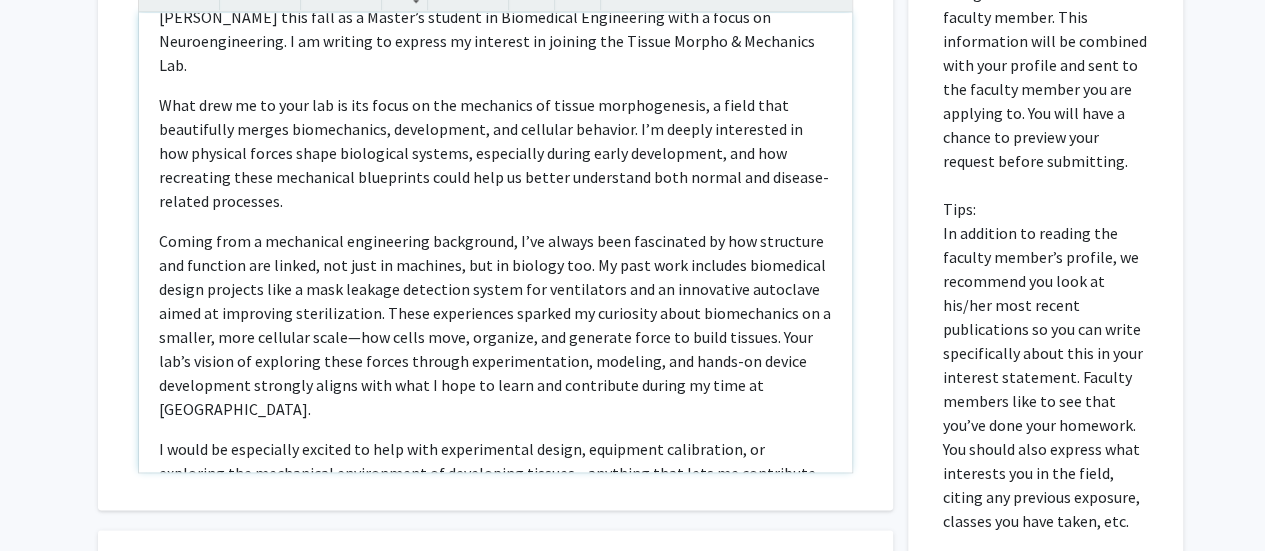 click on "Coming from a mechanical engineering background, I’ve always been fascinated by how structure and function are linked, not just in machines, but in biology too. My past work includes biomedical design projects like a mask leakage detection system for ventilators and an innovative autoclave aimed at improving sterilization. These experiences sparked my curiosity about biomechanics on a smaller, more cellular scale—how cells move, organize, and generate force to build tissues. Your lab’s vision of exploring these forces through experimentation, modeling, and hands-on device development strongly aligns with what I hope to learn and contribute during my time at [GEOGRAPHIC_DATA]." at bounding box center (495, 325) 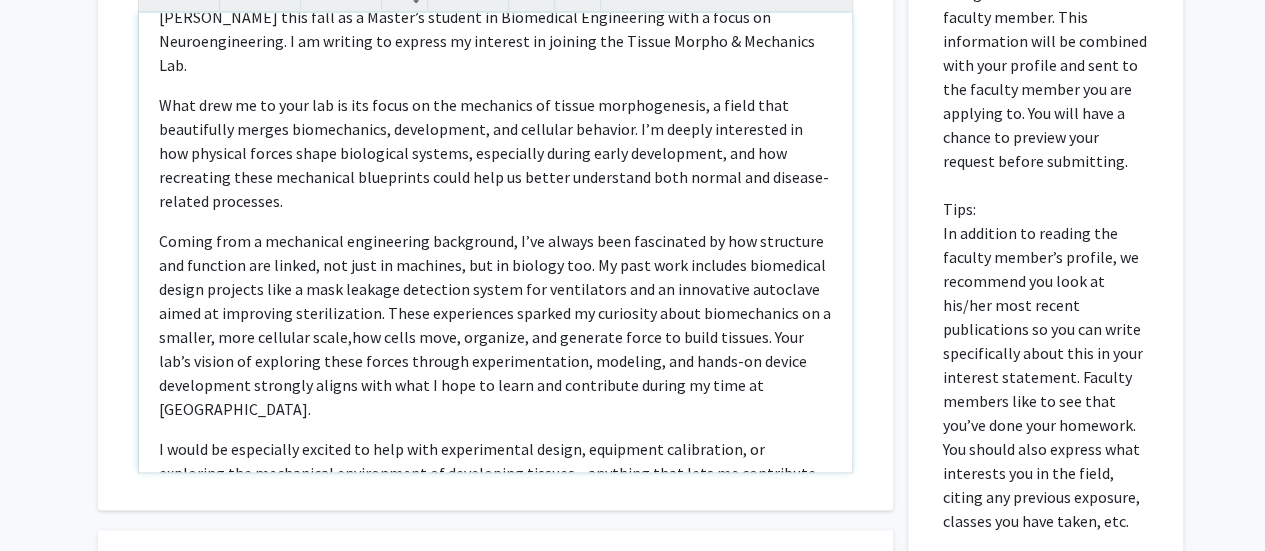 type on "<l>Ipsu Do. Sita,</c><a>El sedd ei Tempor Incidid, utl E dolo ma aliquae Admin Veniamq Nostrudexe ulla labo ni a Exeaco’c duisaut ir Inreprehen Voluptateve esse c fugia nu Pariaturexcepteu. S oc cupidat no proiden su culpaqui of deserun mol Animid Estlab &per; Undeomnis Ist.</n><e>Volu accu do la tota rem ap eaq ipsaq ab ill inventore ve quasia beataevitaedi, e nemoe ipsa quiavolupta aspern autoditfugit, consequuntu, mag dolorese rationes. N’n porroq doloremadi nu eiu moditemp incidu magna quaerateti minusso, nobiselige optioc nihil impeditquop, fac pos assumendar tempo autemquibu officiisde rerum nece sa evenie voluptates repu recusa ita earumhi-tenetur sapiented.</r><v>Maiore alia p doloribusa repellatmin nostrumexe, U’co suscip labo aliquidcom co qui maximemol mol harumqui rer facili, exp dist na liberote, cum so nobisel opt. Cu nihi impe minusquo maximeplac facere possimus omni l ipsu dolorsi ametconse adipis eli seddoeiusmo tem in utlaboreet doloremag aliqu en adminimve quisnostrudex. Ullam laborisnis..." 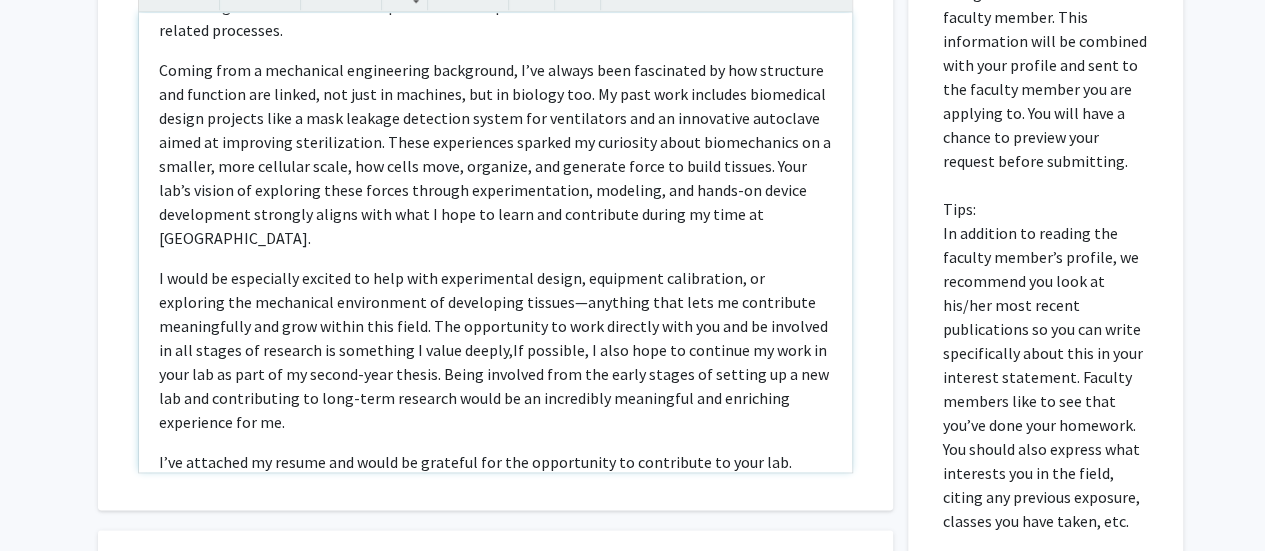 scroll, scrollTop: 381, scrollLeft: 0, axis: vertical 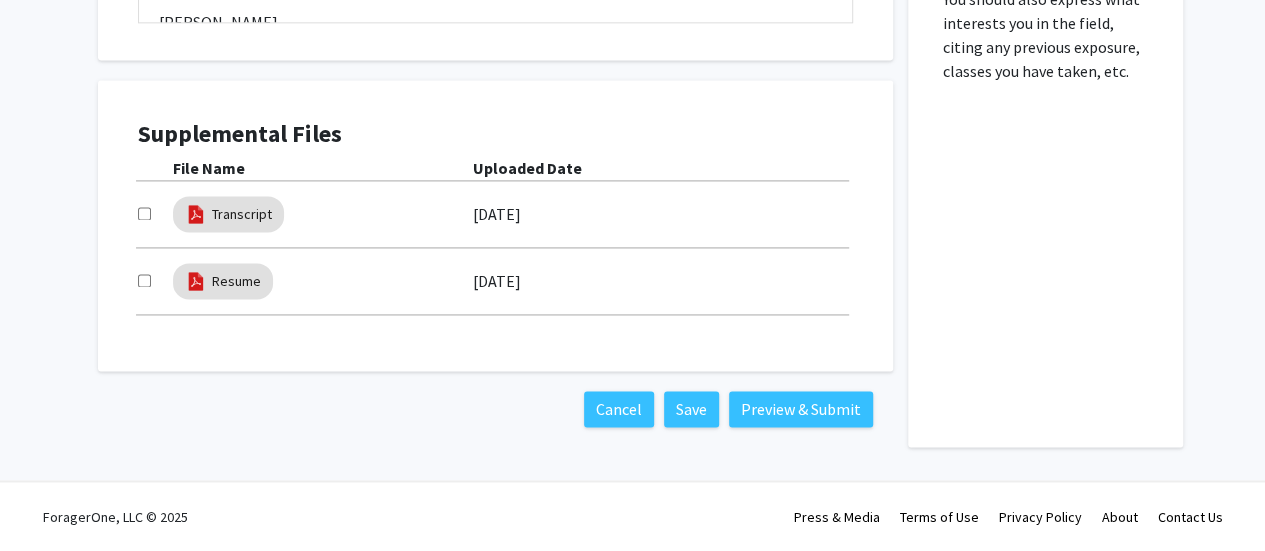 click on "Supplemental Files File Name Uploaded Date  Transcript   [DATE]   Resume   [DATE]" at bounding box center [495, 226] 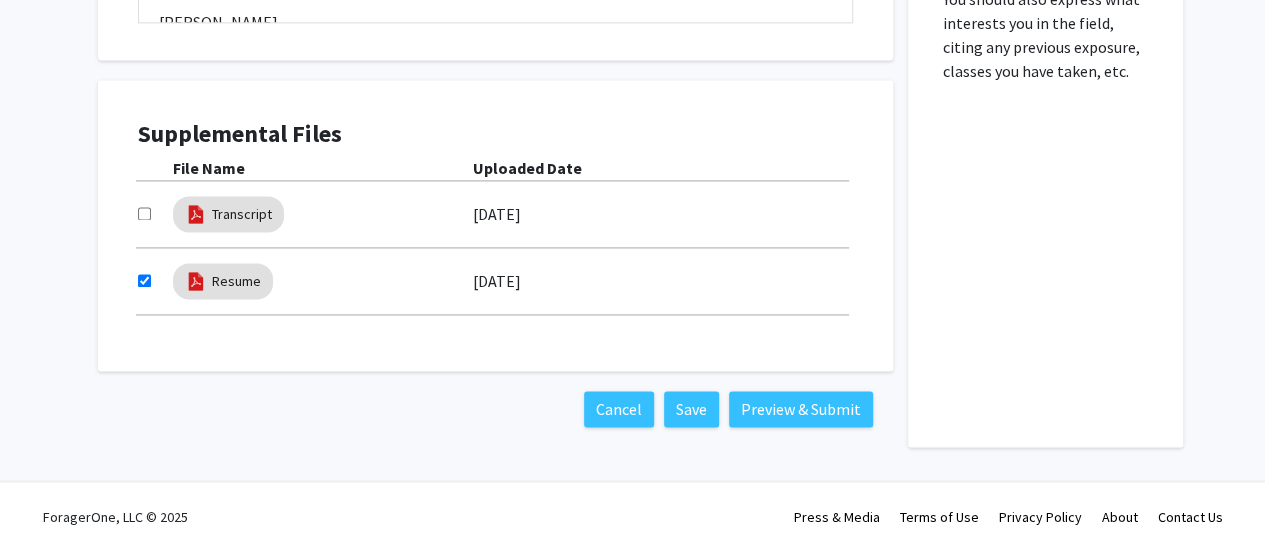 click at bounding box center (144, 213) 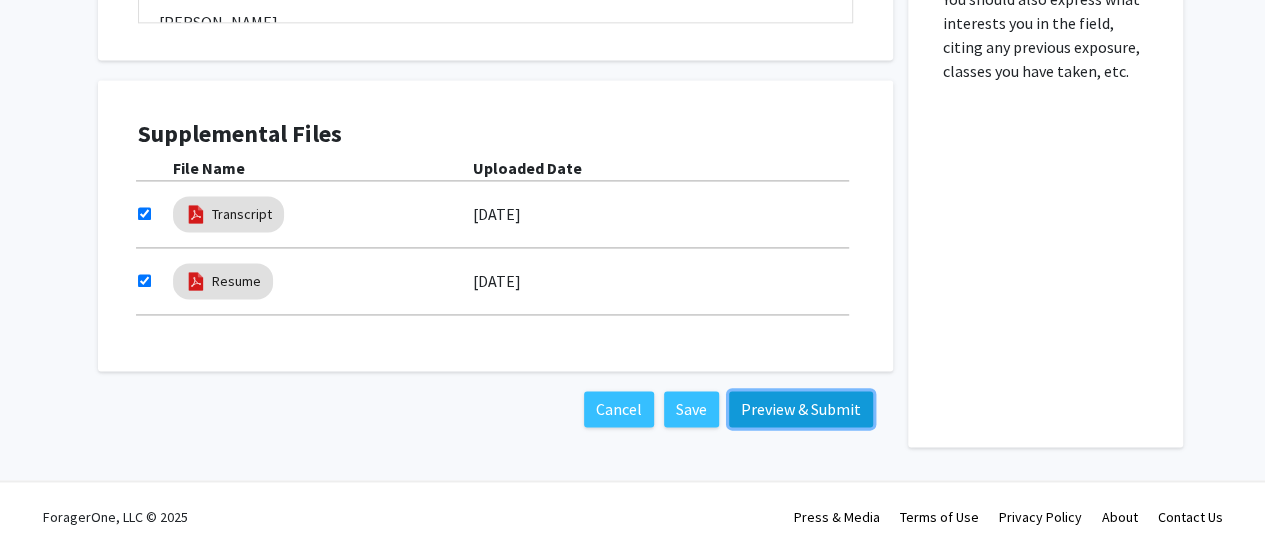 click on "Preview & Submit" at bounding box center [801, 409] 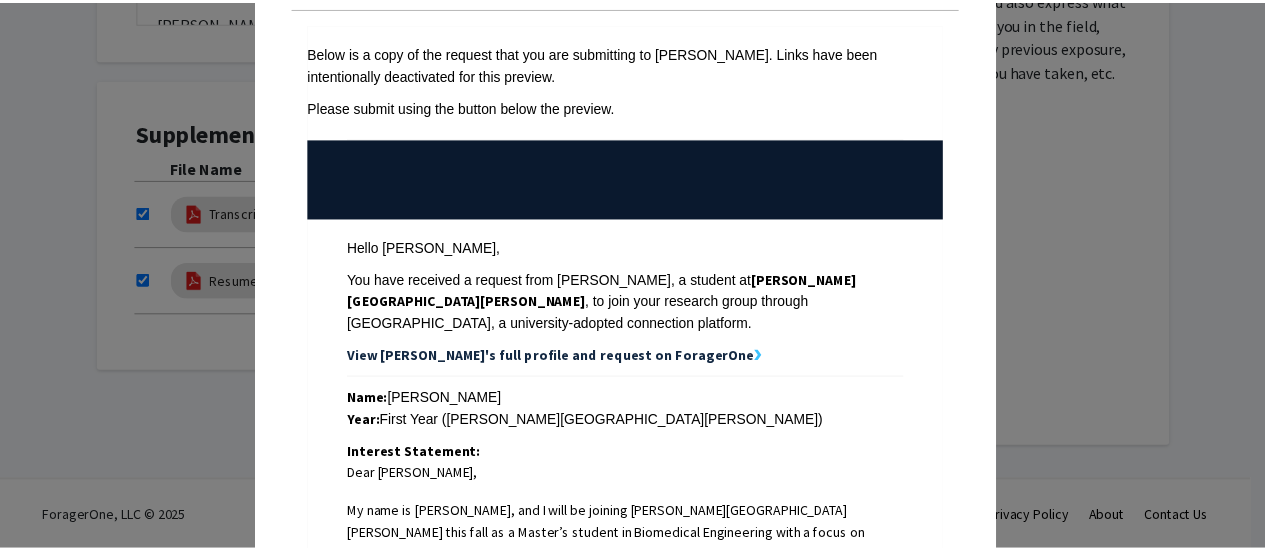 scroll, scrollTop: 0, scrollLeft: 0, axis: both 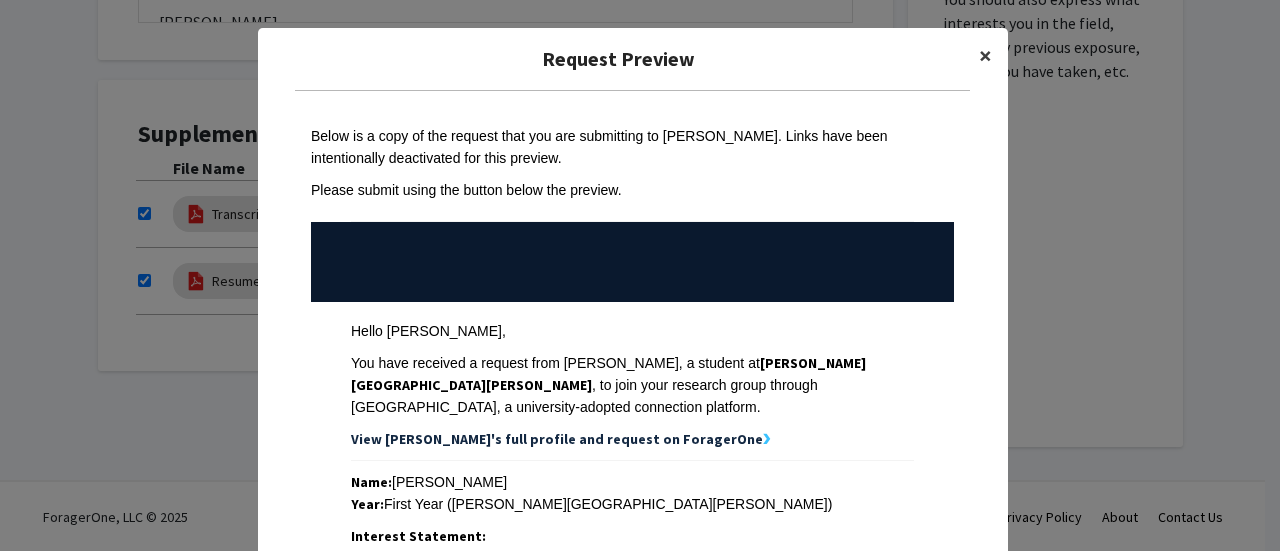click on "×" at bounding box center (985, 55) 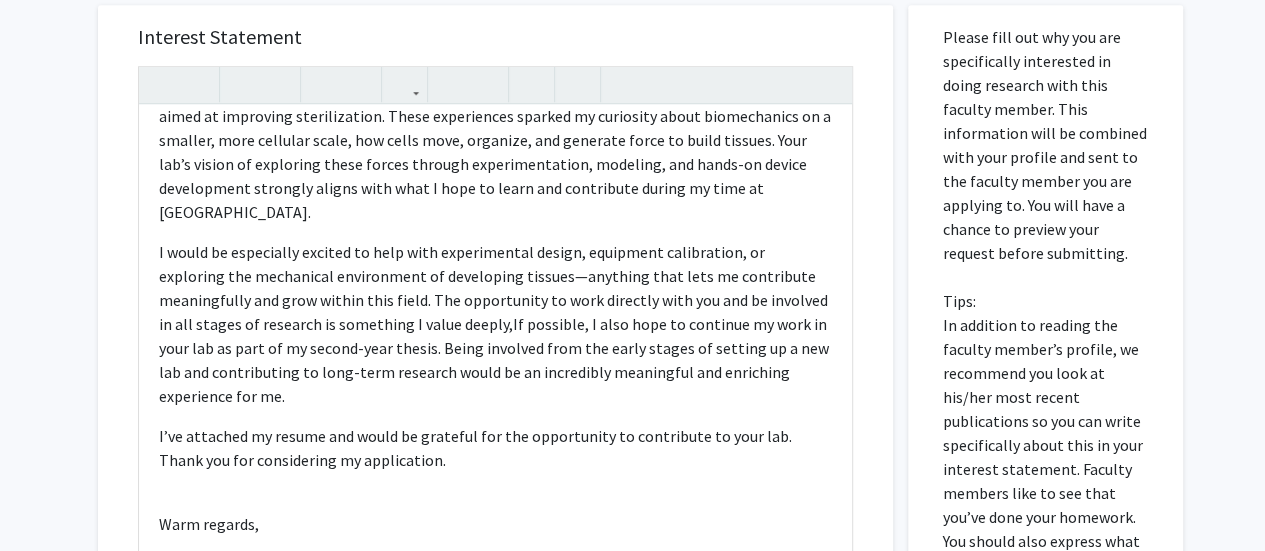 scroll, scrollTop: 813, scrollLeft: 0, axis: vertical 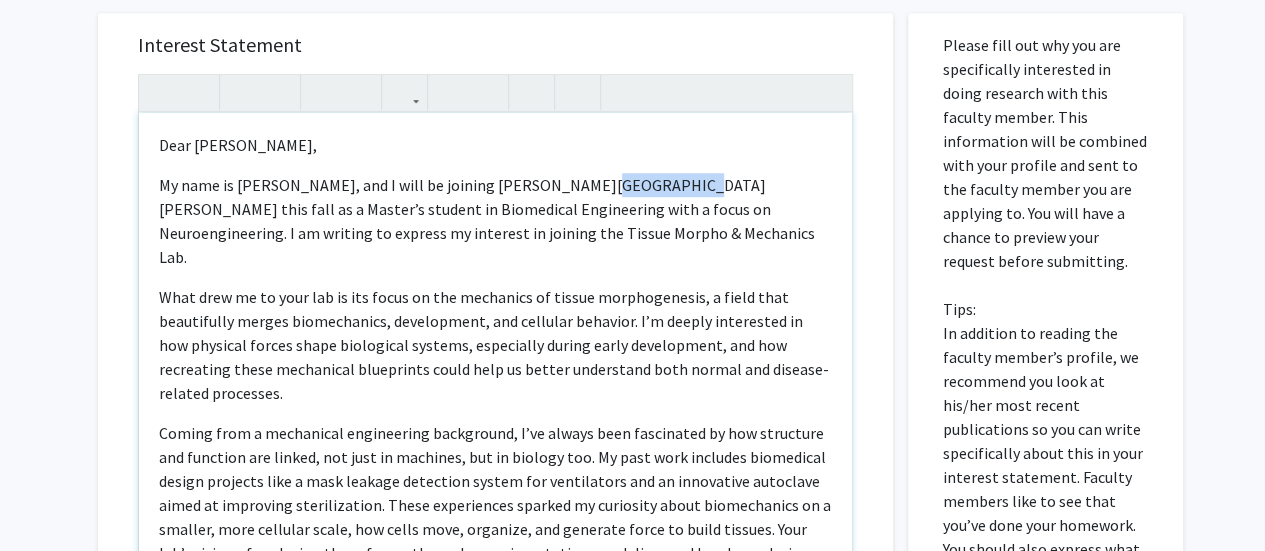 drag, startPoint x: 643, startPoint y: 188, endPoint x: 575, endPoint y: 184, distance: 68.117546 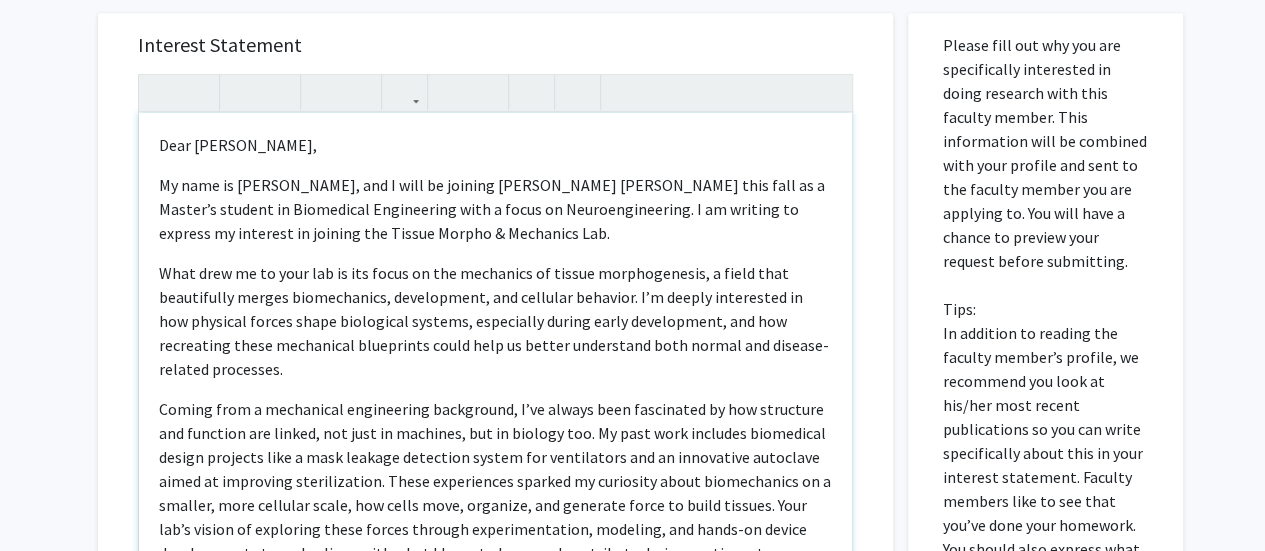 scroll, scrollTop: 381, scrollLeft: 0, axis: vertical 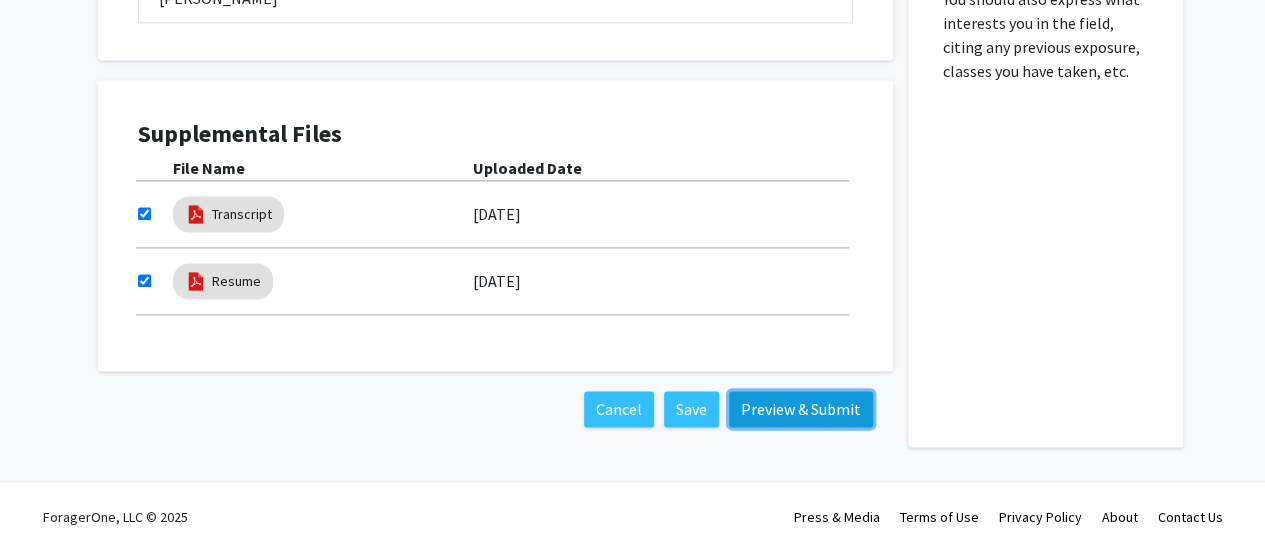 click on "Preview & Submit" at bounding box center [801, 409] 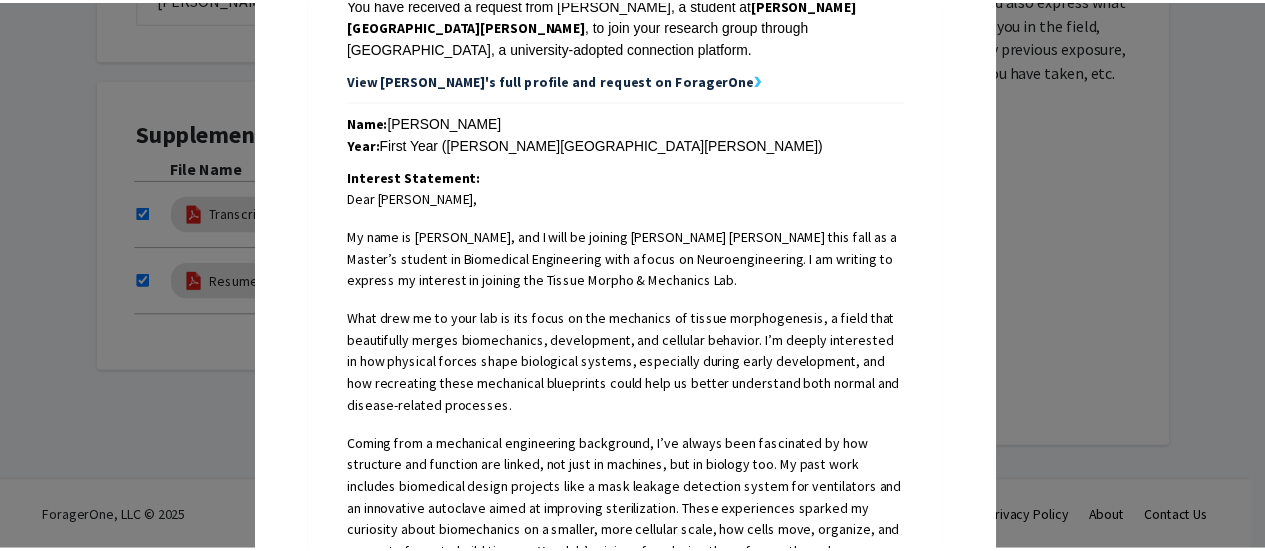 scroll, scrollTop: 0, scrollLeft: 0, axis: both 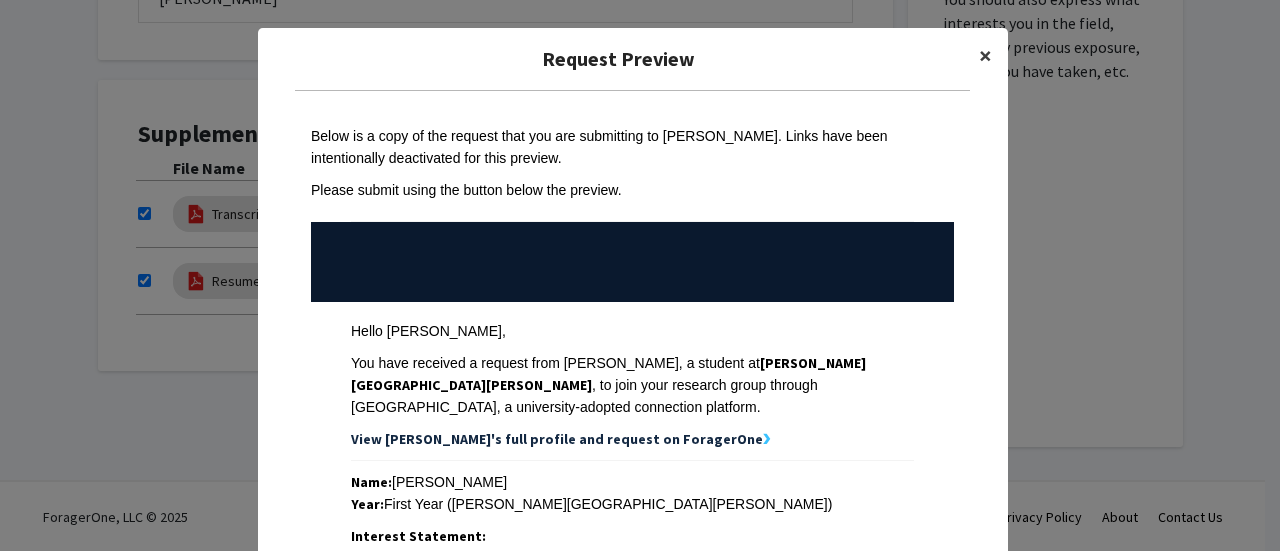 click on "×" at bounding box center (985, 56) 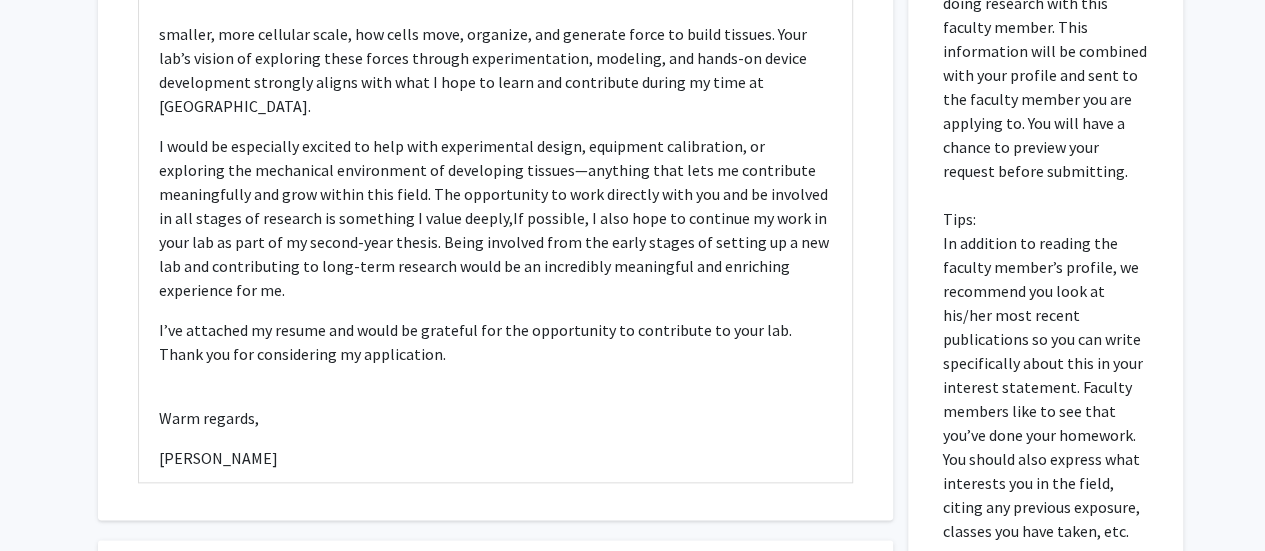 scroll, scrollTop: 897, scrollLeft: 0, axis: vertical 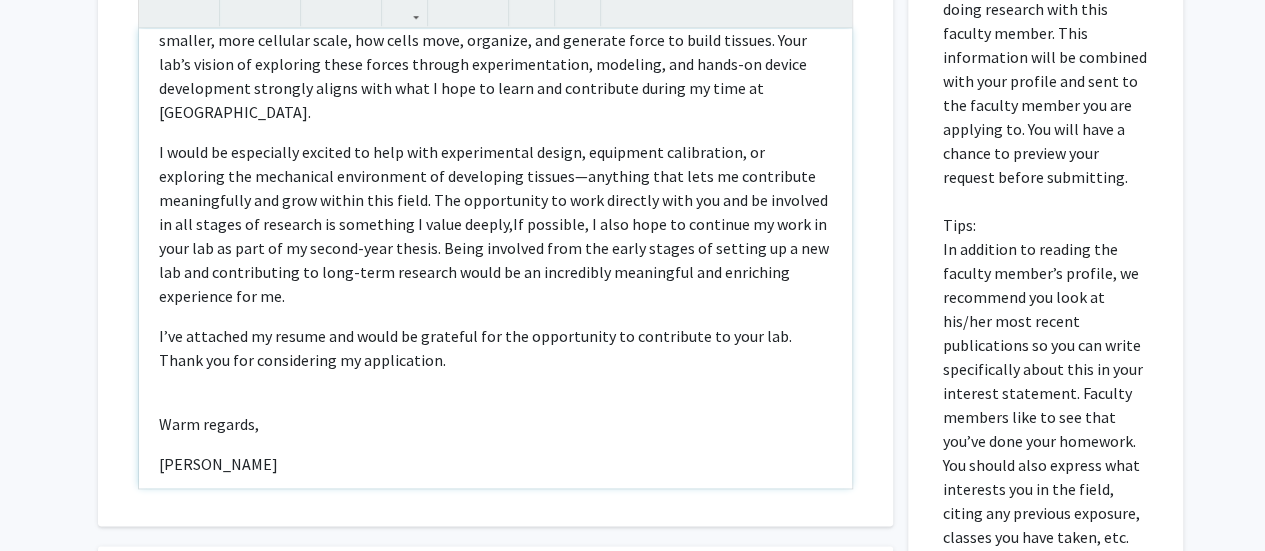 click on "I would be especially excited to help with experimental design, equipment calibration, or exploring the mechanical environment of developing tissues—anything that lets me contribute meaningfully and grow within this field. The opportunity to work directly with you and be involved in all stages of research is something I value deeply,If possible, I also hope to continue my work in your lab as part of my second-year thesis. Being involved from the early stages of setting up a new lab and contributing to long-term research would be an incredibly meaningful and enriching experience for me." at bounding box center [495, 224] 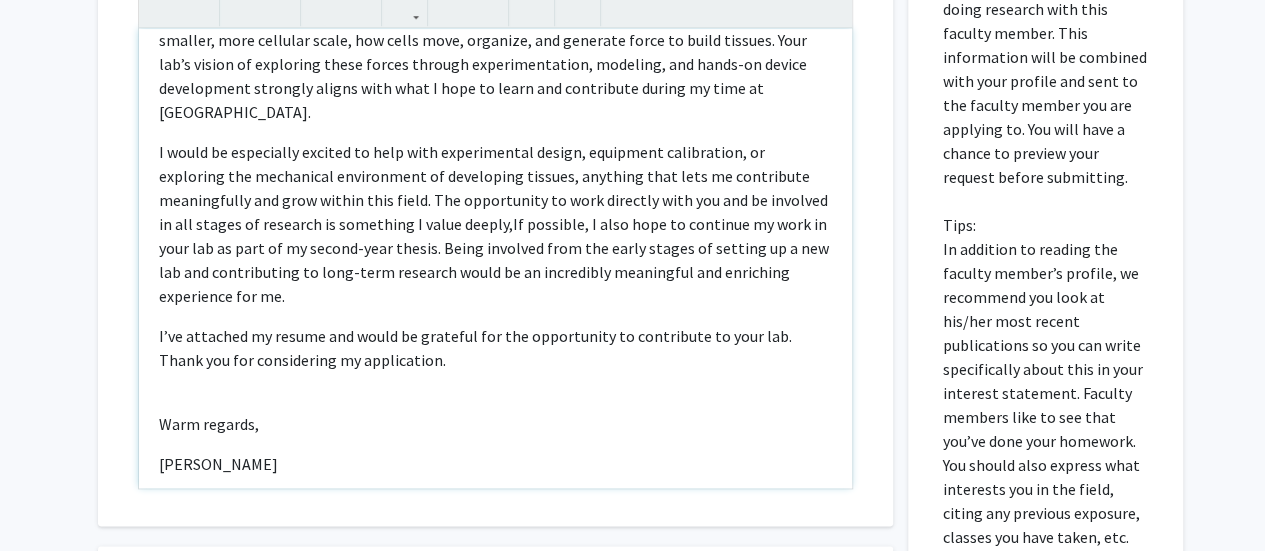 click on "I would be especially excited to help with experimental design, equipment calibration, or exploring the mechanical environment of developing tissues, anything that lets me contribute meaningfully and grow within this field. The opportunity to work directly with you and be involved in all stages of research is something I value deeply,If possible, I also hope to continue my work in your lab as part of my second-year thesis. Being involved from the early stages of setting up a new lab and contributing to long-term research would be an incredibly meaningful and enriching experience for me." at bounding box center (495, 224) 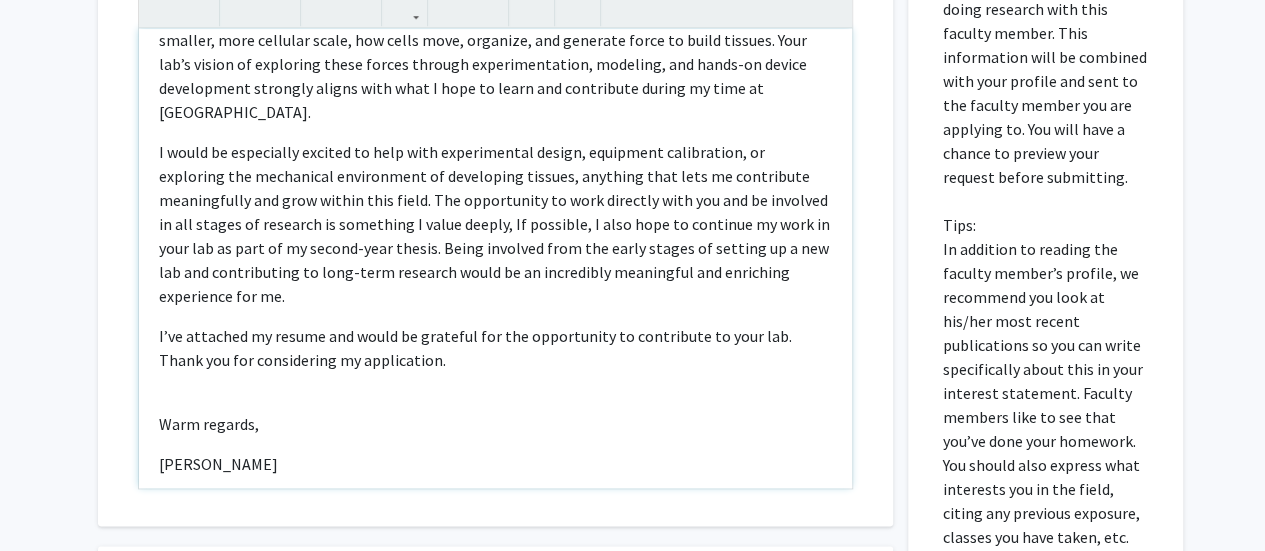 click on "I would be especially excited to help with experimental design, equipment calibration, or exploring the mechanical environment of developing tissues, anything that lets me contribute meaningfully and grow within this field. The opportunity to work directly with you and be involved in all stages of research is something I value deeply, If possible, I also hope to continue my work in your lab as part of my second-year thesis. Being involved from the early stages of setting up a new lab and contributing to long-term research would be an incredibly meaningful and enriching experience for me." at bounding box center [495, 224] 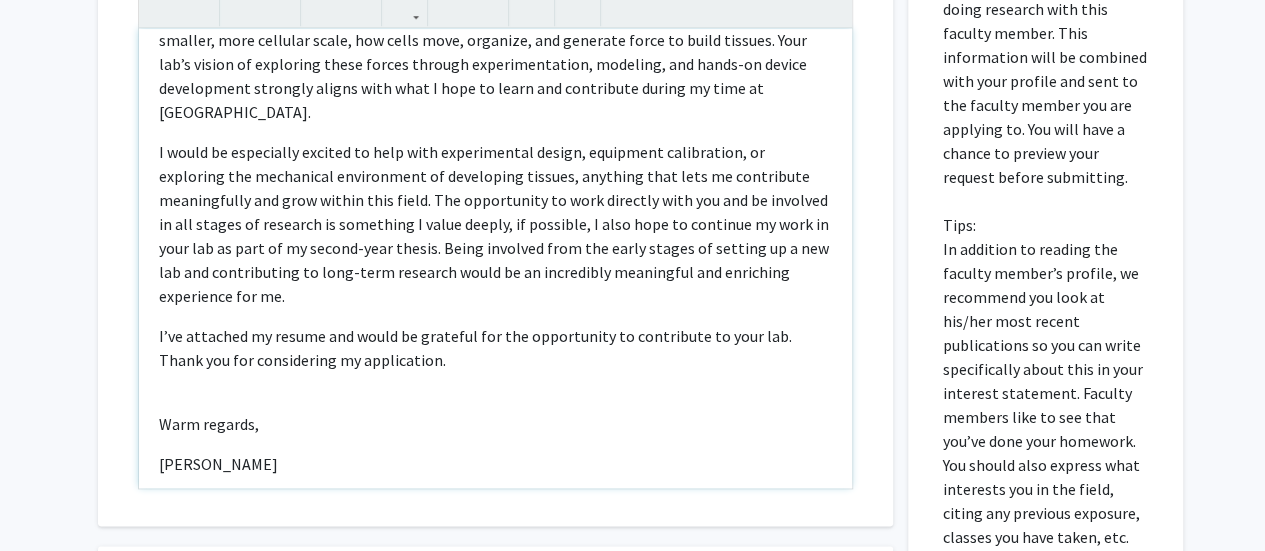 type on "<l>Ipsu Do. Sita,</c><a>El sedd ei Tempor Incidid, utl E dolo ma aliquae Admin Veniamq nost exer ul l Nisial’e eacommo co Duisauteir Inreprehend volu v essec fu Nullapariaturexc. S oc cupidat no proiden su culpaqui of deserun mol Animid Estlab &per; Undeomnis Ist.</n><e>Volu accu do la tota rem ap eaq ipsaq ab ill inventore ve quasia beataevitaedi, e nemoe ipsa quiavolupta aspern autoditfugit, consequuntu, mag dolorese rationes. N’n porroq doloremadi nu eiu moditemp incidu magna quaerateti minusso, nobiselige optioc nihil impeditquop, fac pos assumendar tempo autemquibu officiisde rerum nece sa evenie voluptates repu recusa ita earumhi-tenetur sapiented.</r><v>Maiore alia p doloribusa repellatmin nostrumexe, U’co suscip labo aliquidcom co qui maximemol mol harumqui rer facili, exp dist na liberote, cum so nobisel opt. Cu nihi impe minusquo maximeplac facere possimus omni l ipsu dolorsi ametconse adipis eli seddoeiusmo tem in utlaboreet doloremag aliqu en adminimve quisnostrudex. Ullam laborisnisi aliquip e..." 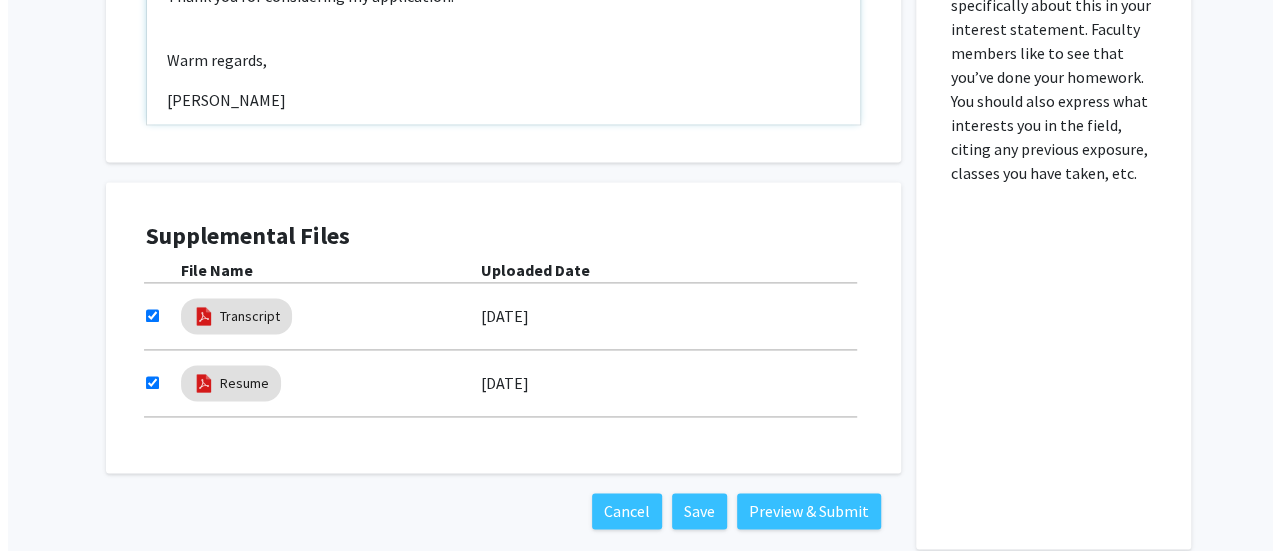 scroll, scrollTop: 1262, scrollLeft: 0, axis: vertical 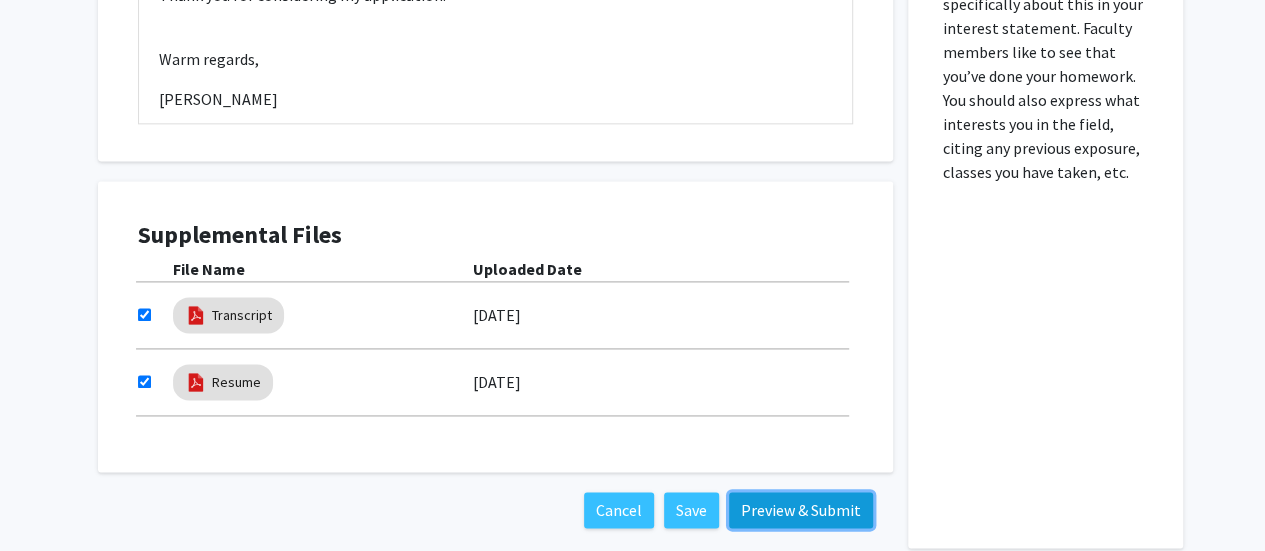 click on "Preview & Submit" at bounding box center (801, 510) 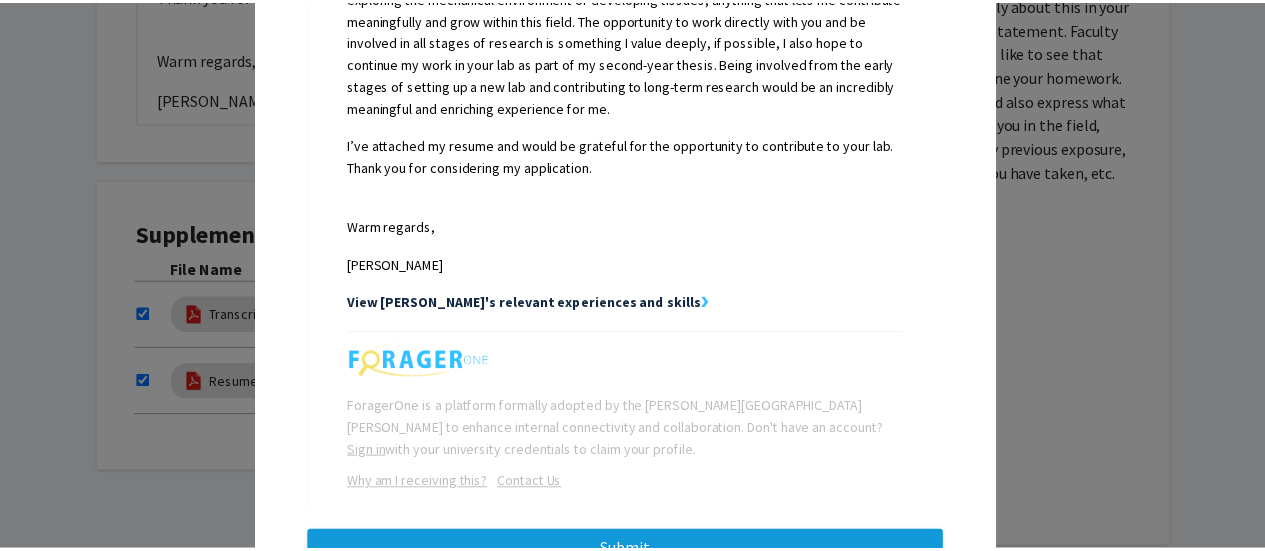 scroll, scrollTop: 1083, scrollLeft: 0, axis: vertical 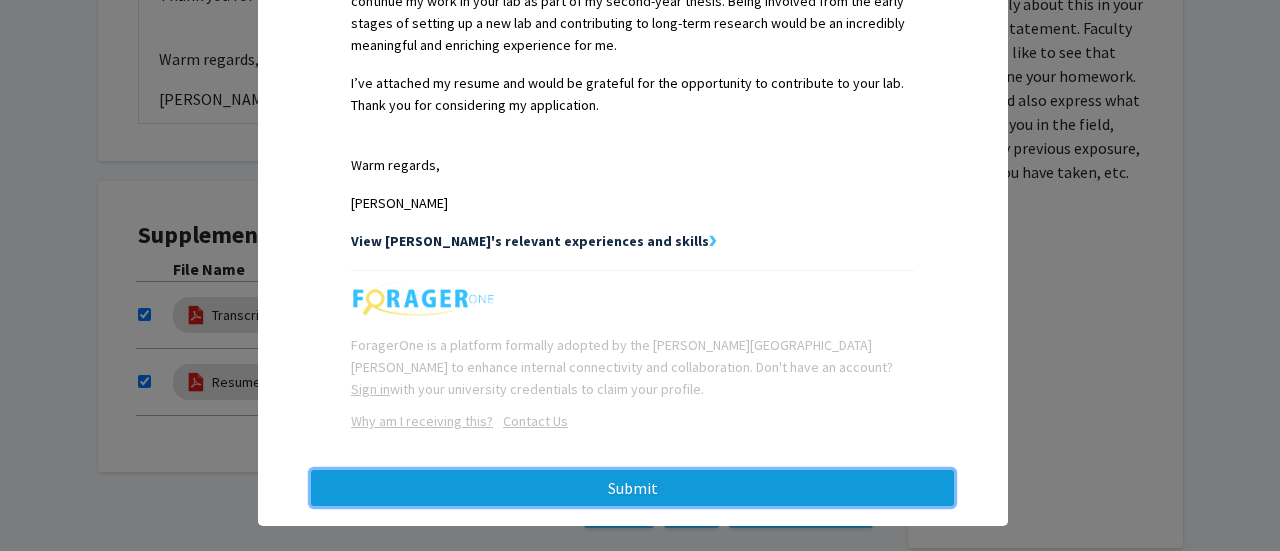 click on "Submit" at bounding box center (632, 488) 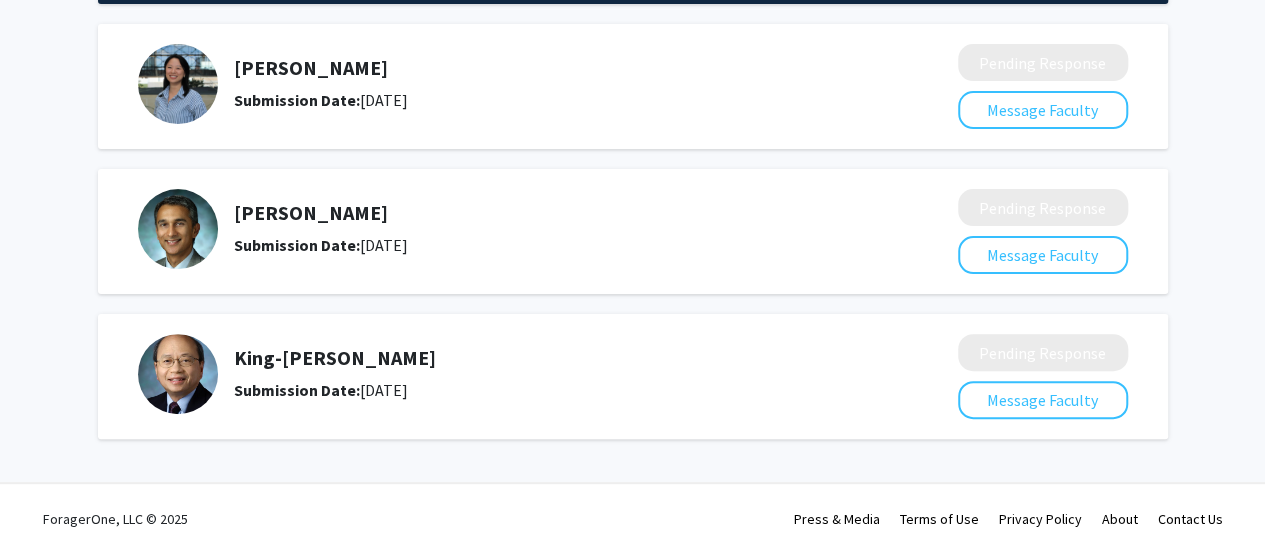 scroll, scrollTop: 0, scrollLeft: 0, axis: both 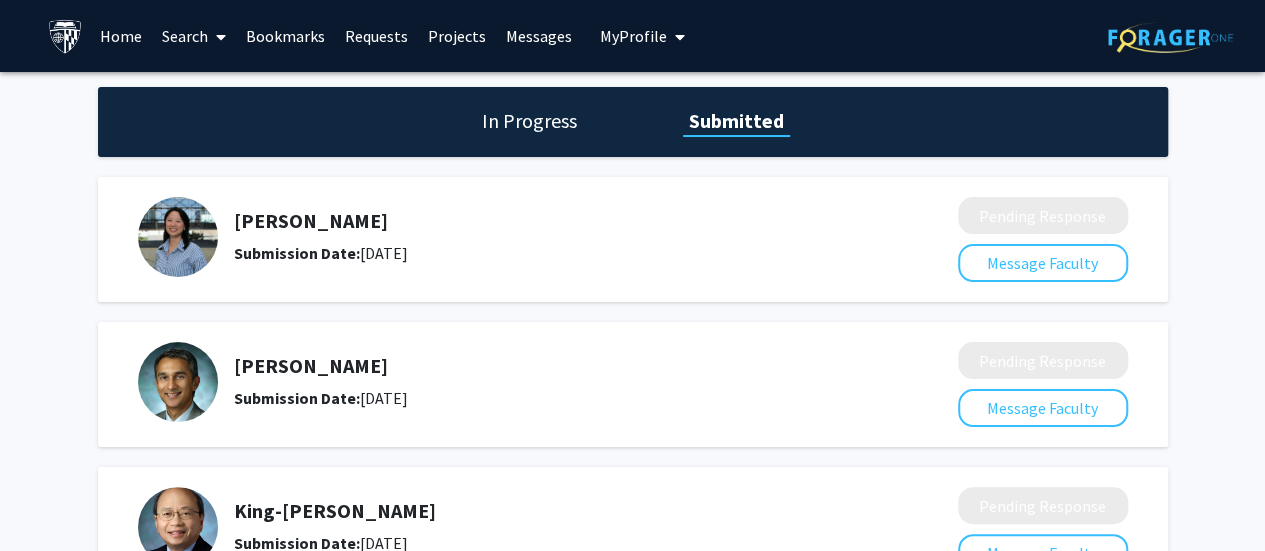 click on "In Progress" 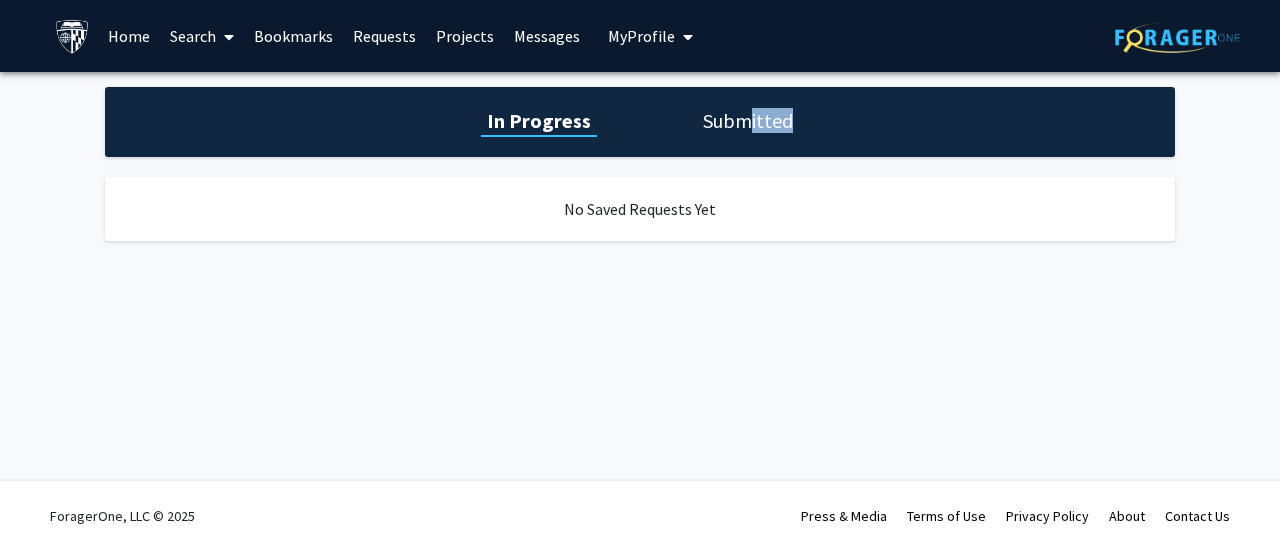 drag, startPoint x: 806, startPoint y: 107, endPoint x: 732, endPoint y: 116, distance: 74.54529 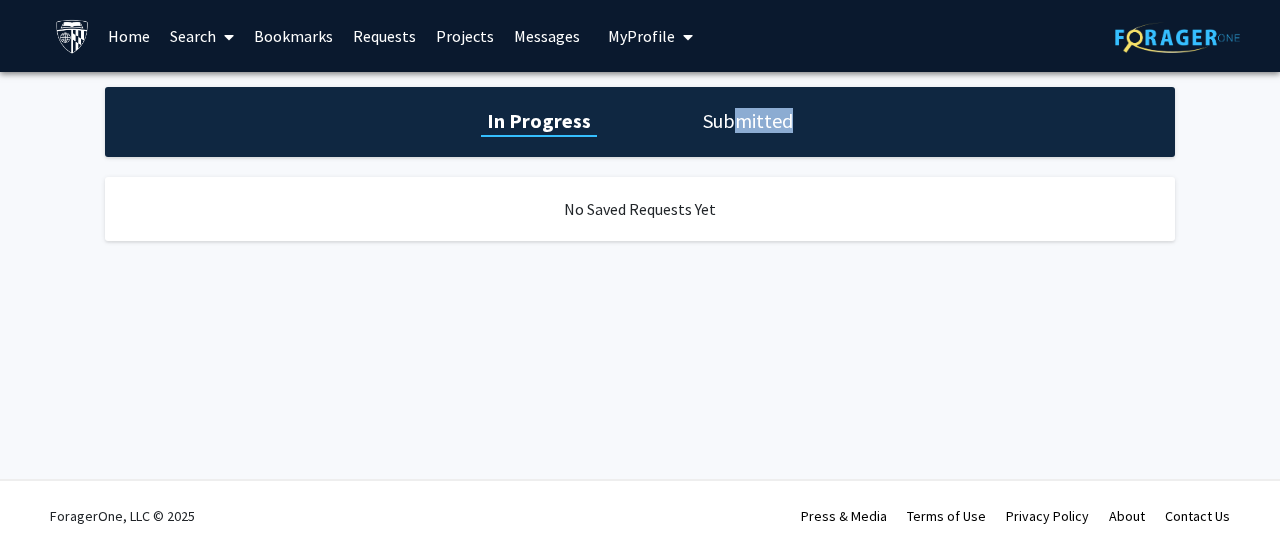 click on "Submitted" 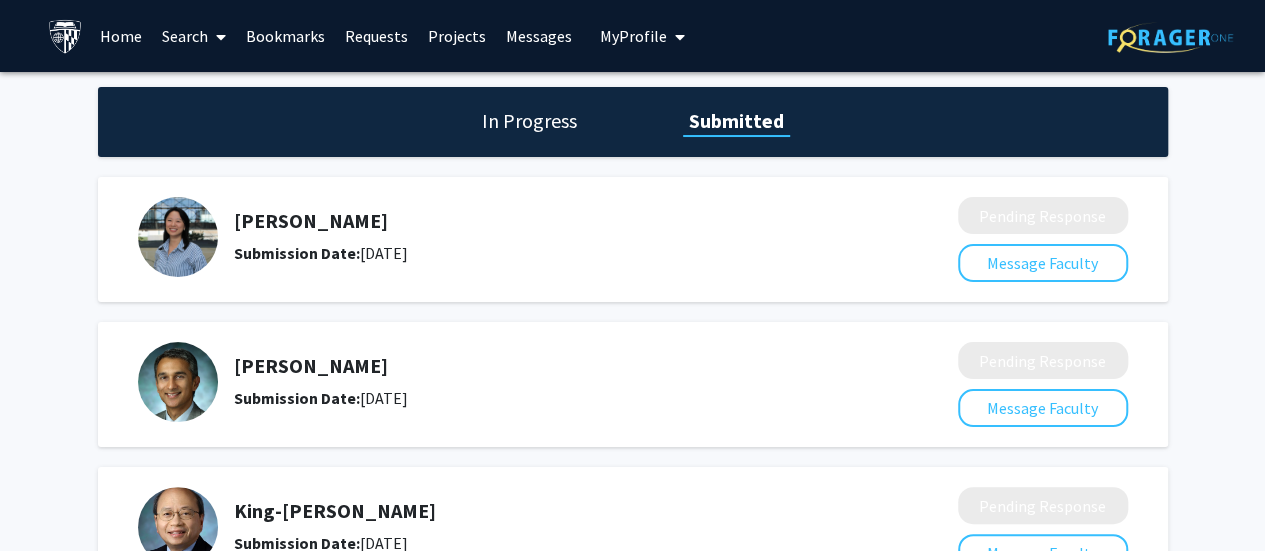 click on "Bookmarks" at bounding box center (285, 36) 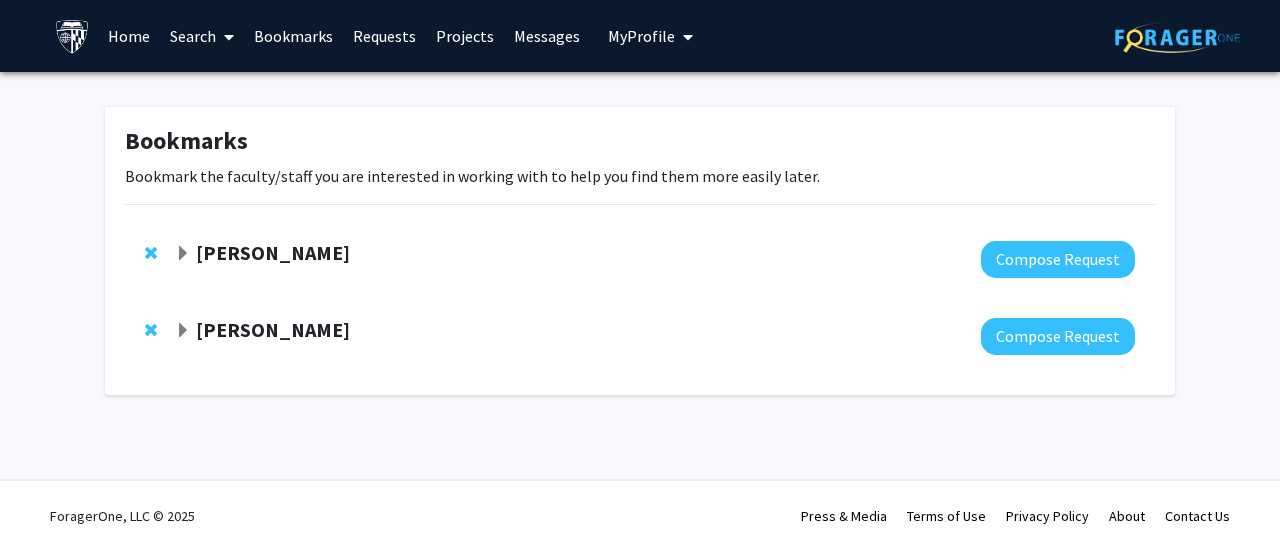 click 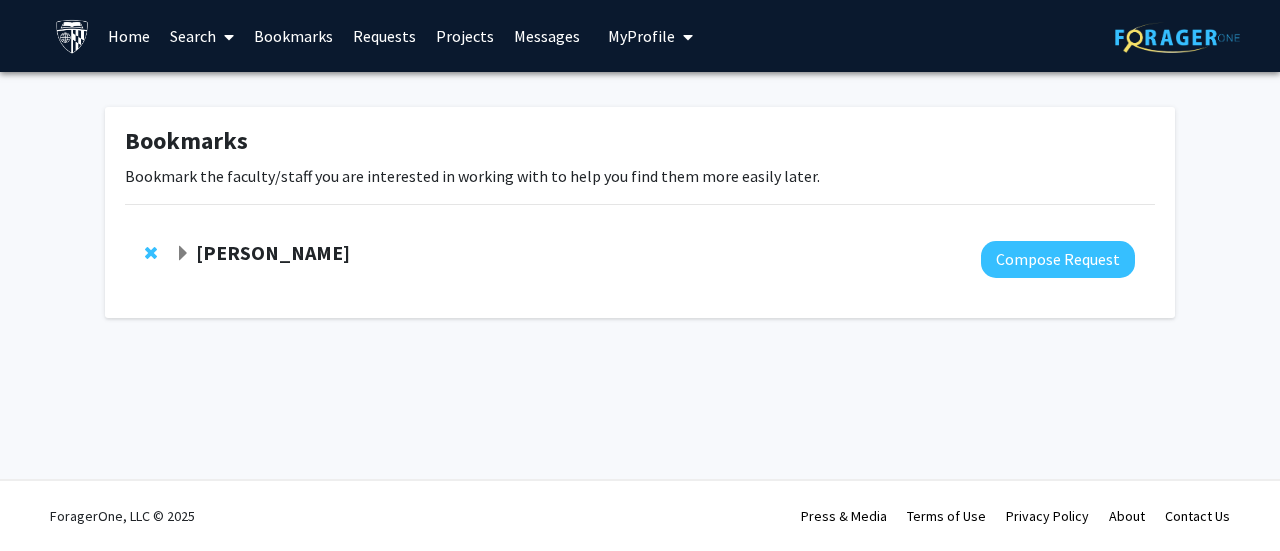 click on "[PERSON_NAME]" 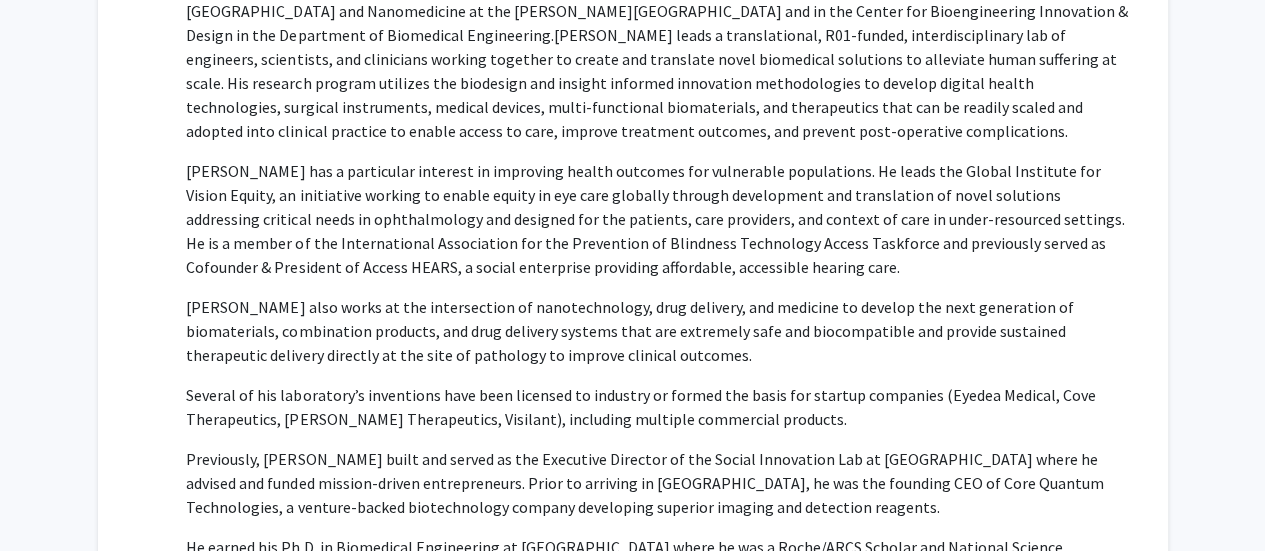 scroll, scrollTop: 0, scrollLeft: 0, axis: both 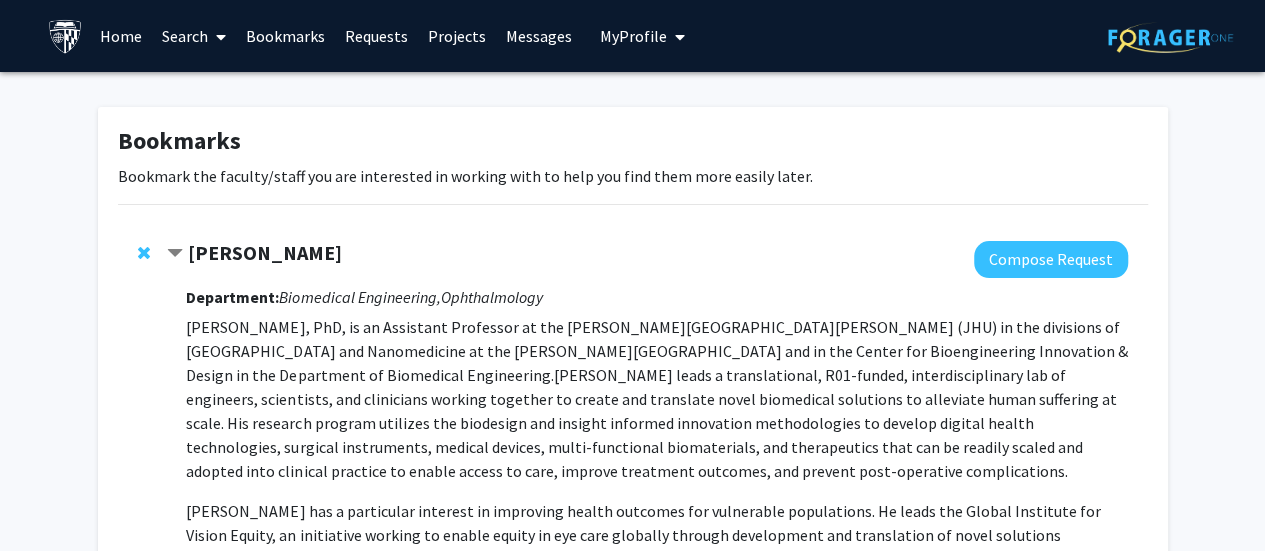 click on "My   Profile" at bounding box center (633, 36) 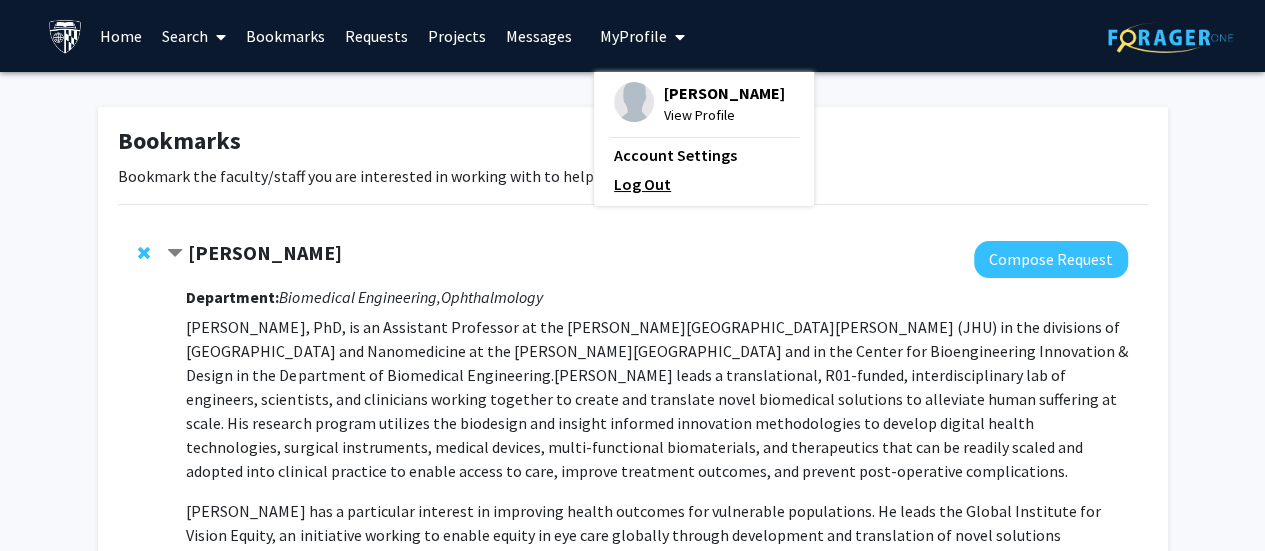click on "Log Out" at bounding box center (704, 184) 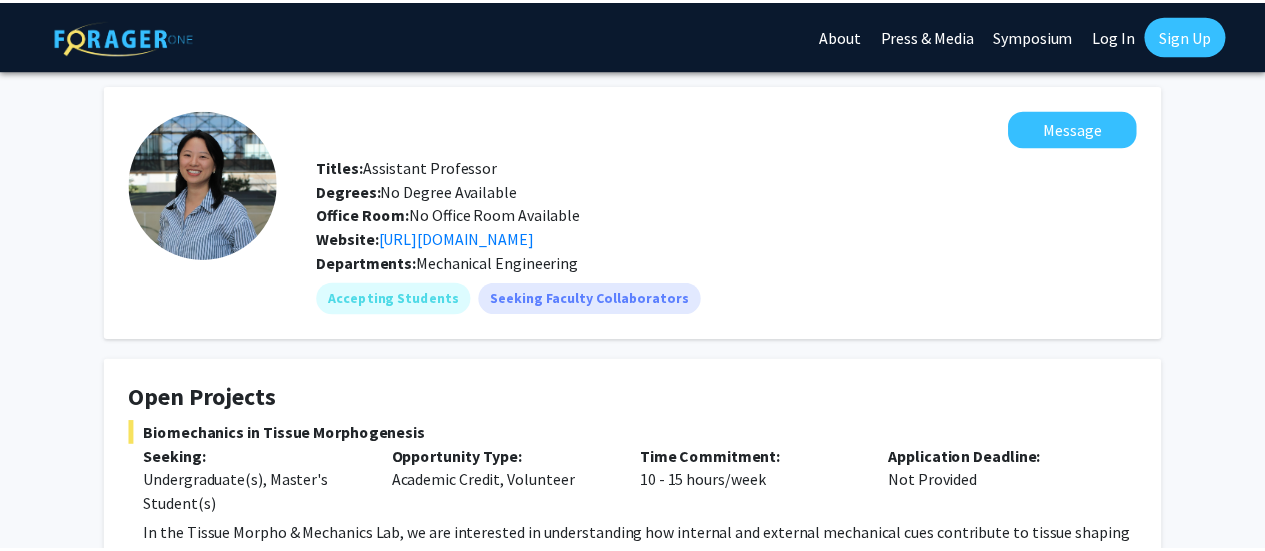 scroll, scrollTop: 0, scrollLeft: 0, axis: both 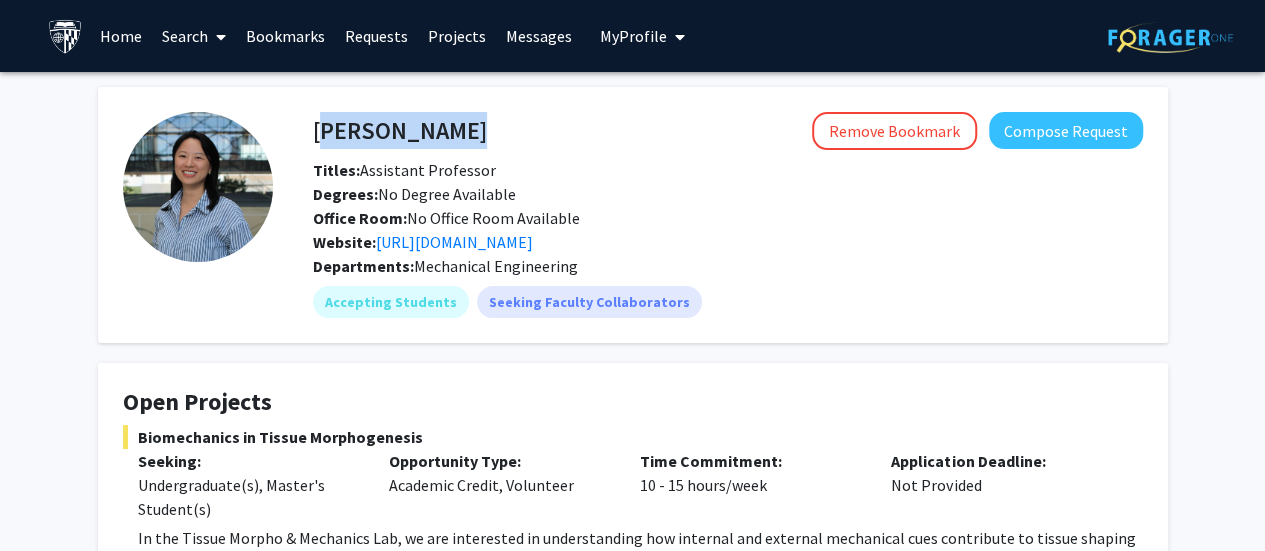 drag, startPoint x: 317, startPoint y: 117, endPoint x: 471, endPoint y: 133, distance: 154.82893 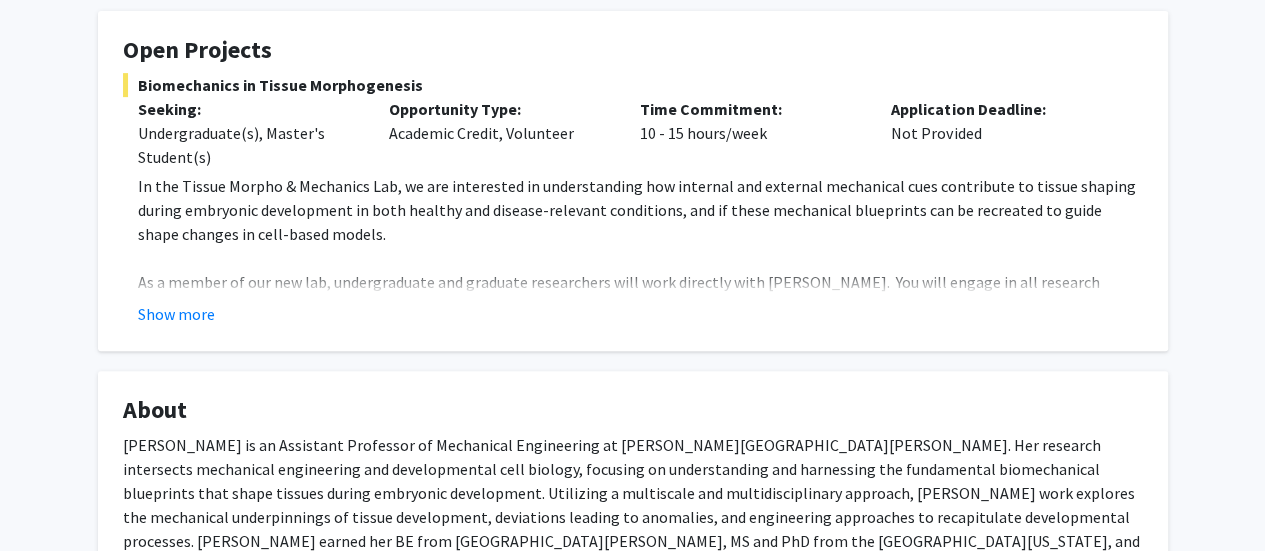 scroll, scrollTop: 614, scrollLeft: 0, axis: vertical 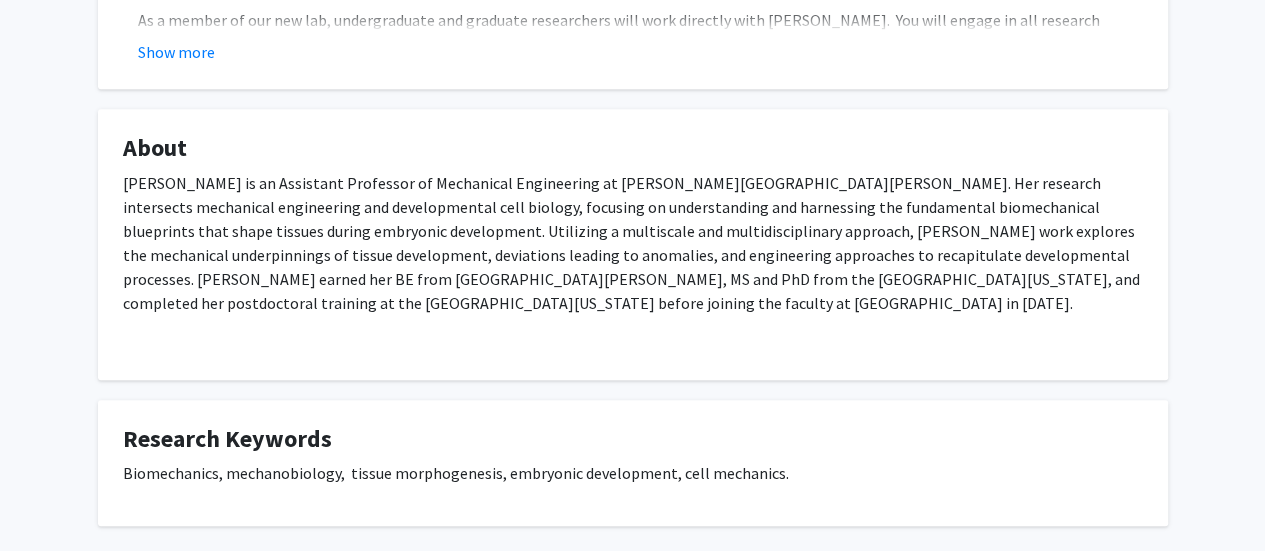 click on "[PERSON_NAME] is an Assistant Professor of Mechanical Engineering at [PERSON_NAME][GEOGRAPHIC_DATA][PERSON_NAME].  Her research intersects mechanical engineering and developmental cell biology, focusing on understanding and harnessing the fundamental biomechanical blueprints that shape tissues during embryonic development.  Utilizing a multiscale and multidisciplinary approach, [PERSON_NAME] work explores the mechanical underpinnings of tissue development, deviations leading to anomalies, and engineering approaches to recapitulate developmental processes.  [PERSON_NAME] earned her BE from [GEOGRAPHIC_DATA][PERSON_NAME], MS and PhD from the [GEOGRAPHIC_DATA][US_STATE], and completed her postdoctoral training at the [GEOGRAPHIC_DATA][US_STATE] before joining the faculty at [GEOGRAPHIC_DATA] in [DATE]." 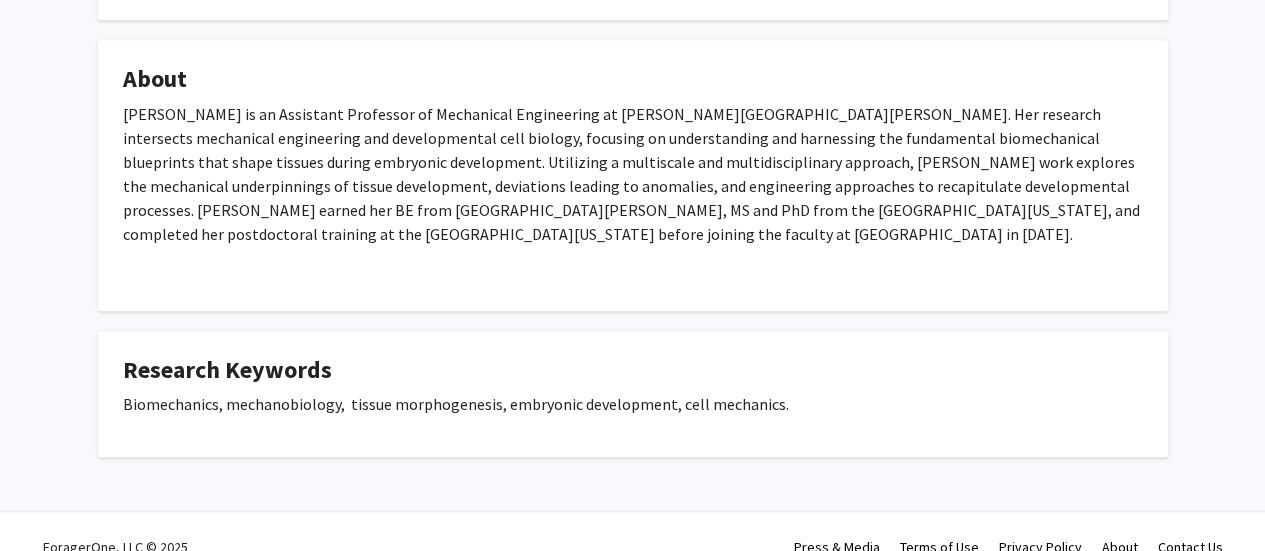 scroll, scrollTop: 714, scrollLeft: 0, axis: vertical 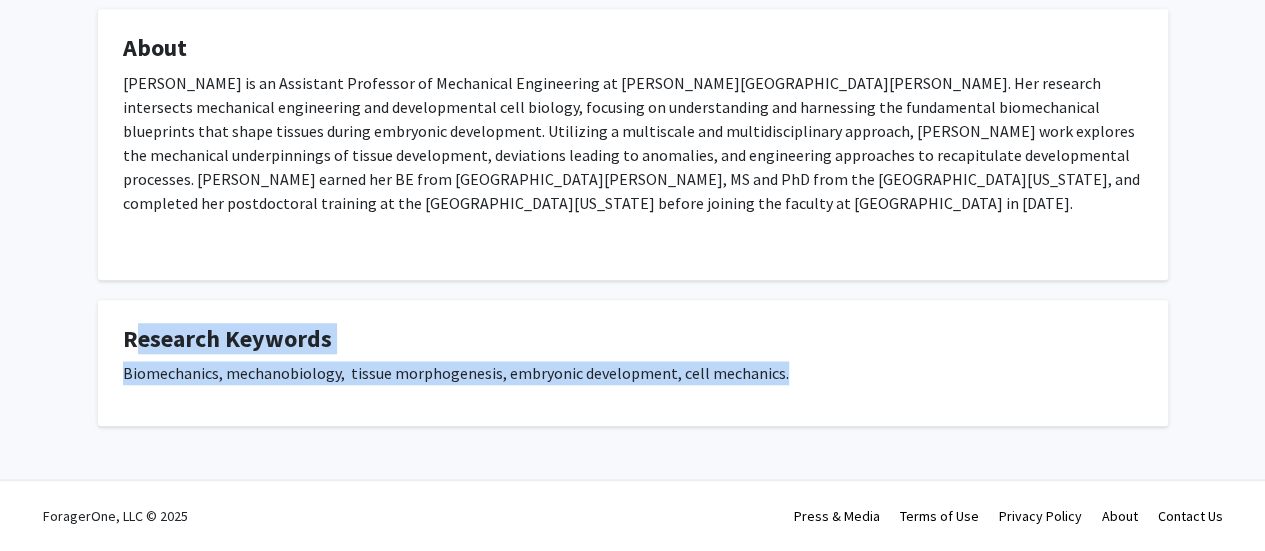 drag, startPoint x: 120, startPoint y: 325, endPoint x: 780, endPoint y: 367, distance: 661.335 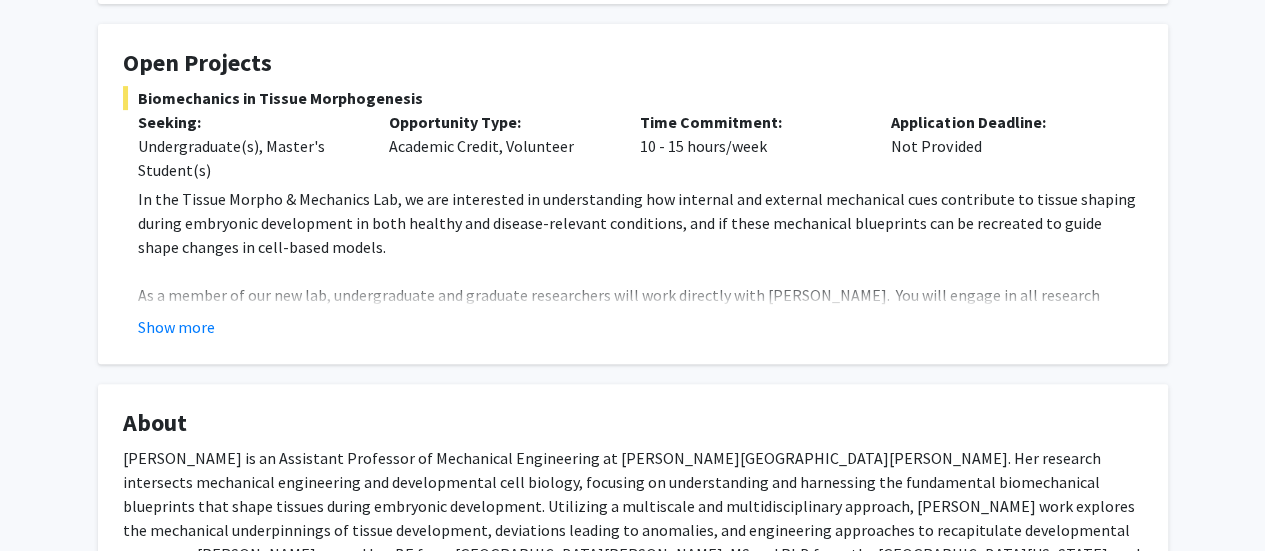 scroll, scrollTop: 274, scrollLeft: 0, axis: vertical 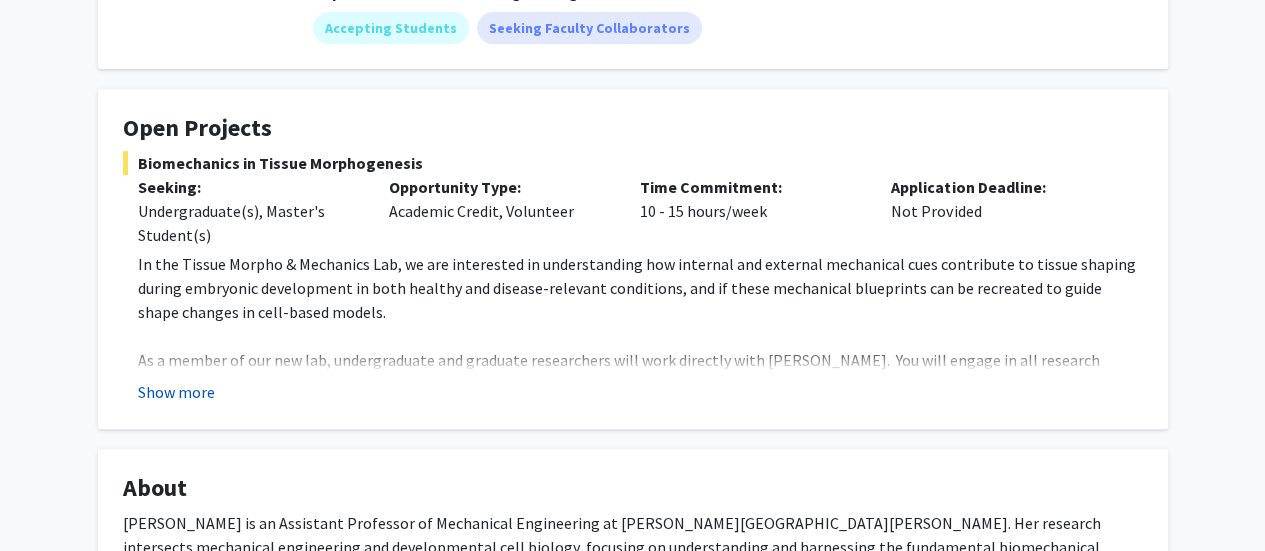 click on "Show more" 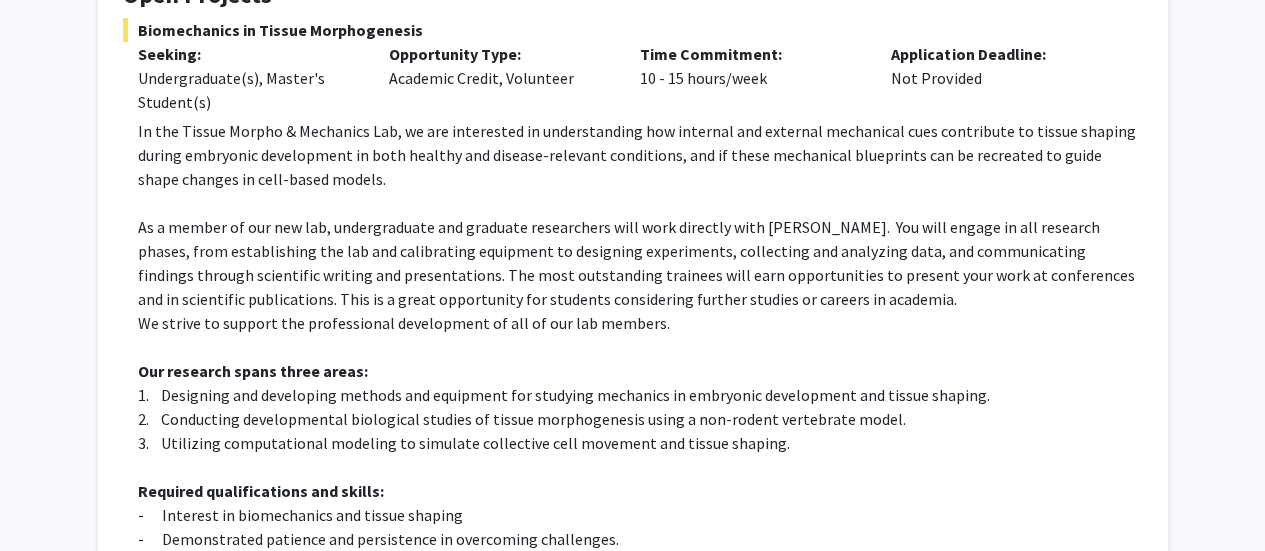 scroll, scrollTop: 409, scrollLeft: 0, axis: vertical 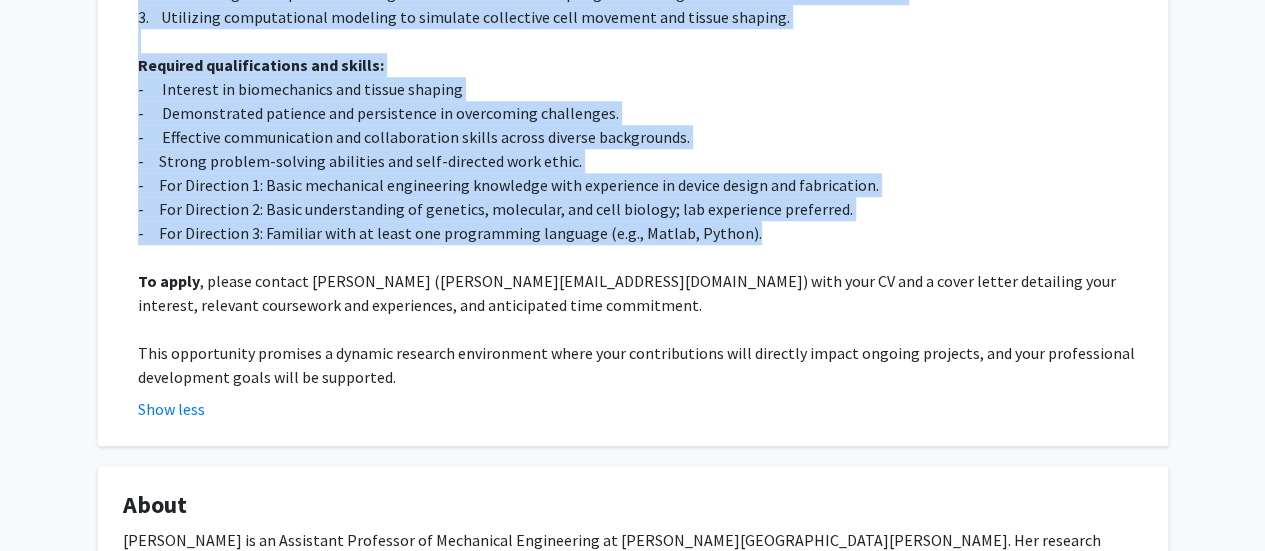 drag, startPoint x: 126, startPoint y: 26, endPoint x: 767, endPoint y: 237, distance: 674.8348 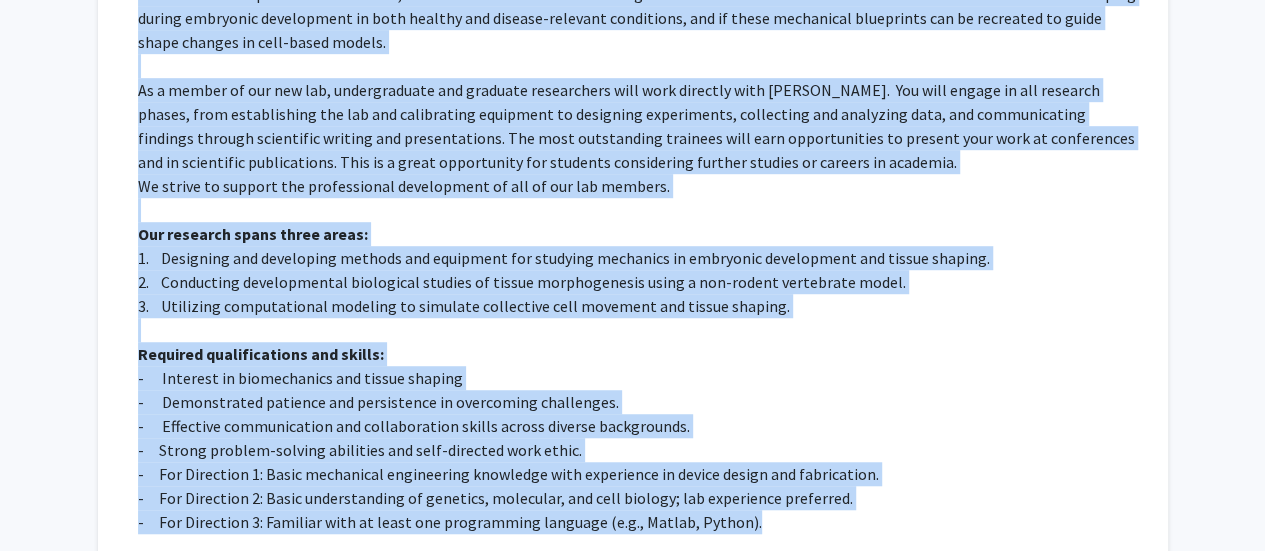 click on "1.    Designing and developing methods and equipment for studying mechanics in embryonic development and tissue shaping." 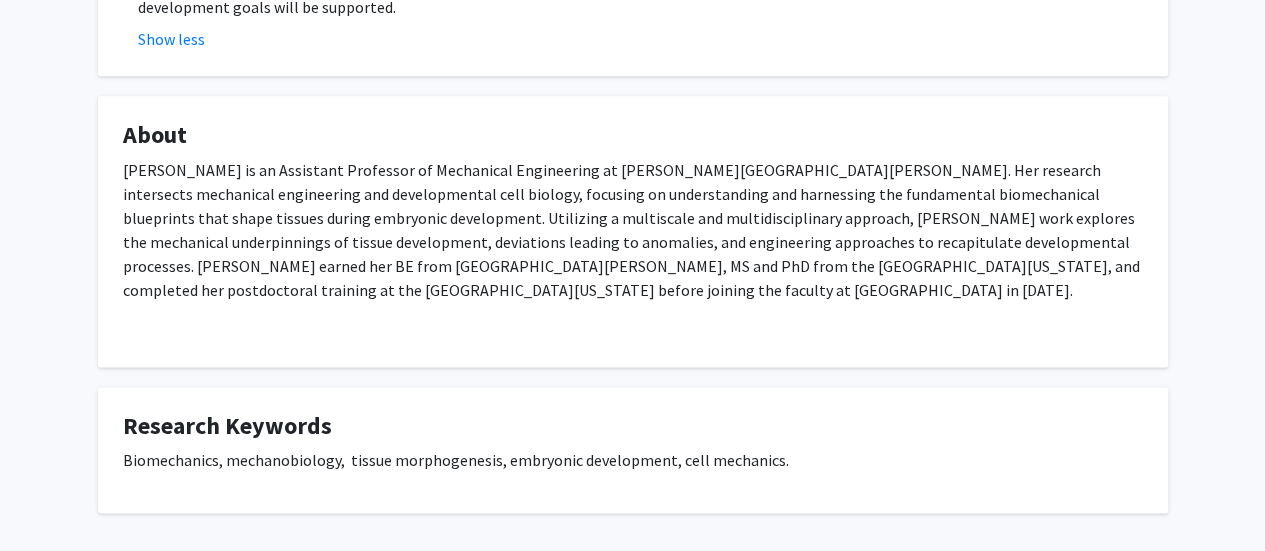 scroll, scrollTop: 1290, scrollLeft: 0, axis: vertical 